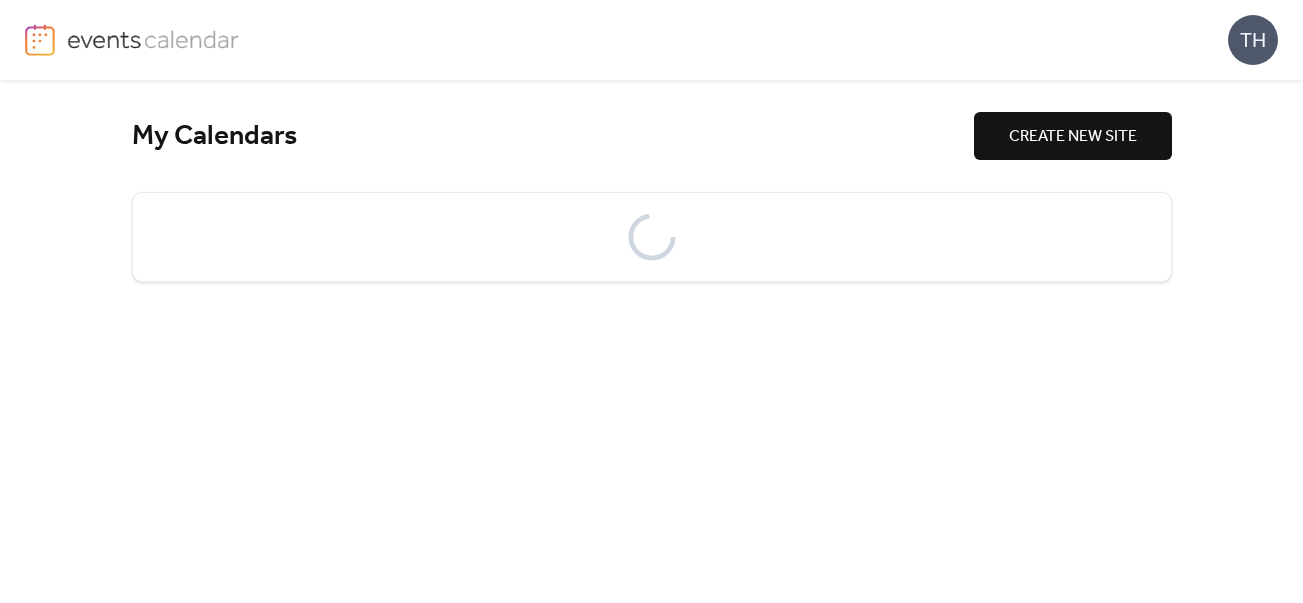 scroll, scrollTop: 0, scrollLeft: 0, axis: both 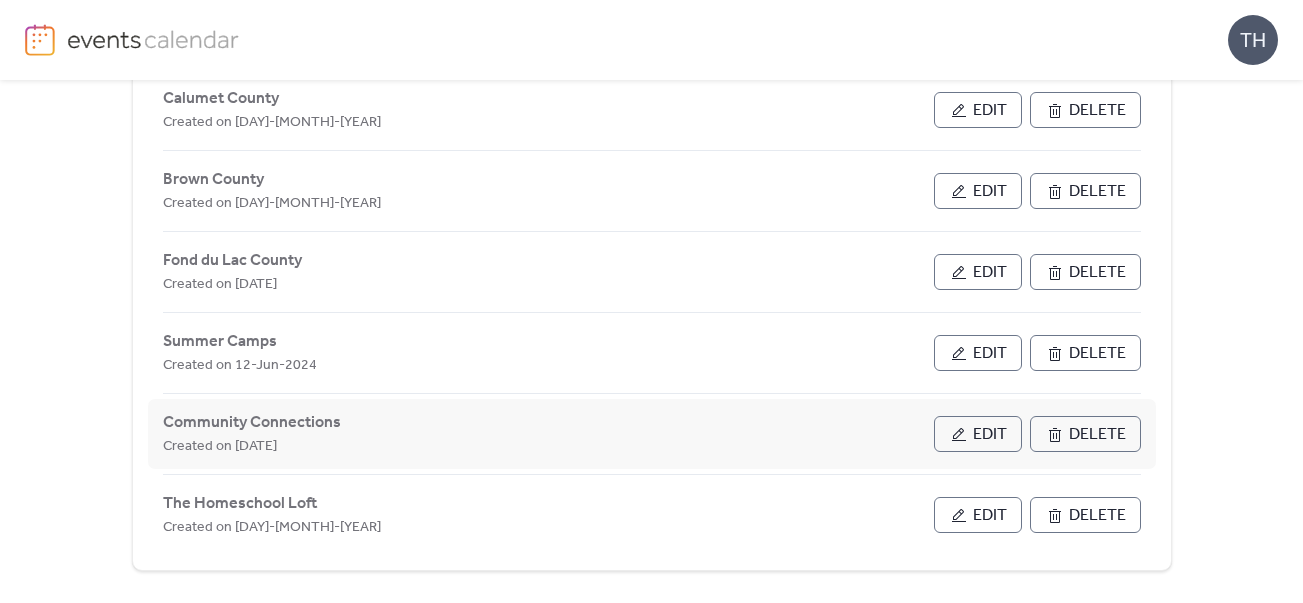 click on "Edit" at bounding box center (990, 435) 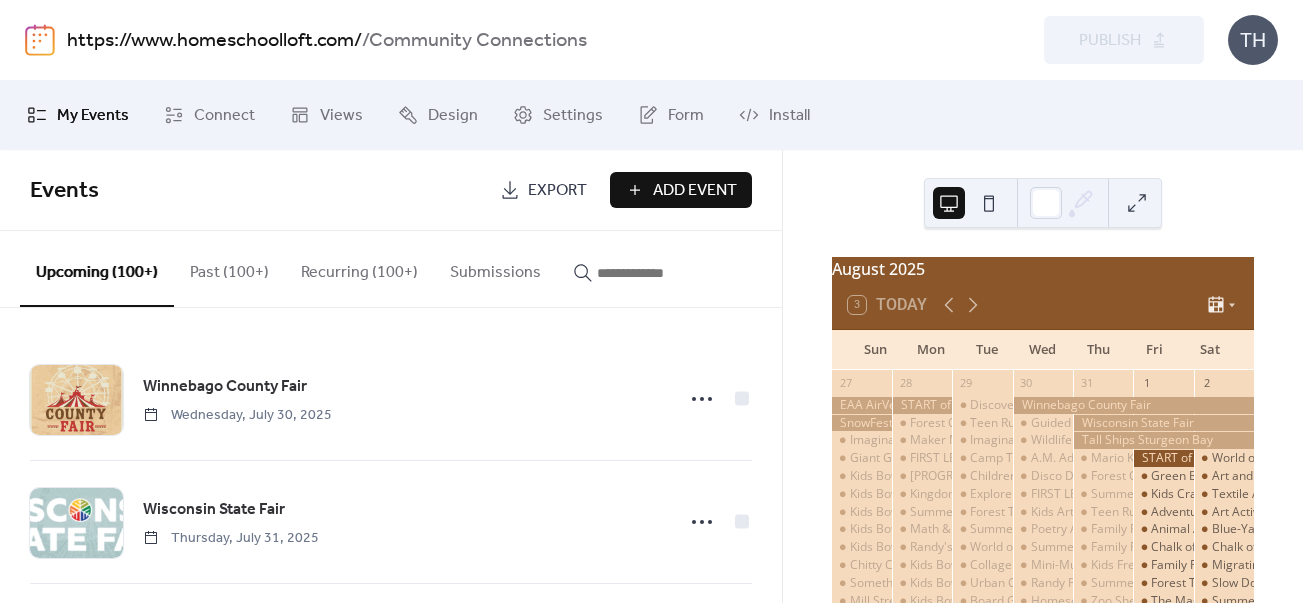 click on "Add Event" at bounding box center (681, 190) 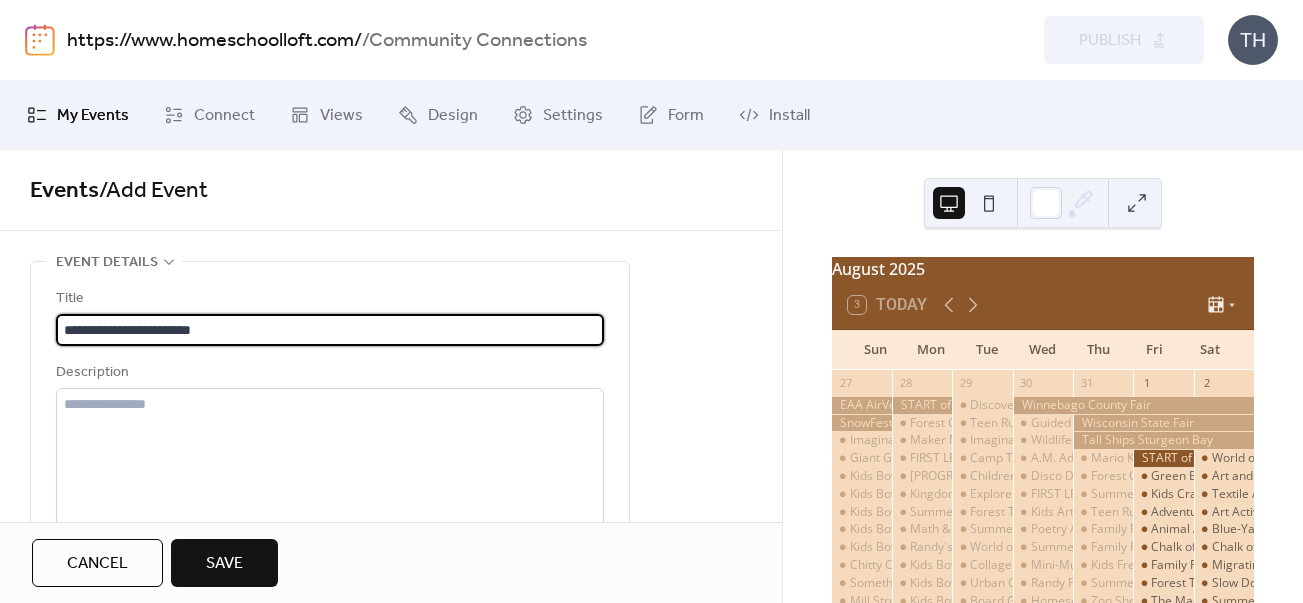 type on "**********" 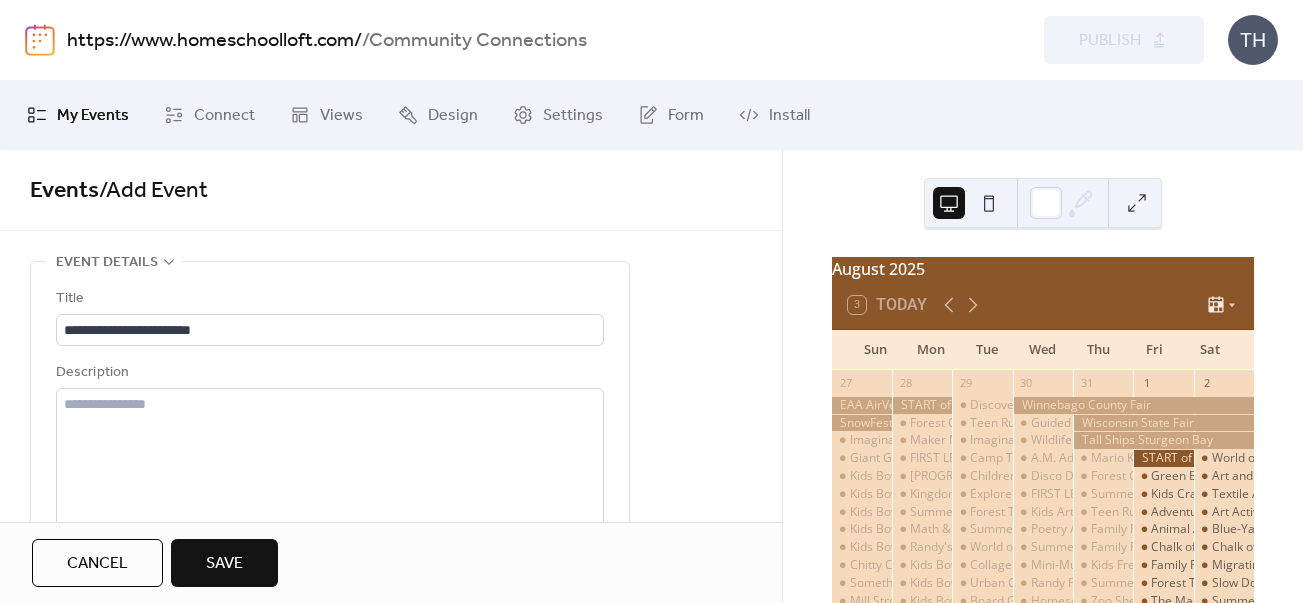 drag, startPoint x: 775, startPoint y: 213, endPoint x: 778, endPoint y: 233, distance: 20.22375 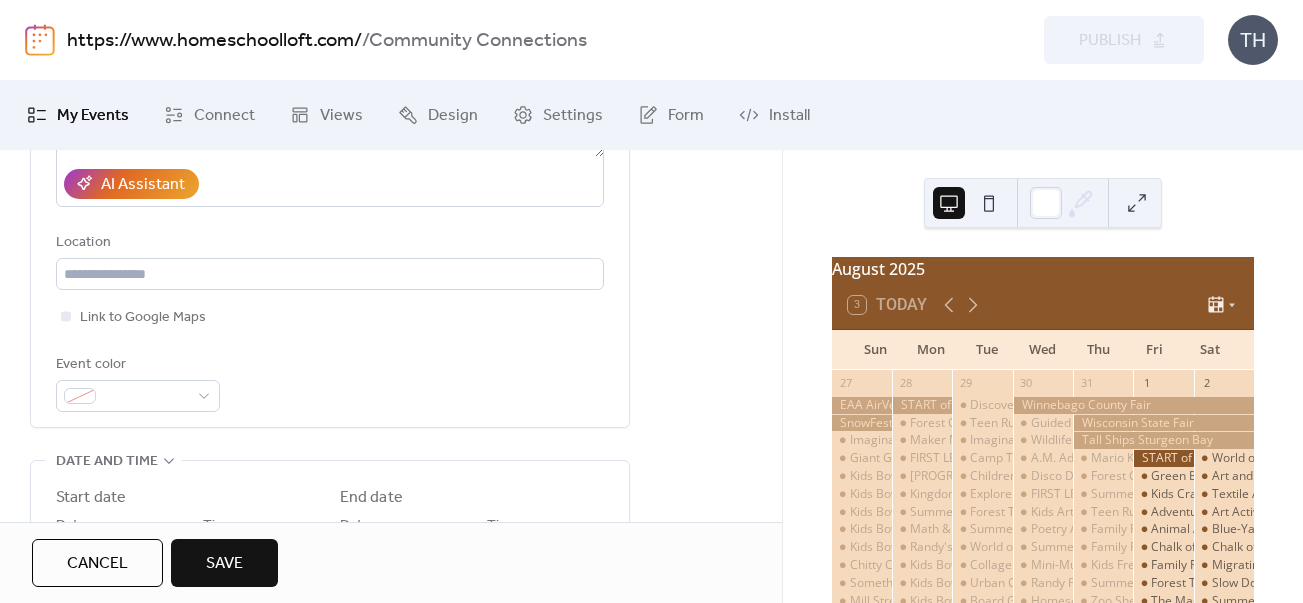 scroll, scrollTop: 385, scrollLeft: 0, axis: vertical 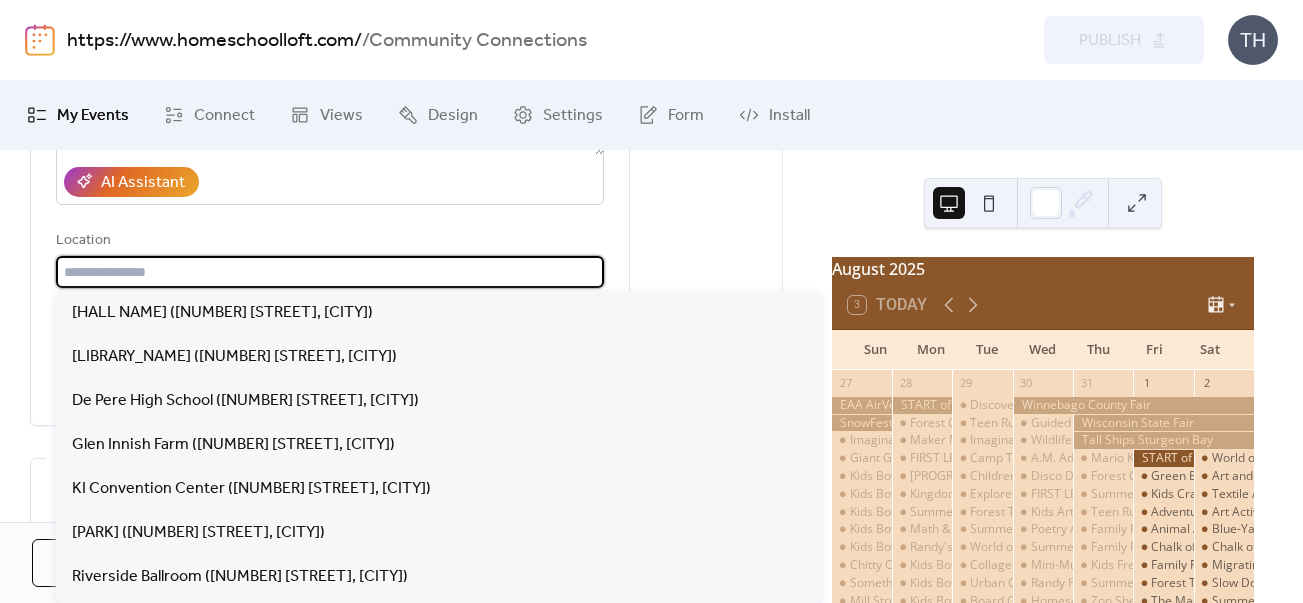 click at bounding box center [330, 272] 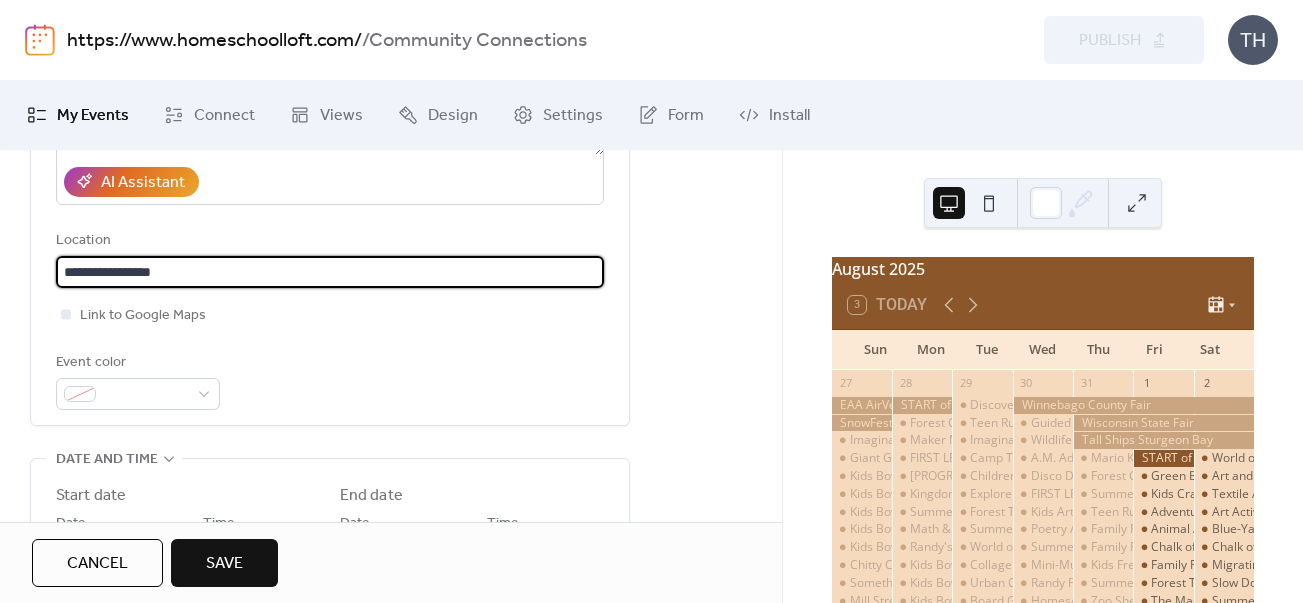 paste on "**********" 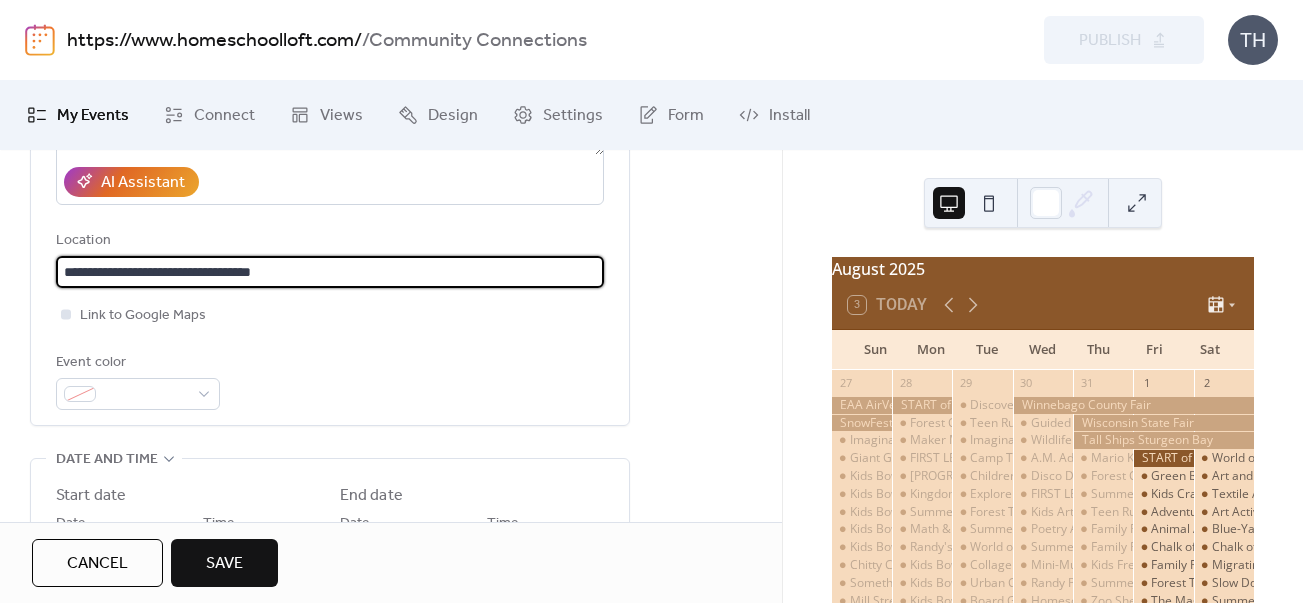 type on "**********" 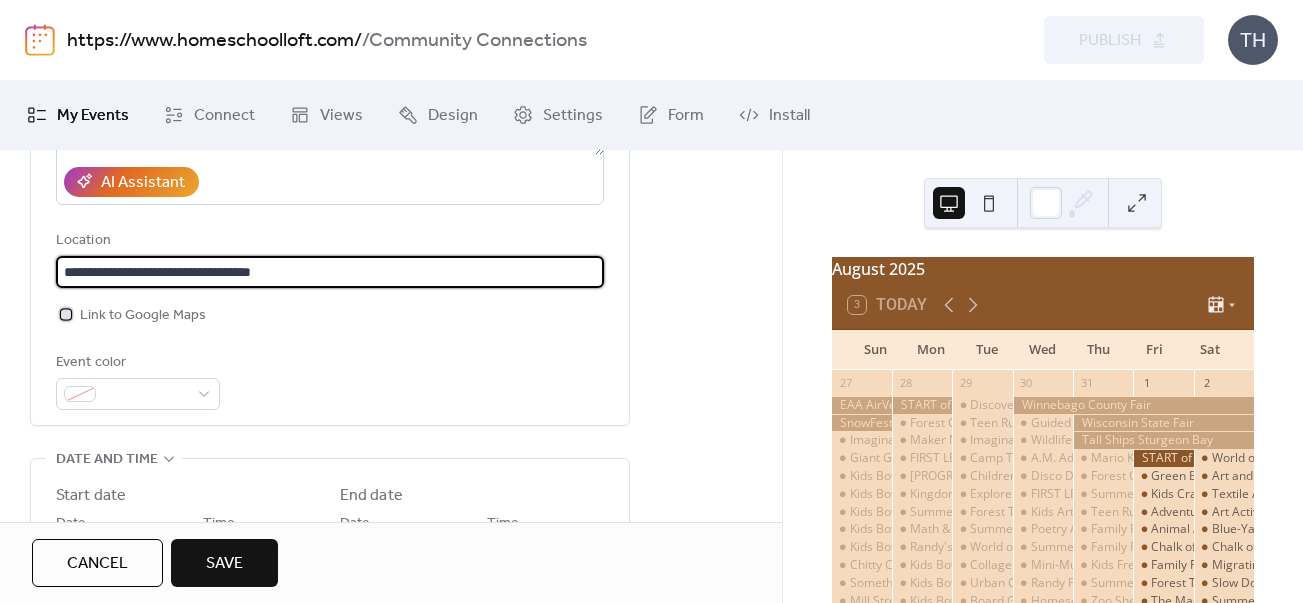 click on "Link to Google Maps" at bounding box center (143, 316) 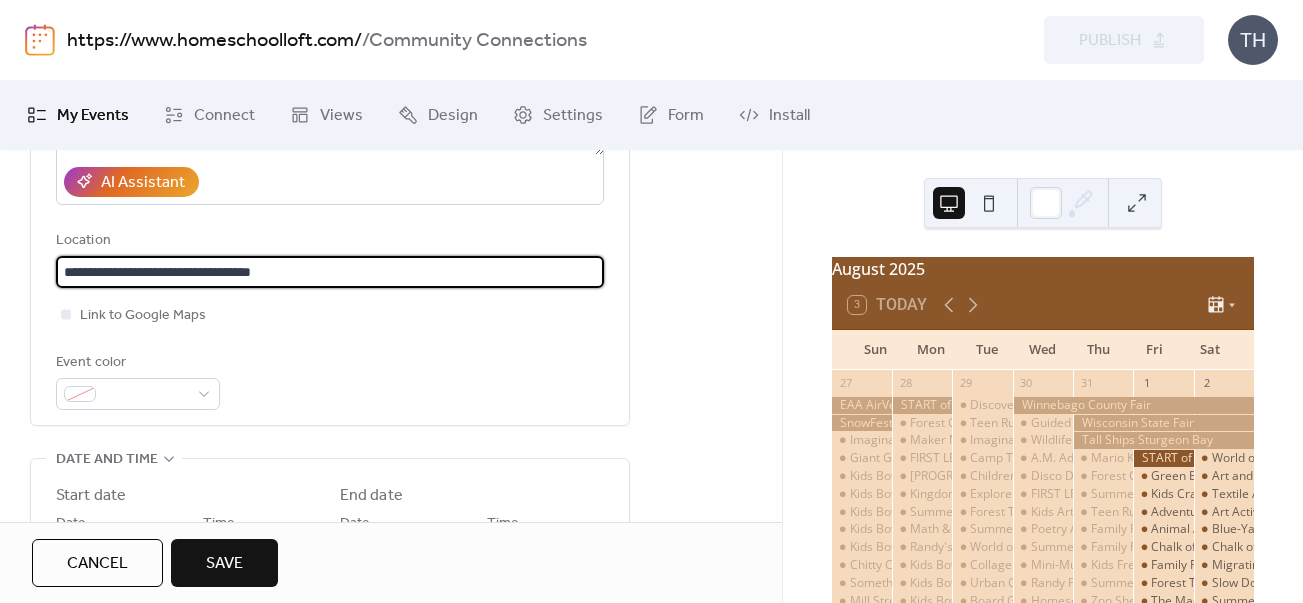 drag, startPoint x: 321, startPoint y: 274, endPoint x: -18, endPoint y: 263, distance: 339.1784 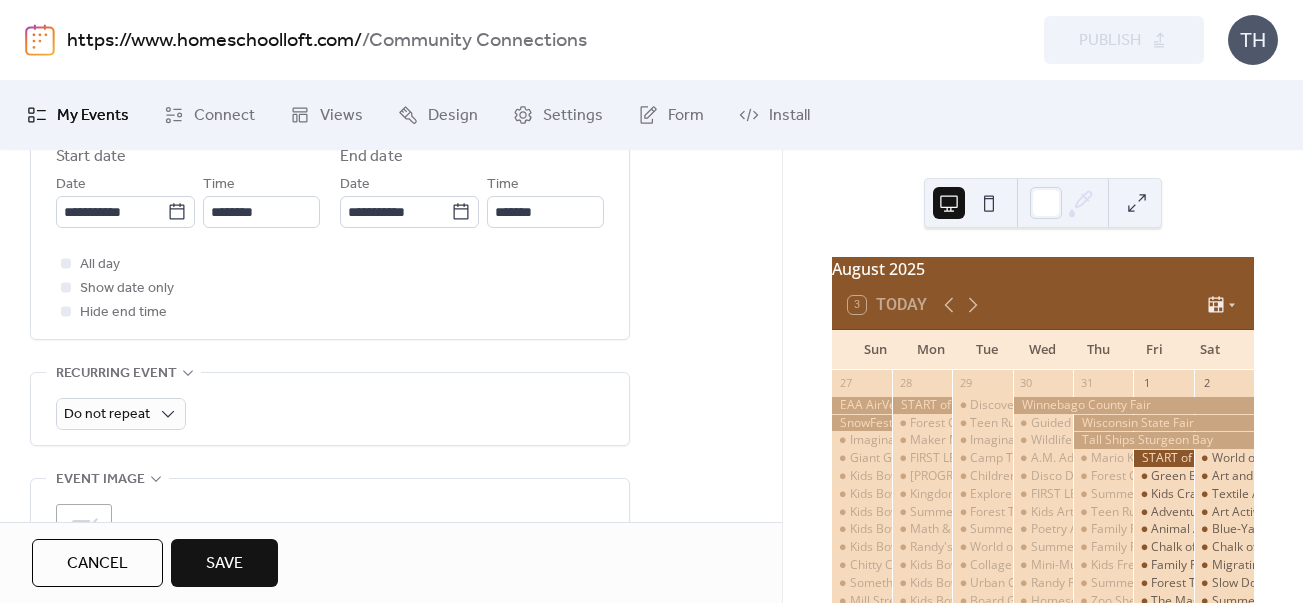 scroll, scrollTop: 733, scrollLeft: 0, axis: vertical 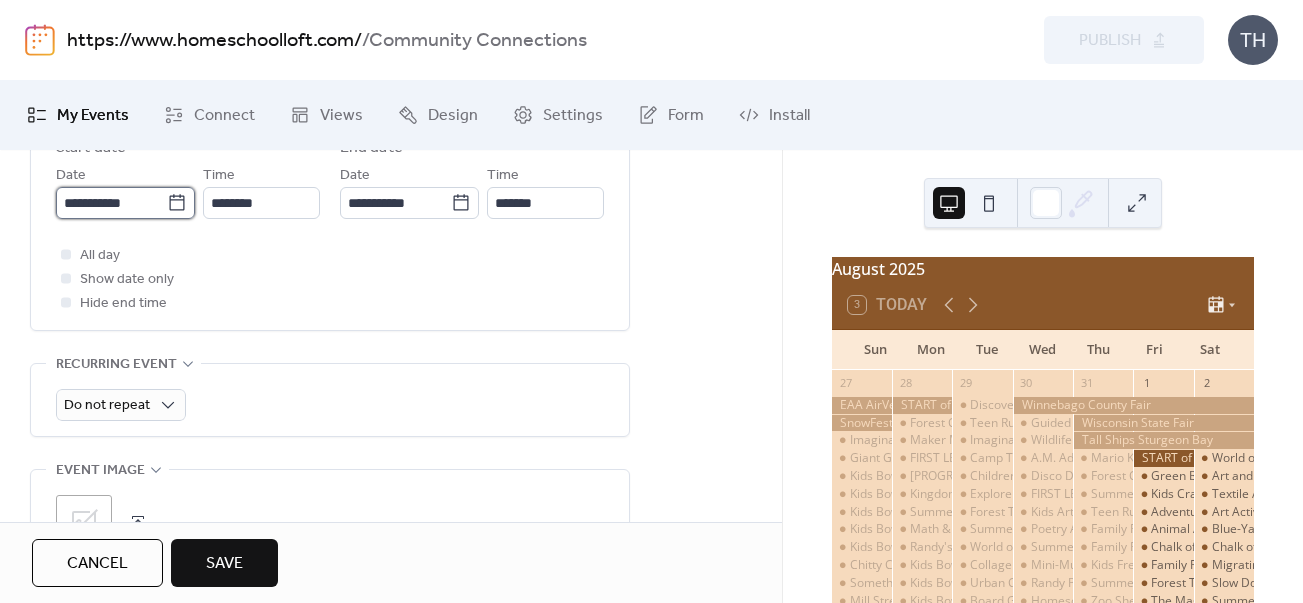type 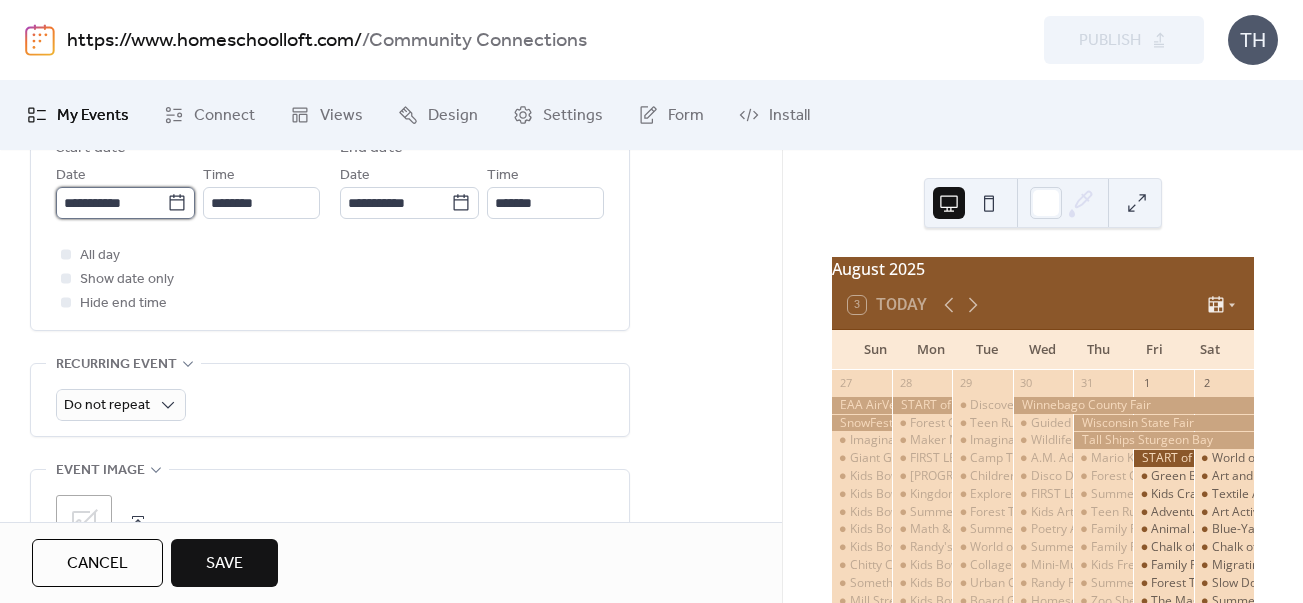 click on "**********" at bounding box center [111, 203] 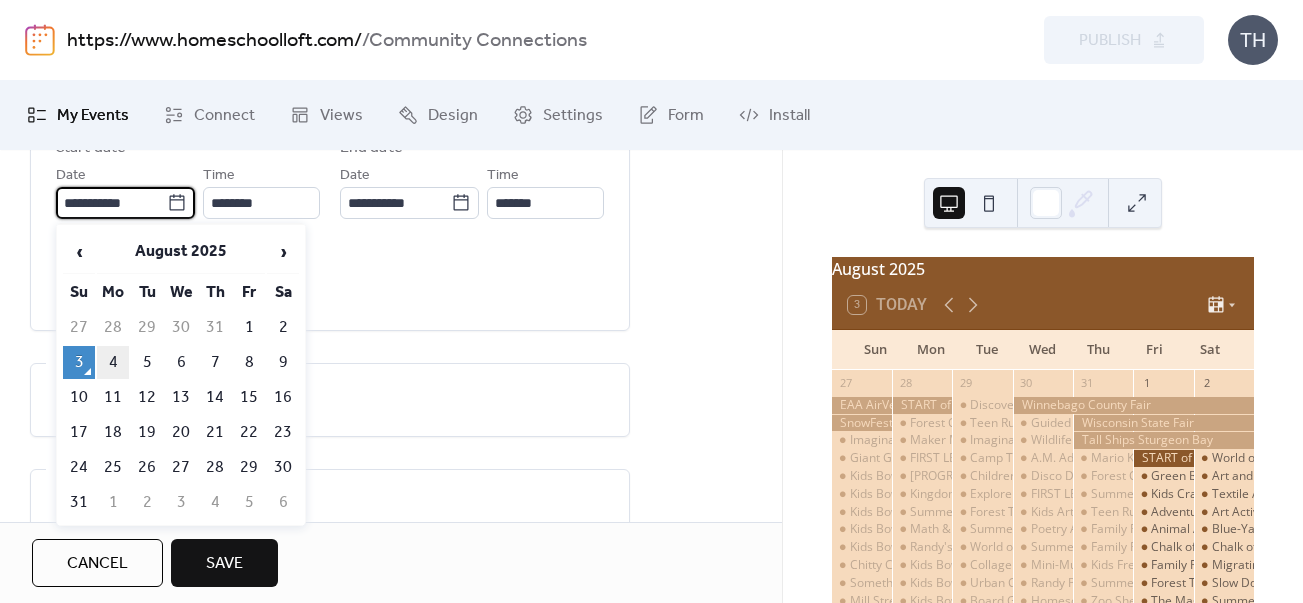 click on "4" at bounding box center [113, 362] 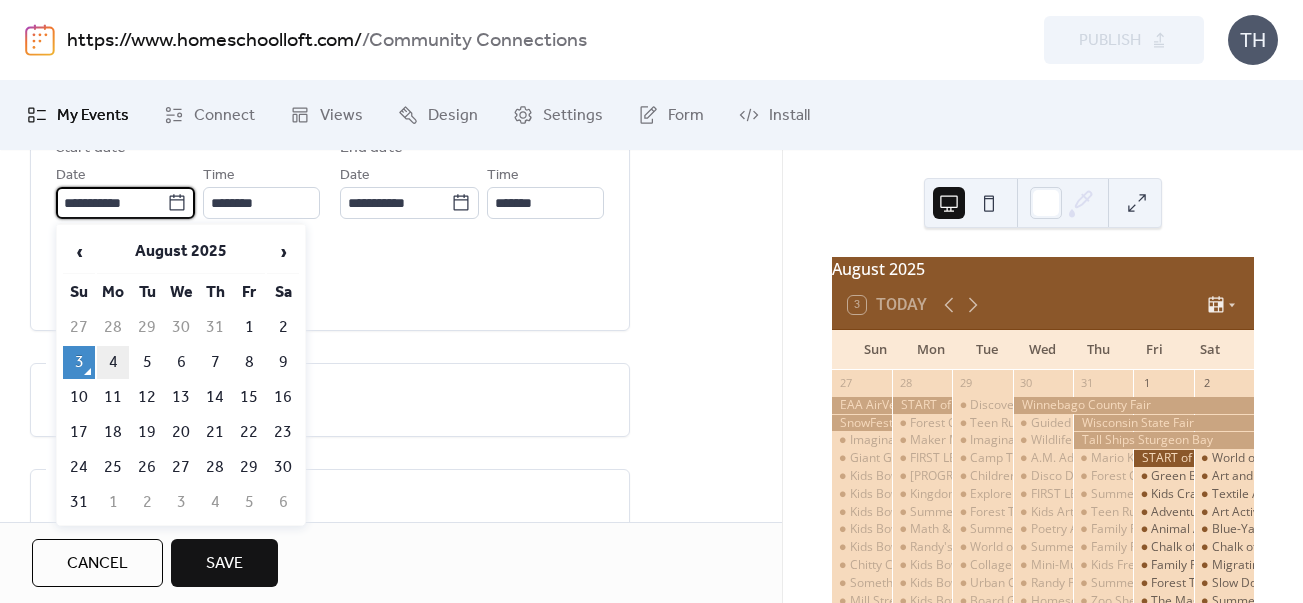 type on "**********" 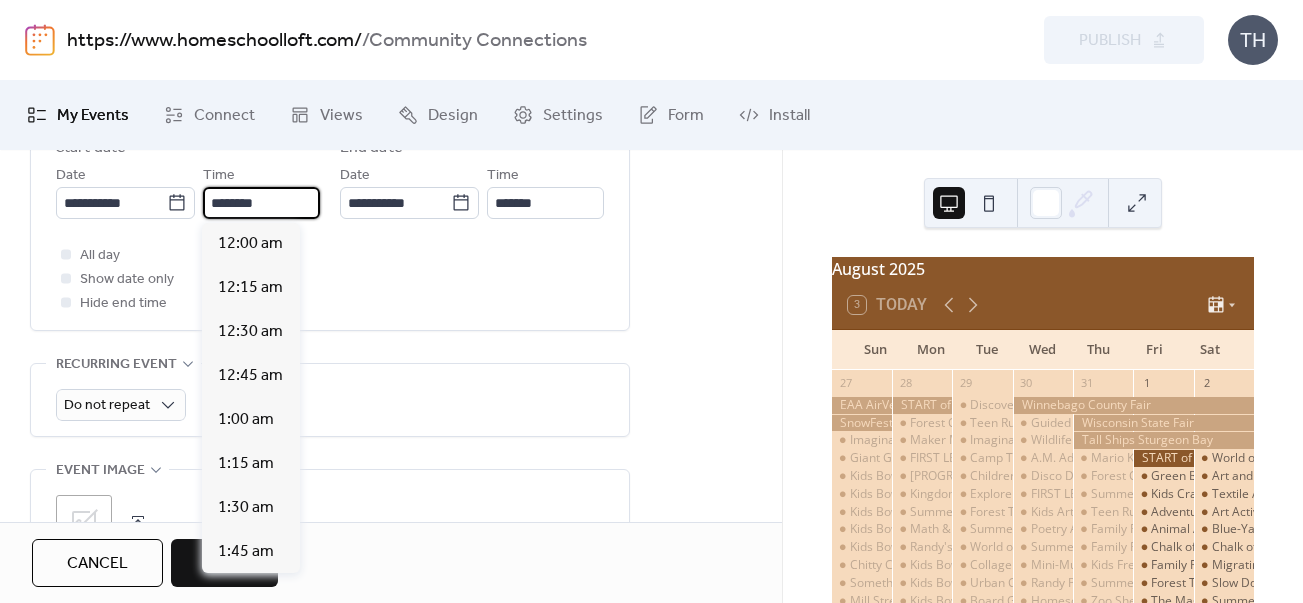 click on "********" at bounding box center (261, 203) 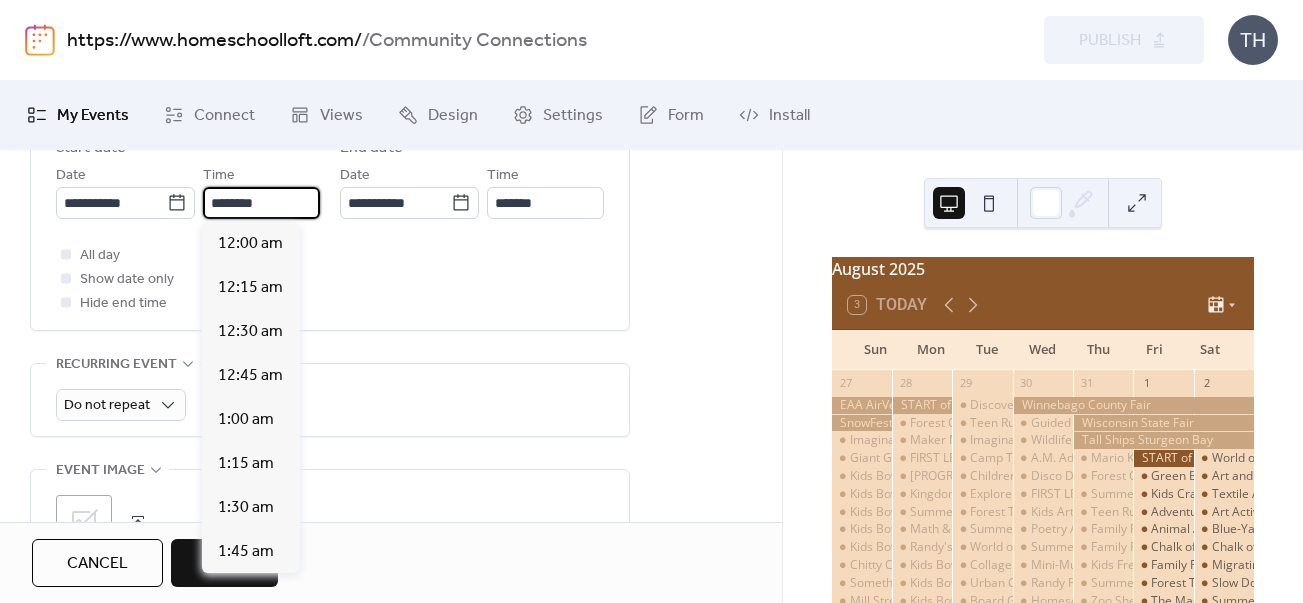 scroll, scrollTop: 2184, scrollLeft: 0, axis: vertical 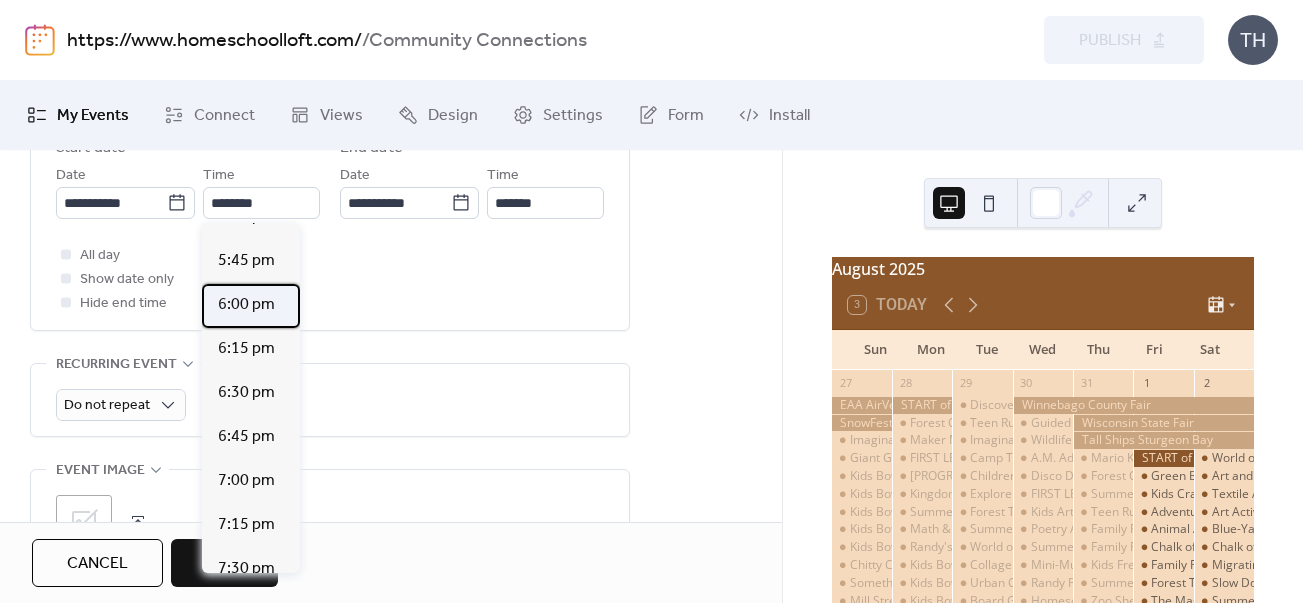 click on "6:00 pm" at bounding box center [251, 306] 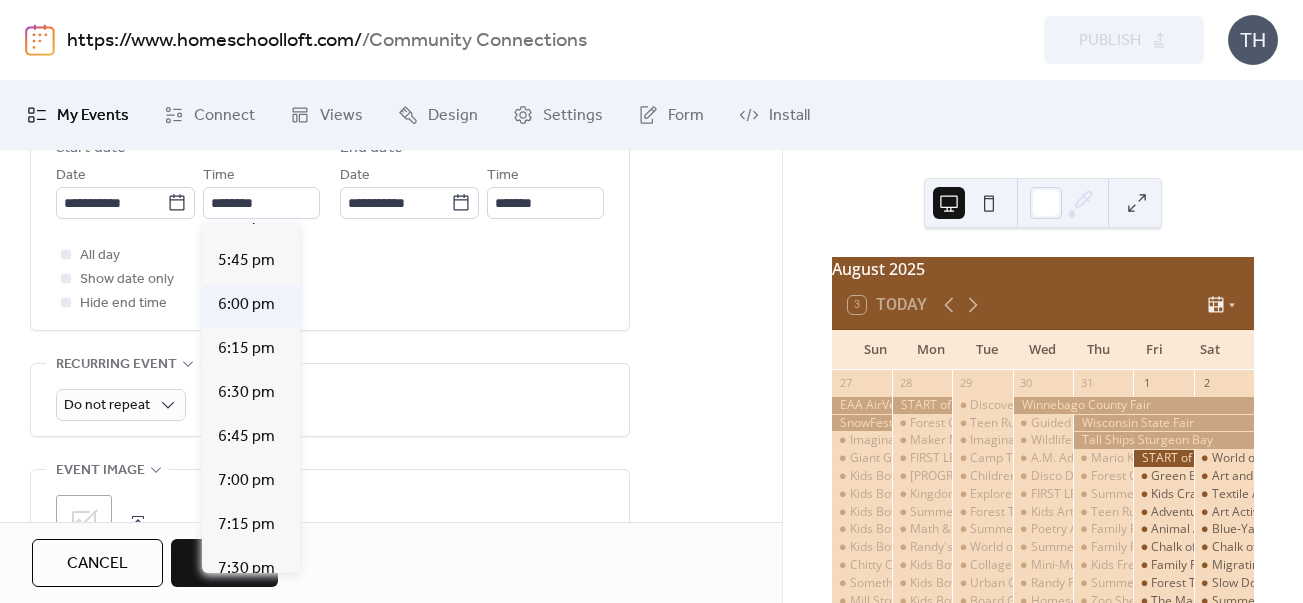 type on "*******" 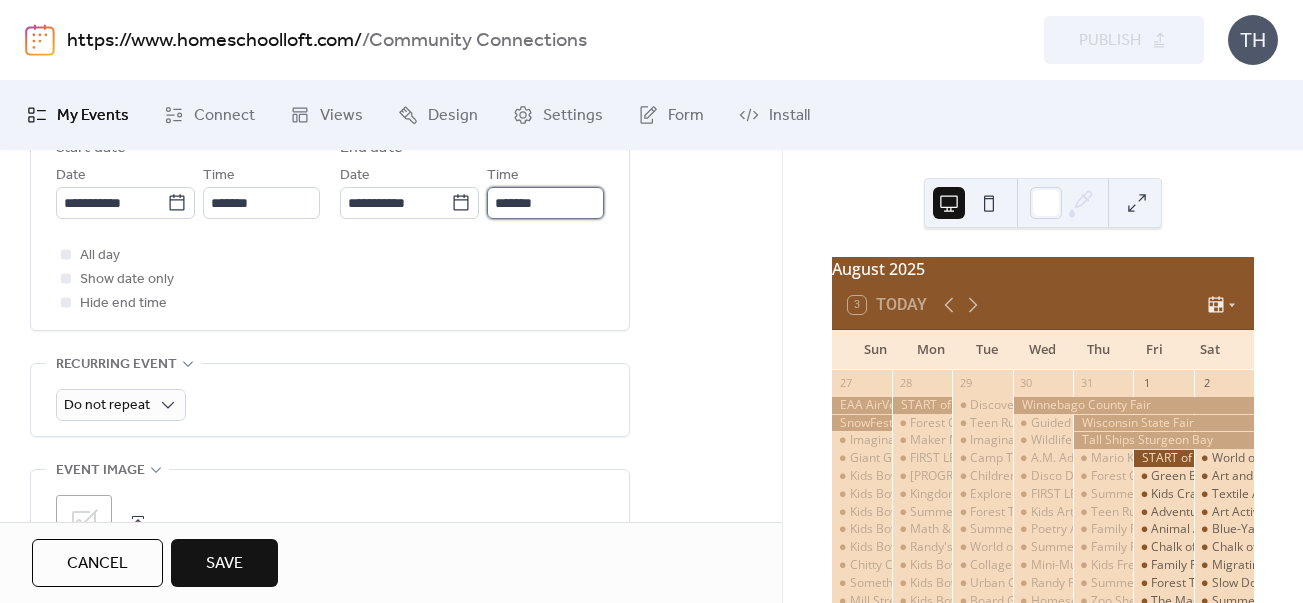 click on "*******" at bounding box center (545, 203) 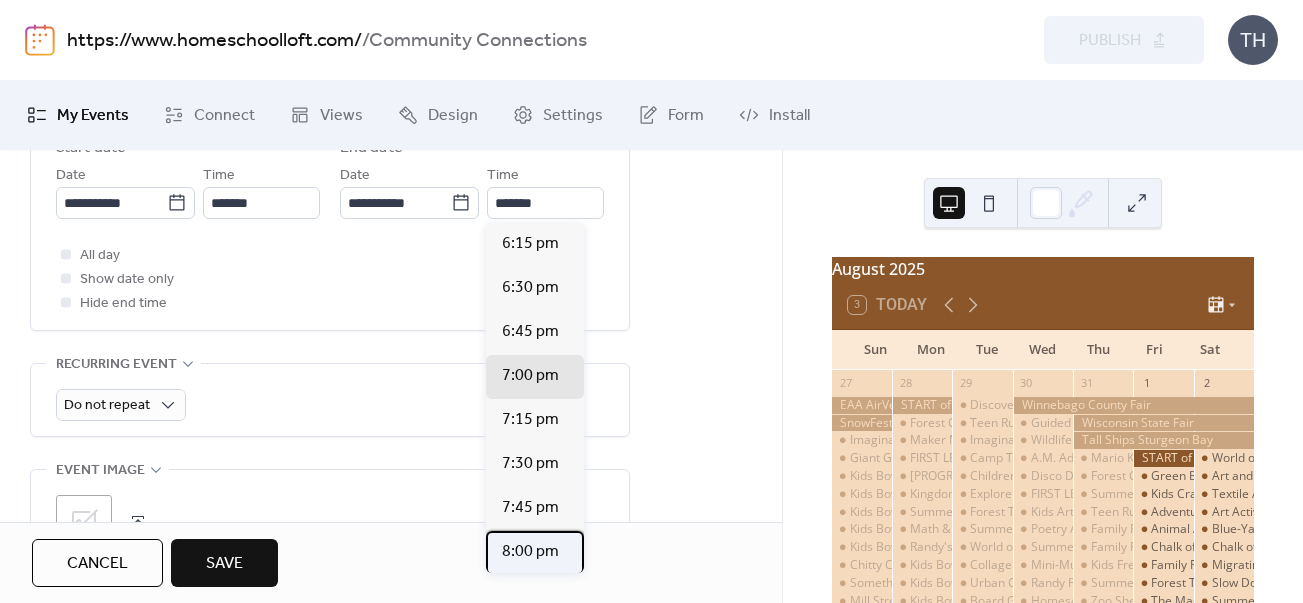 click on "8:00 pm" at bounding box center (530, 552) 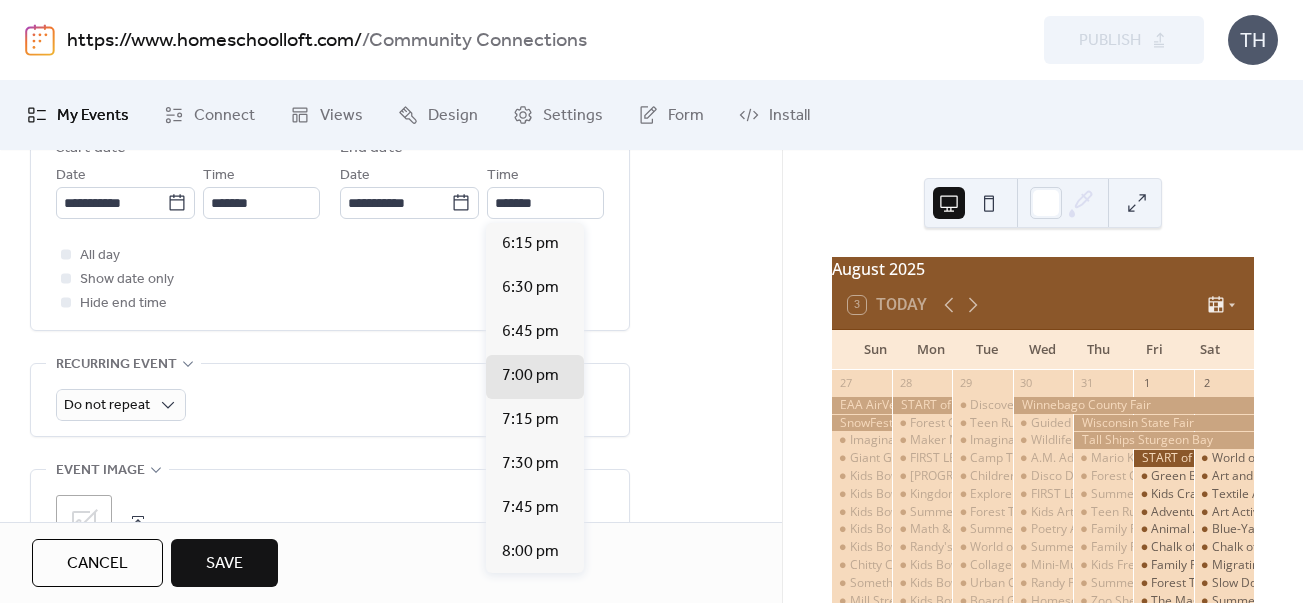 type on "*******" 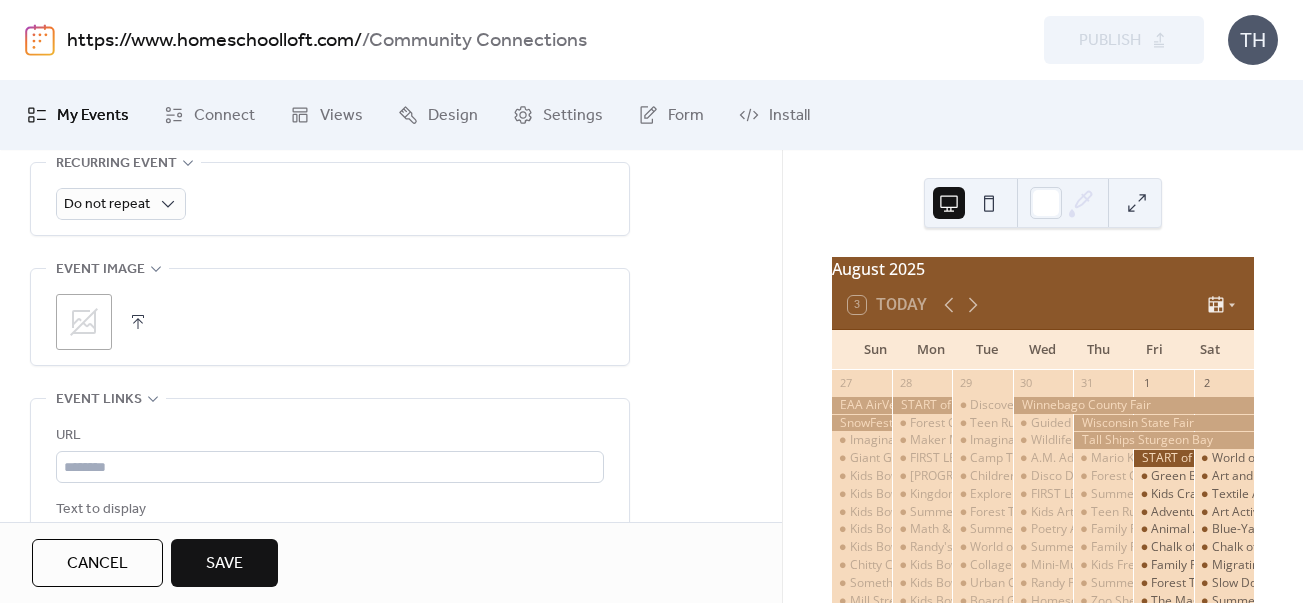 scroll, scrollTop: 1009, scrollLeft: 0, axis: vertical 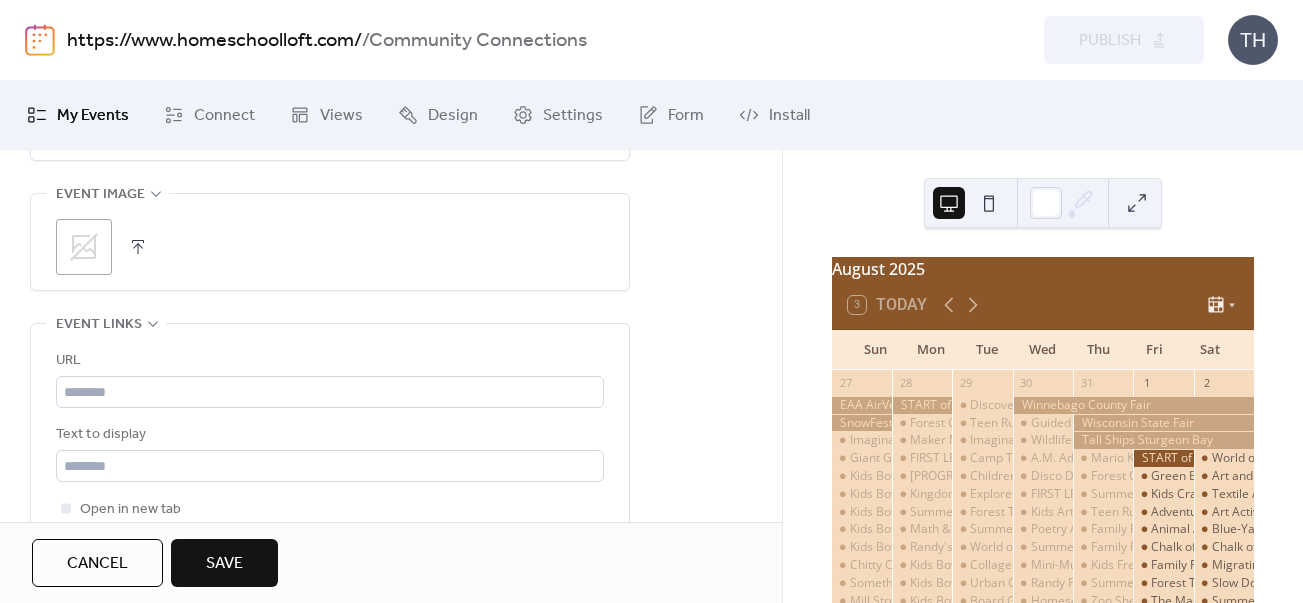 click at bounding box center [138, 247] 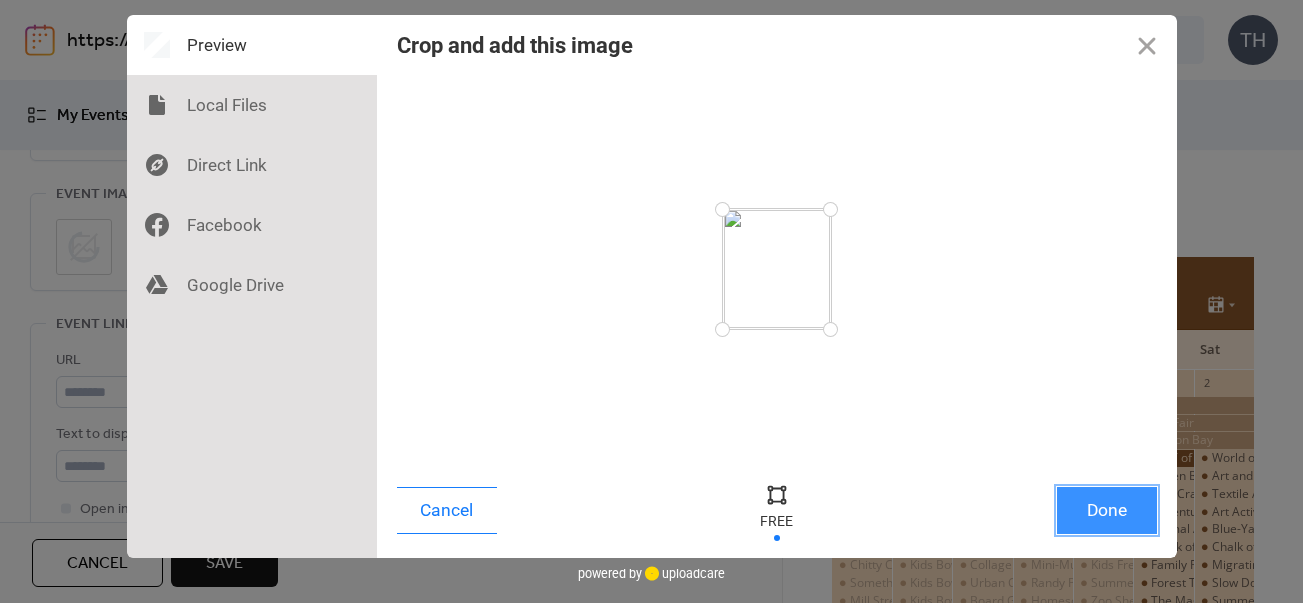 click on "Done" at bounding box center [1107, 510] 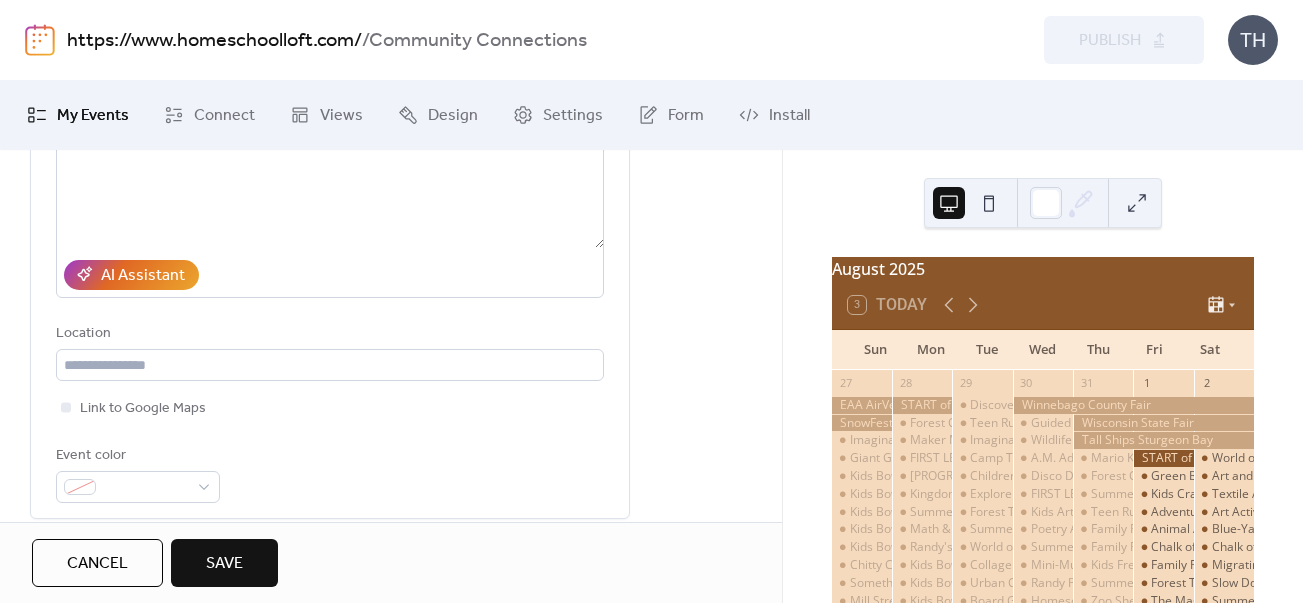 scroll, scrollTop: 316, scrollLeft: 0, axis: vertical 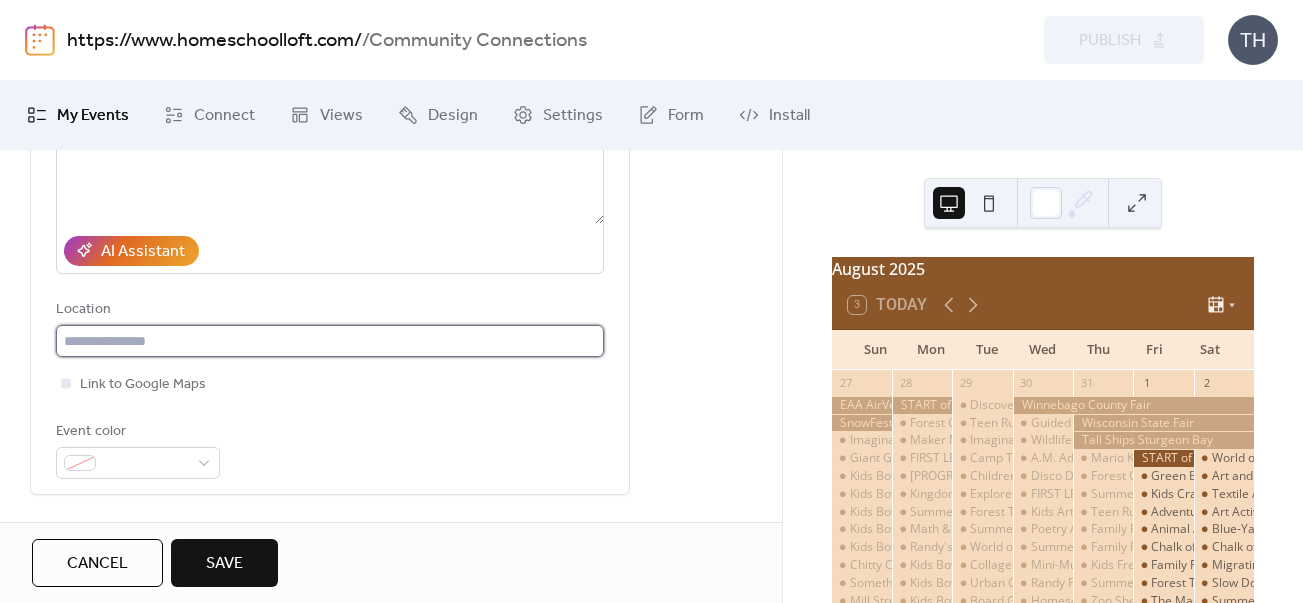 click at bounding box center [330, 341] 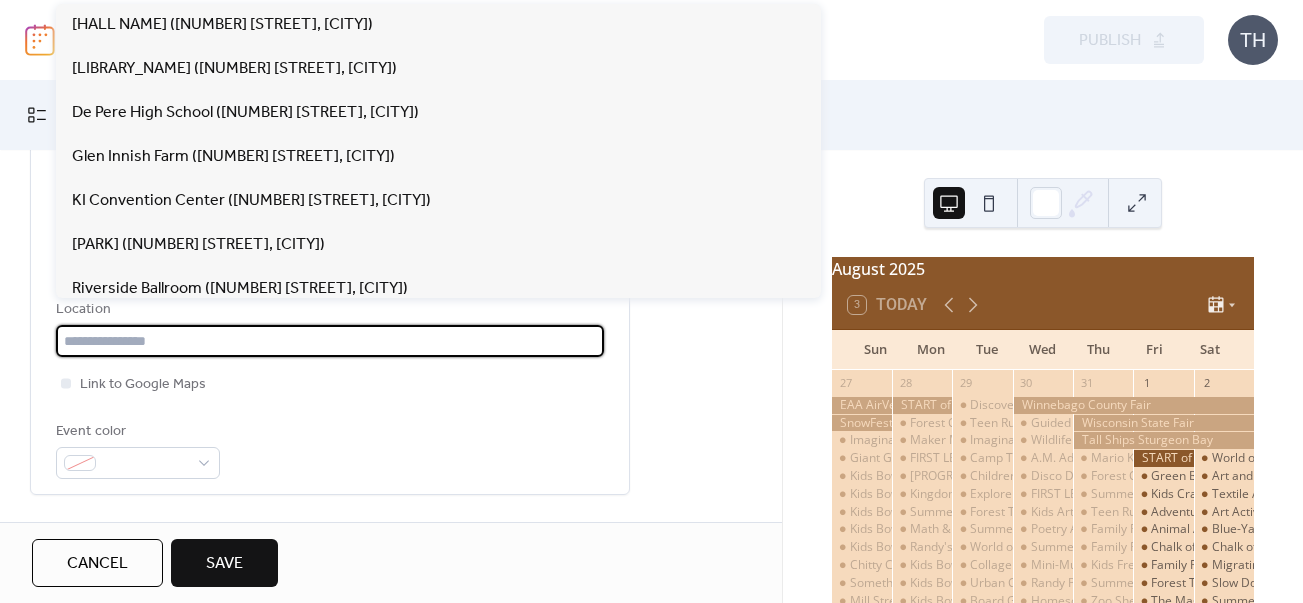 paste on "**********" 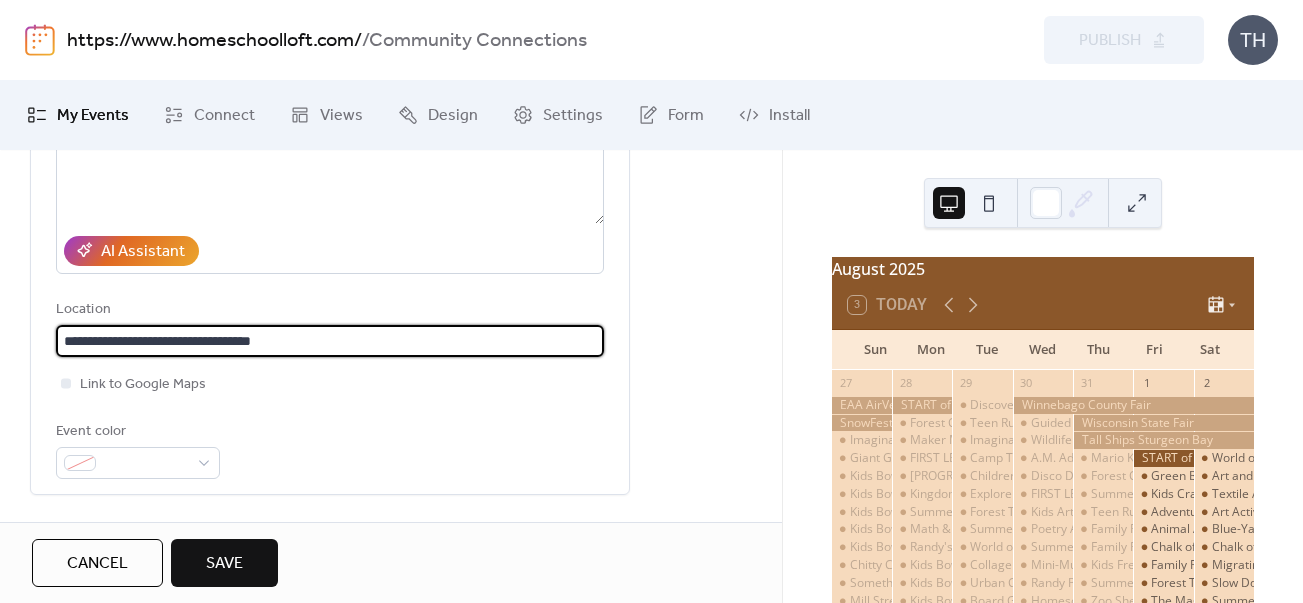 type on "**********" 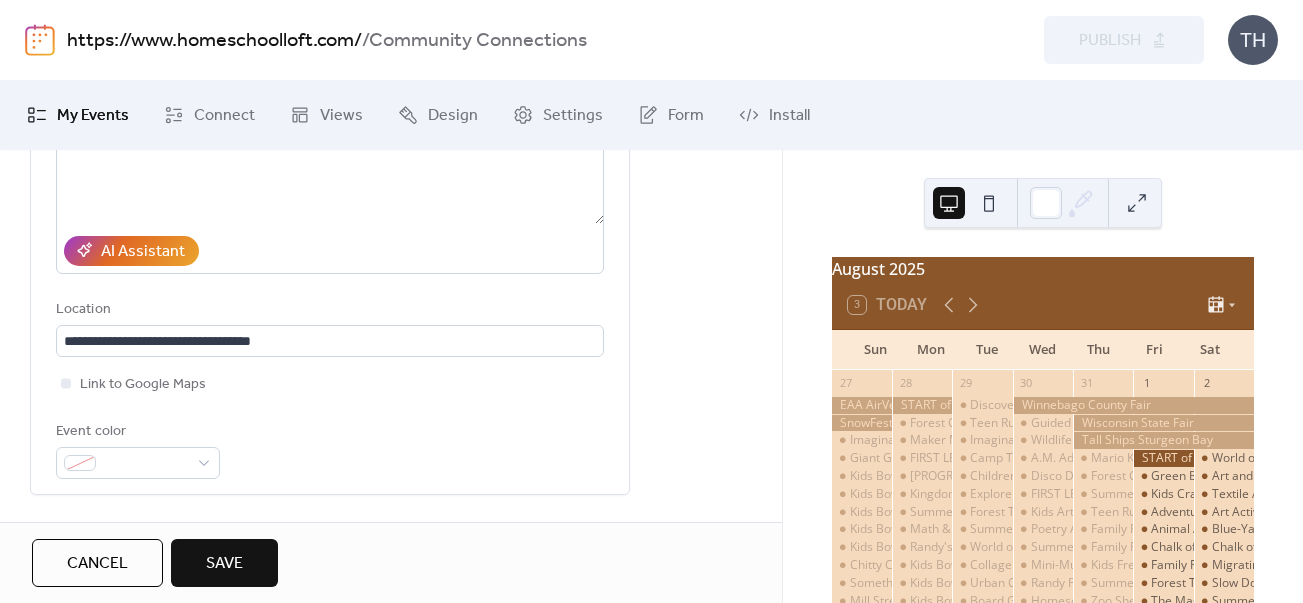 click on "Title [TITLE_TEXT] Description [DESCRIPTION_TEXT] AI Assistant Location [LOCATION_TEXT] Link to Google Maps Event color ••• Date and time Start date Date [DATE_TEXT] Time [TIME_TEXT] End date Date [DATE_TEXT] Time [TIME_TEXT] All day Show date only Hide end time ••• Recurring event Do not repeat ••• Event image ; ••• Event links URL [URL_TEXT] Text to display [TEXT_TO_DISPLAY] Open in new tab ••• Categories No categories added yet. Add Category ••• RSVP Enable RSVP Limit number of guests •••" at bounding box center [391, 717] 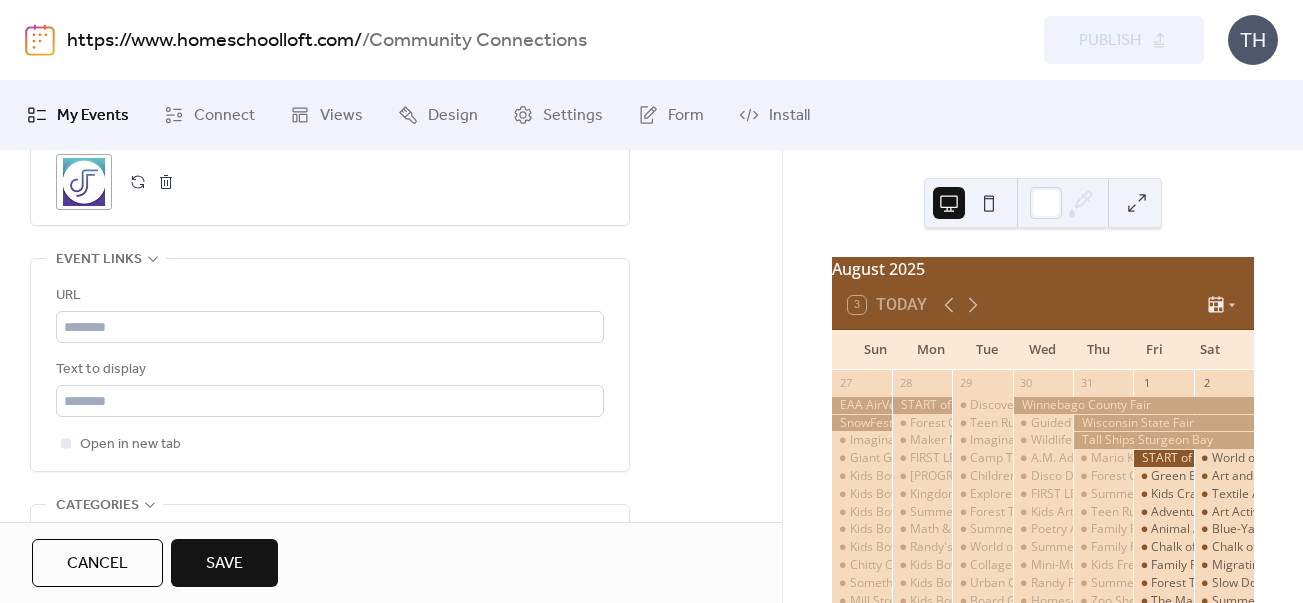 scroll, scrollTop: 1081, scrollLeft: 0, axis: vertical 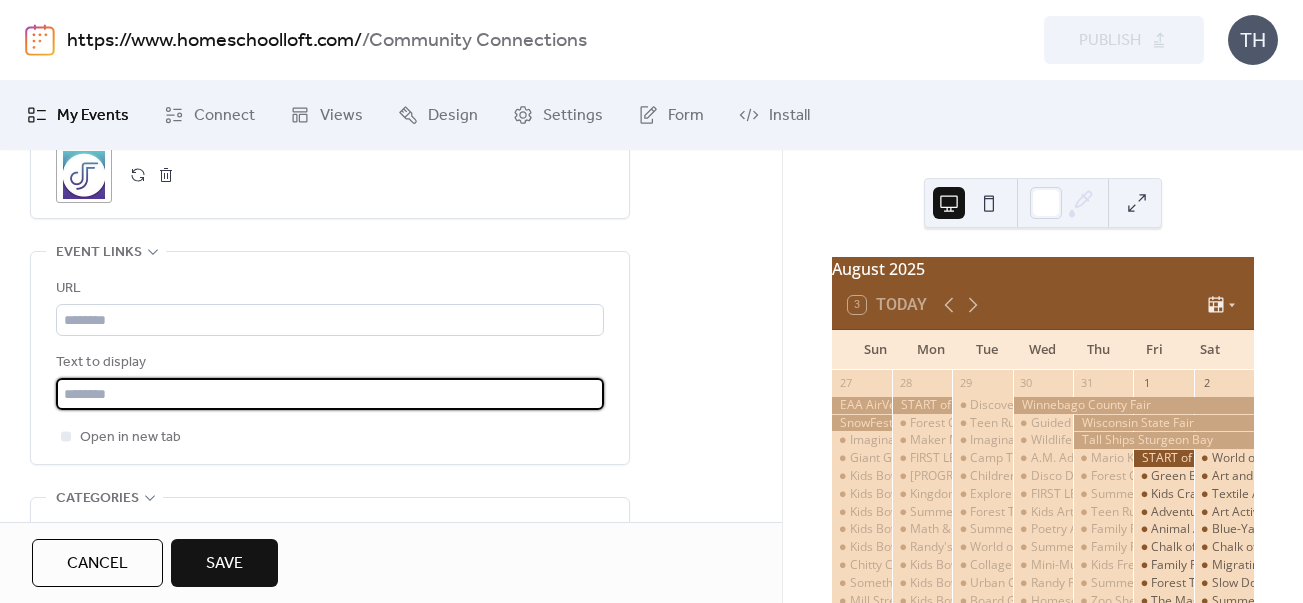 click at bounding box center (330, 394) 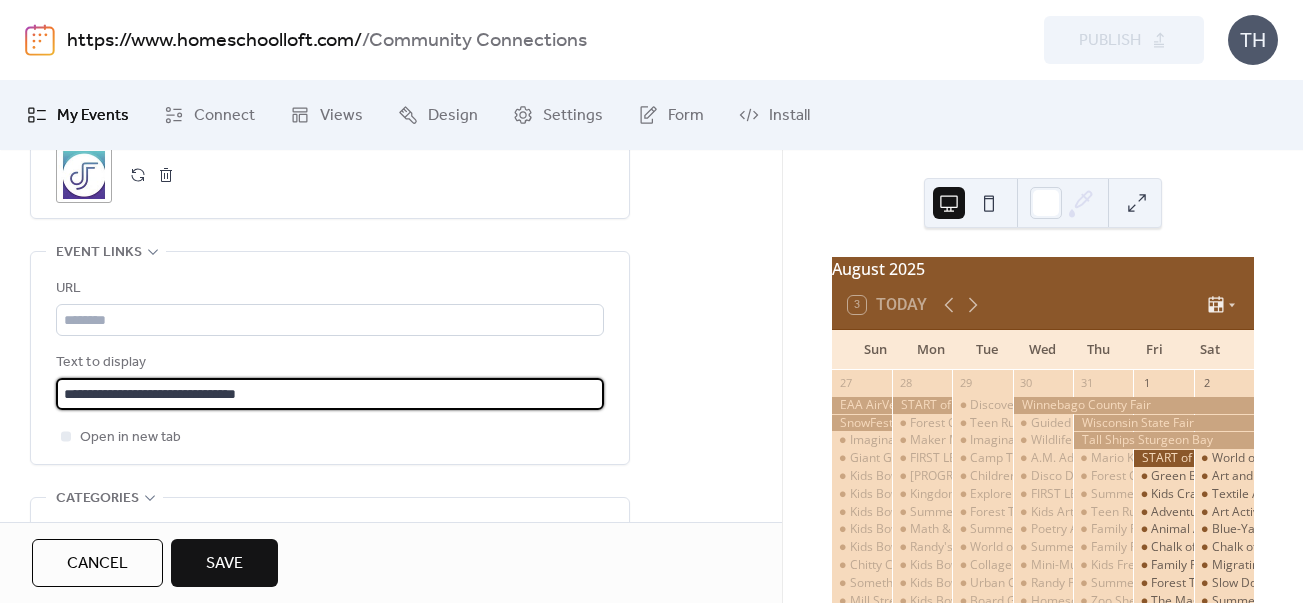 type on "**********" 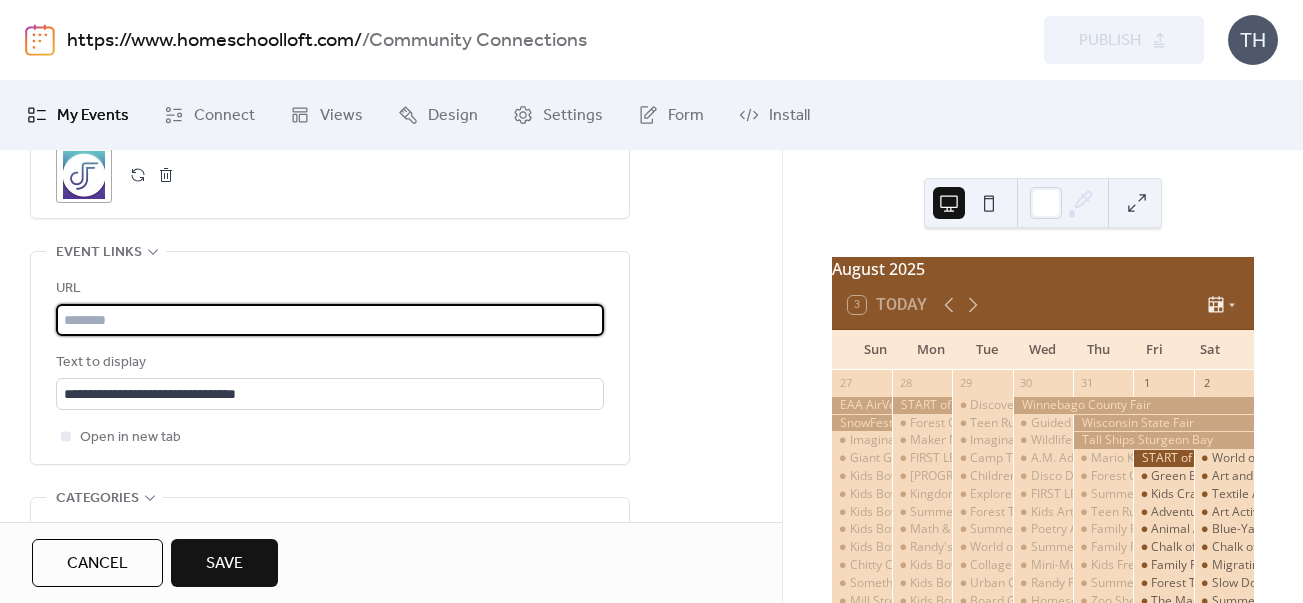 click at bounding box center [330, 320] 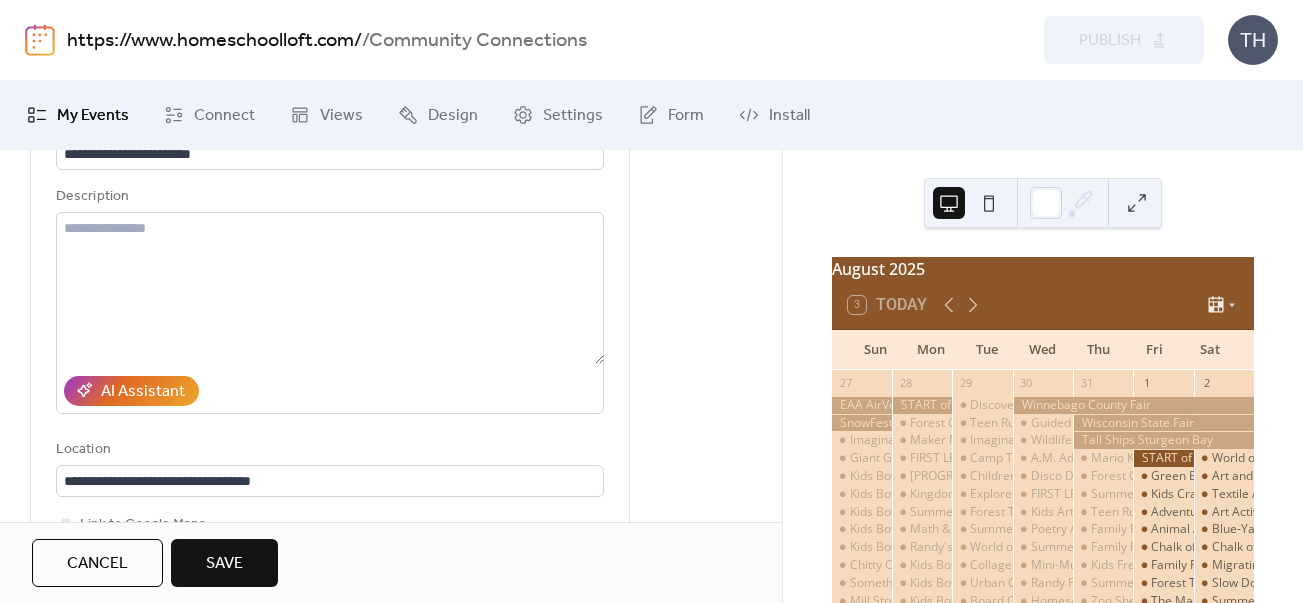 scroll, scrollTop: 149, scrollLeft: 0, axis: vertical 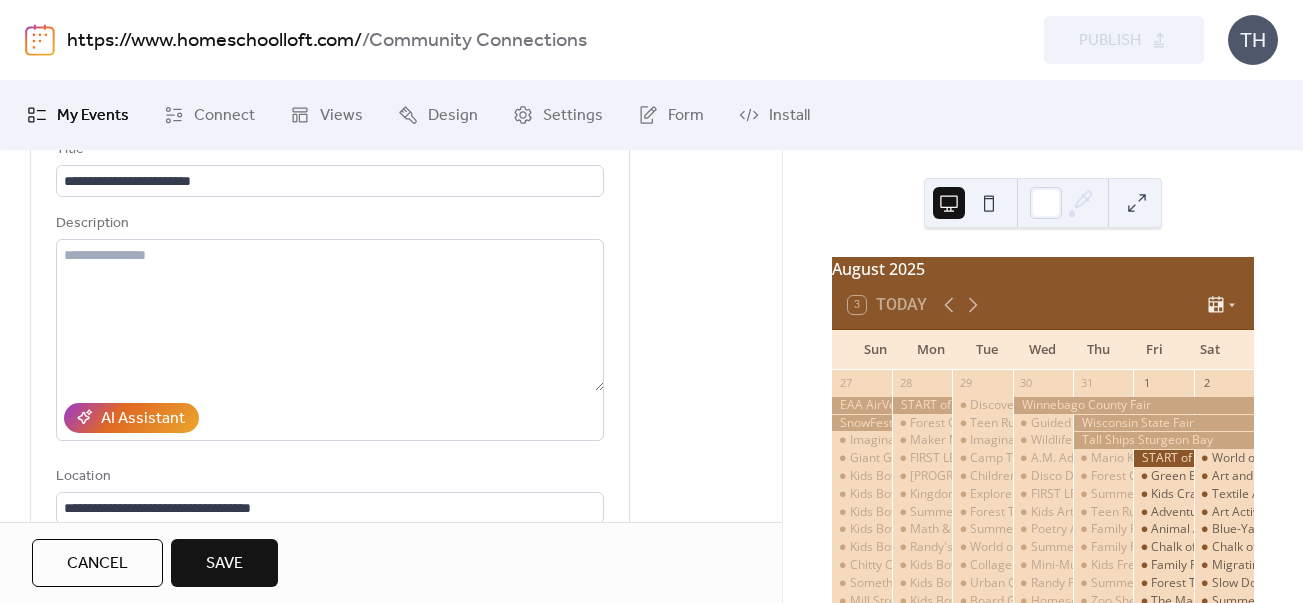 type on "**********" 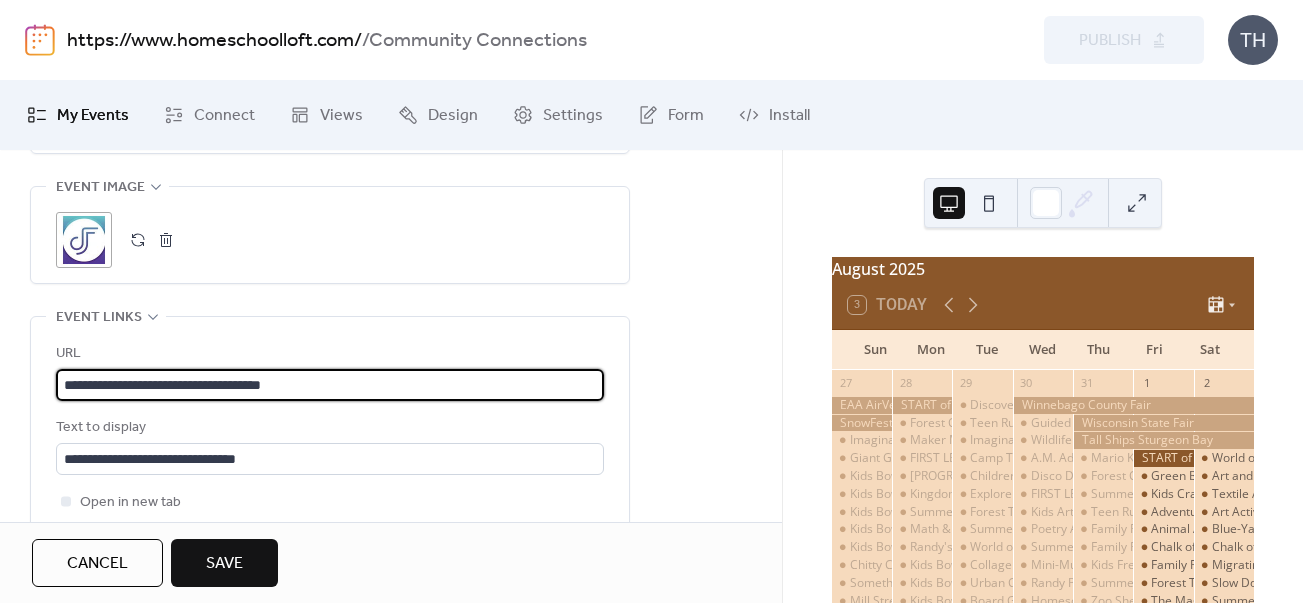 scroll, scrollTop: 1090, scrollLeft: 0, axis: vertical 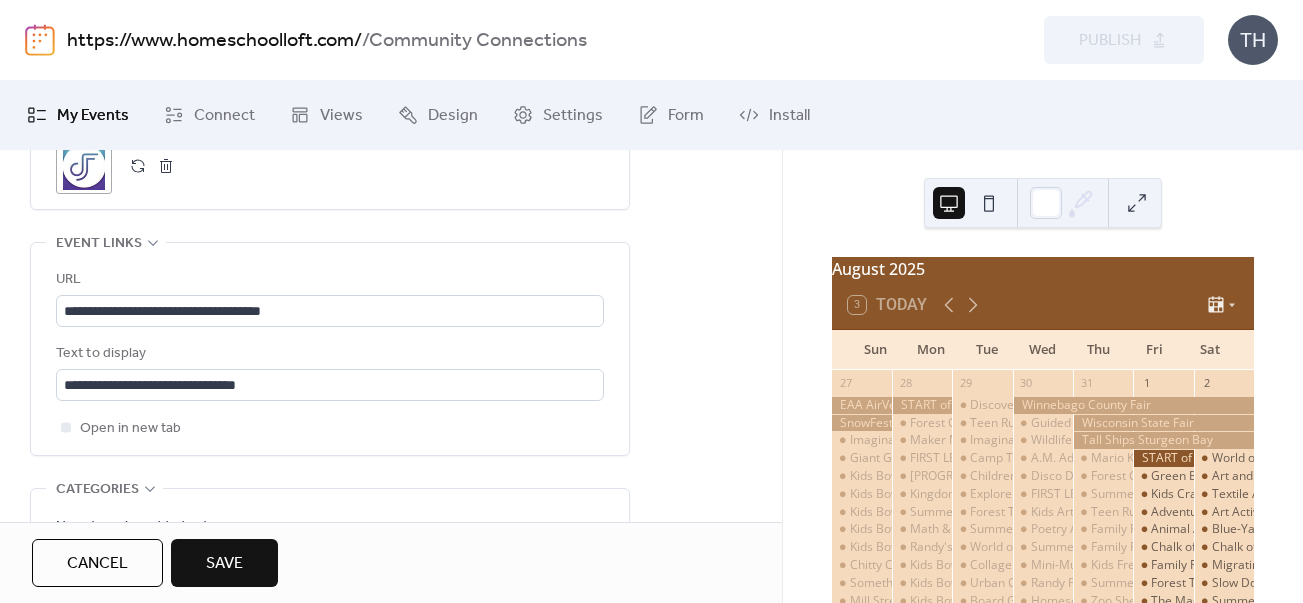 click on "Save" at bounding box center [224, 564] 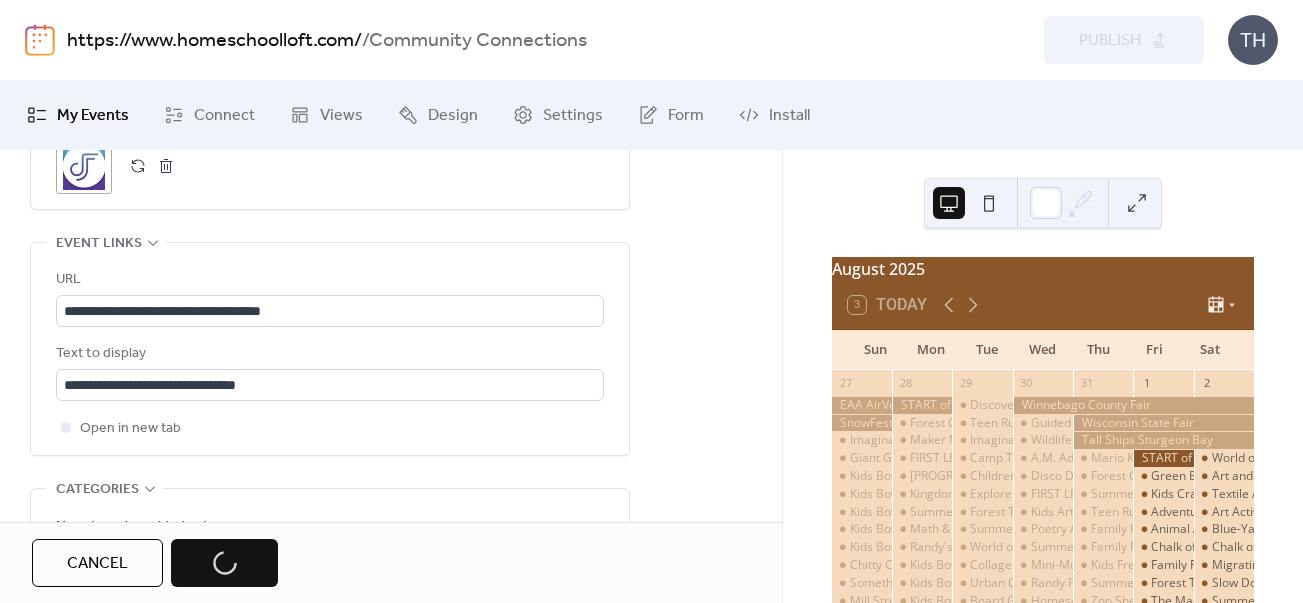 scroll, scrollTop: 1164, scrollLeft: 0, axis: vertical 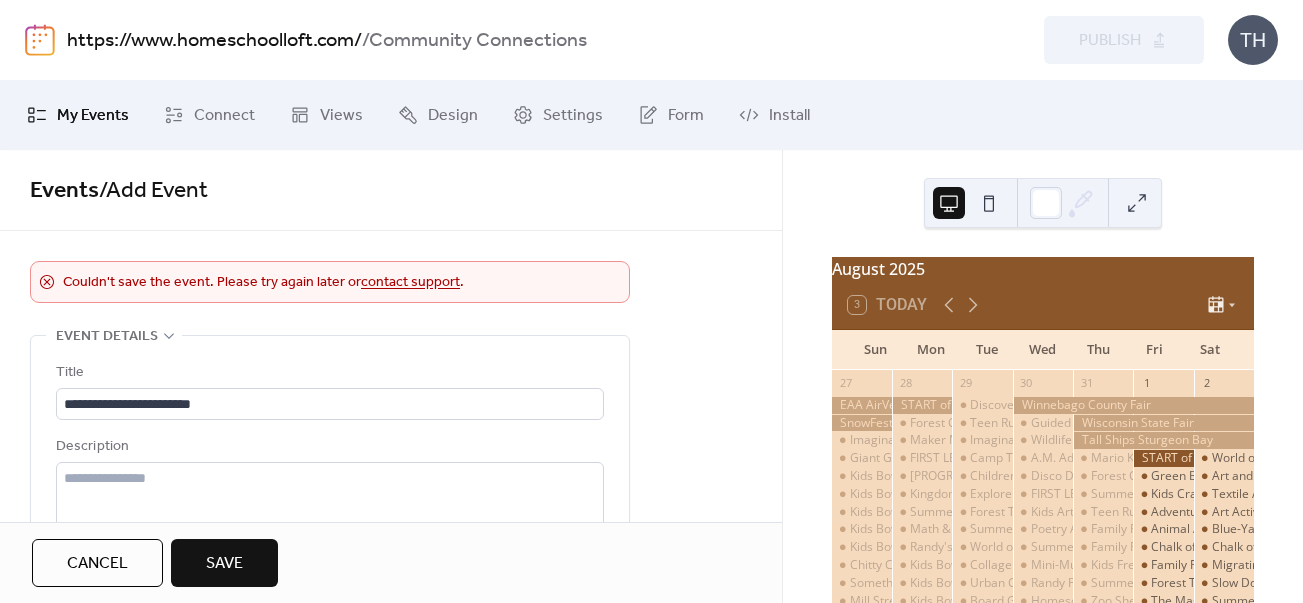 click on "https://www.homeschoolloft.com/" at bounding box center [214, 41] 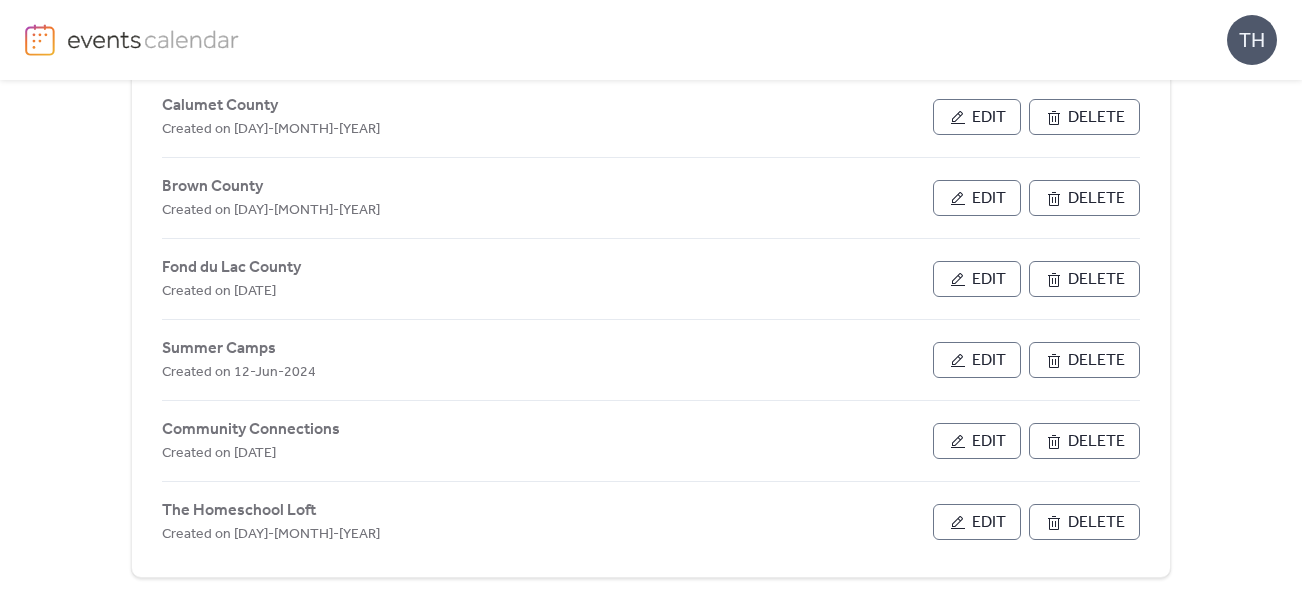 scroll, scrollTop: 1073, scrollLeft: 0, axis: vertical 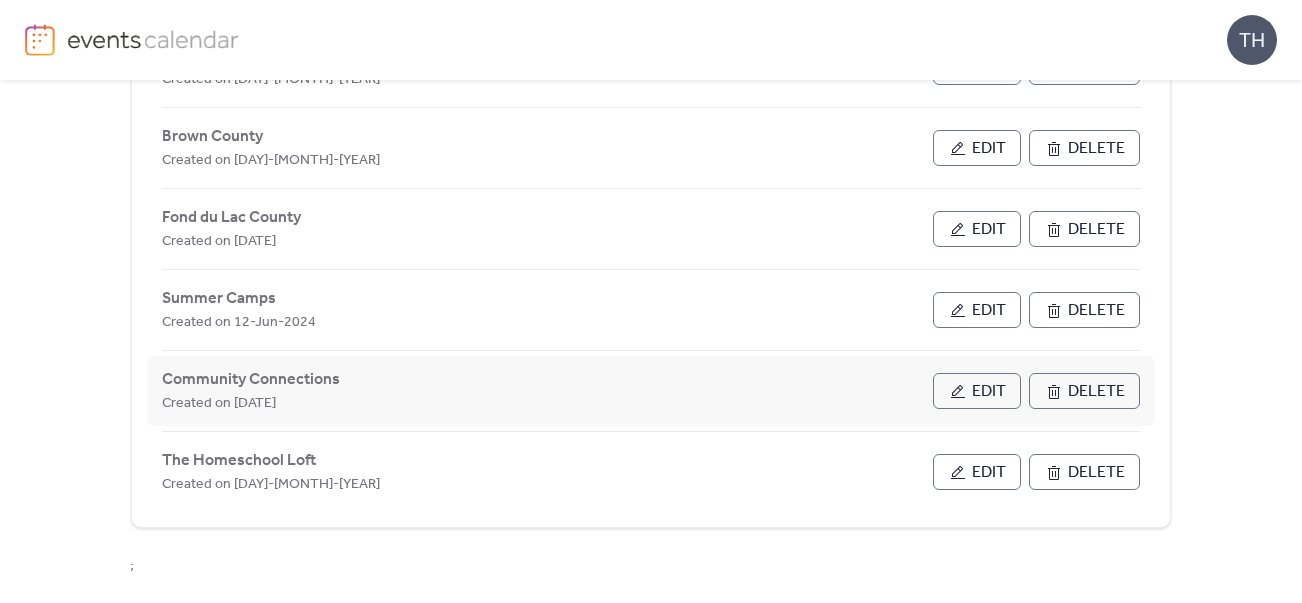 click on "Edit" at bounding box center (989, 392) 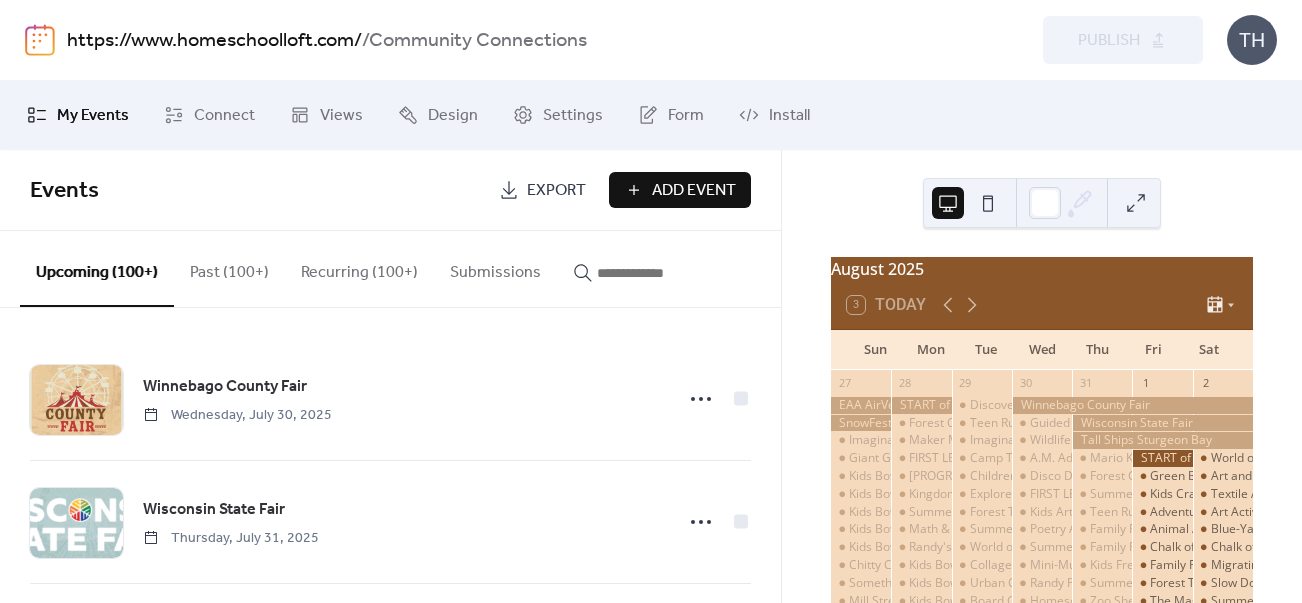 click at bounding box center [657, 273] 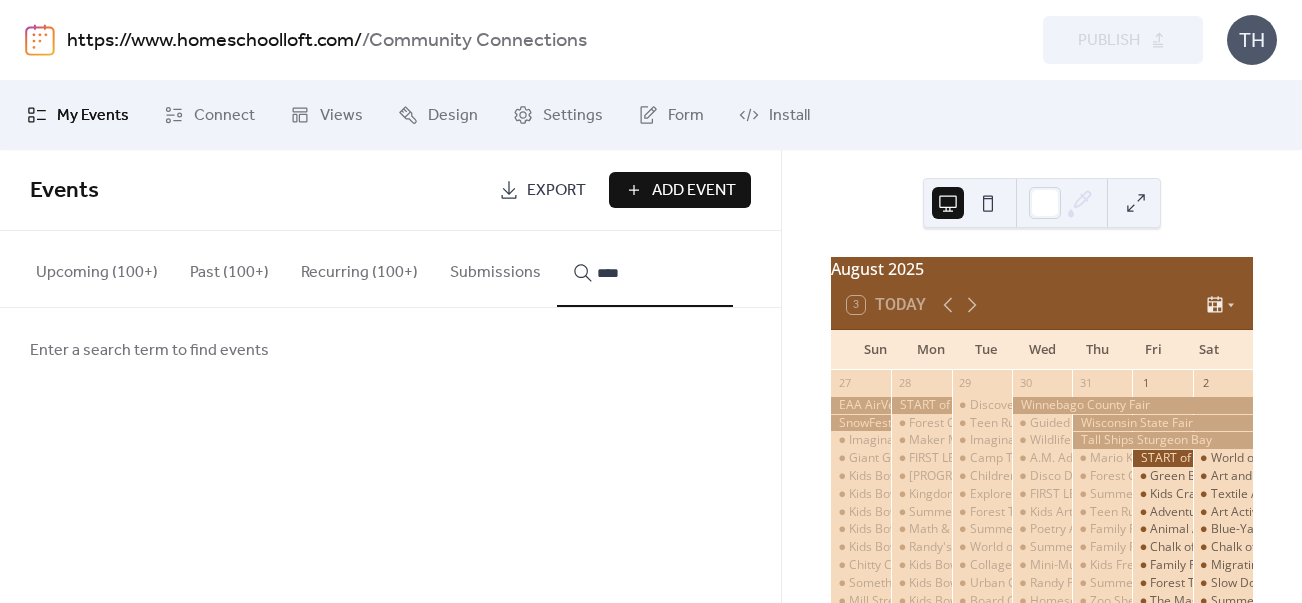 click on "****" at bounding box center [645, 269] 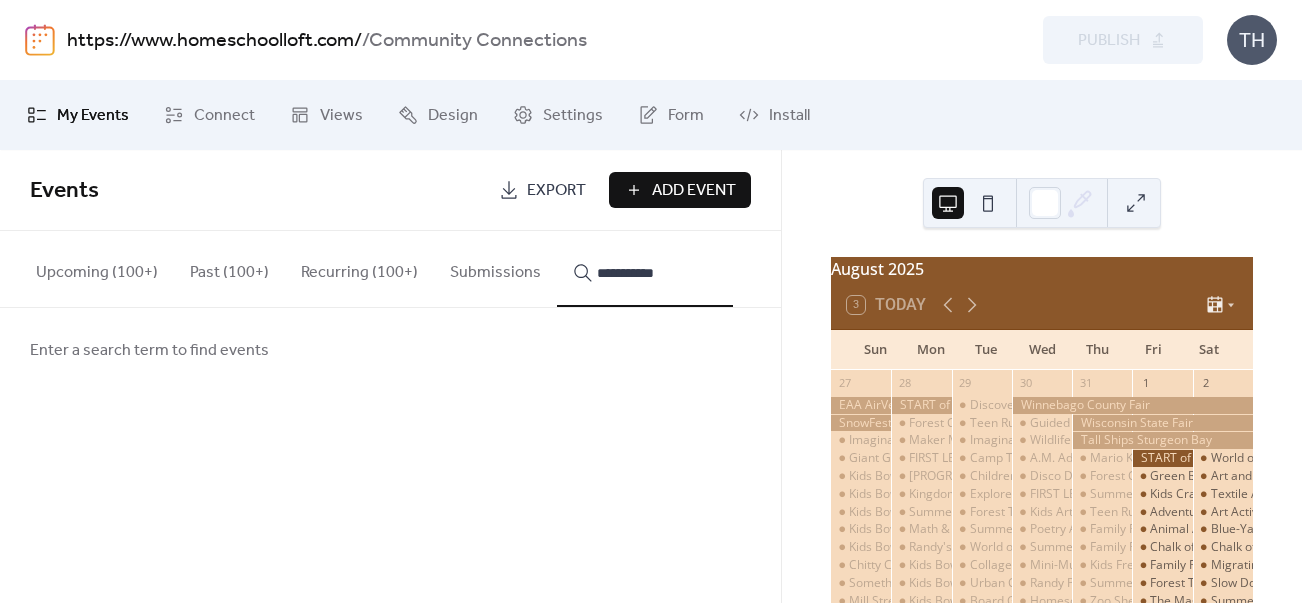 click on "**********" at bounding box center (645, 269) 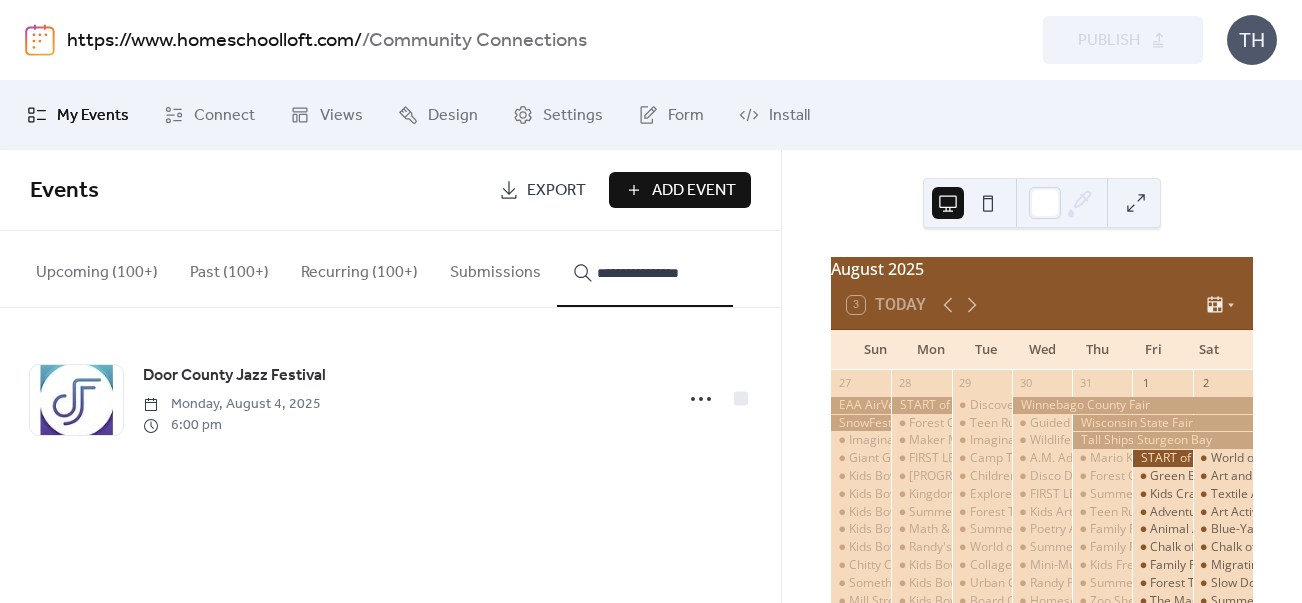 type on "**********" 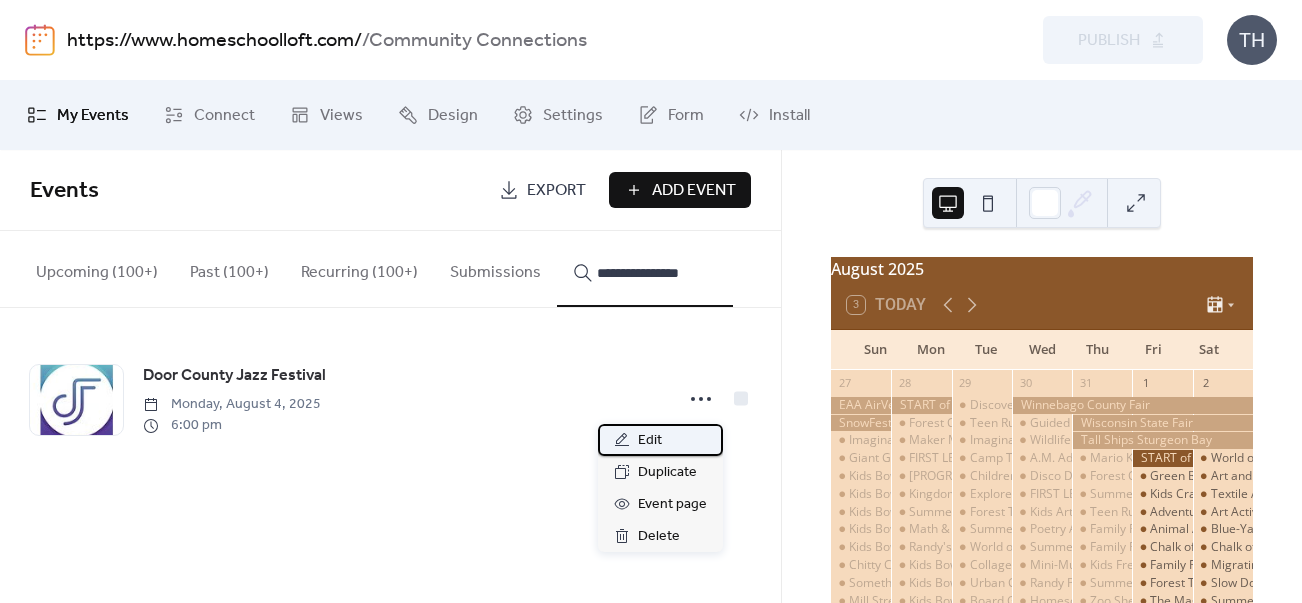 click on "Edit" at bounding box center [660, 440] 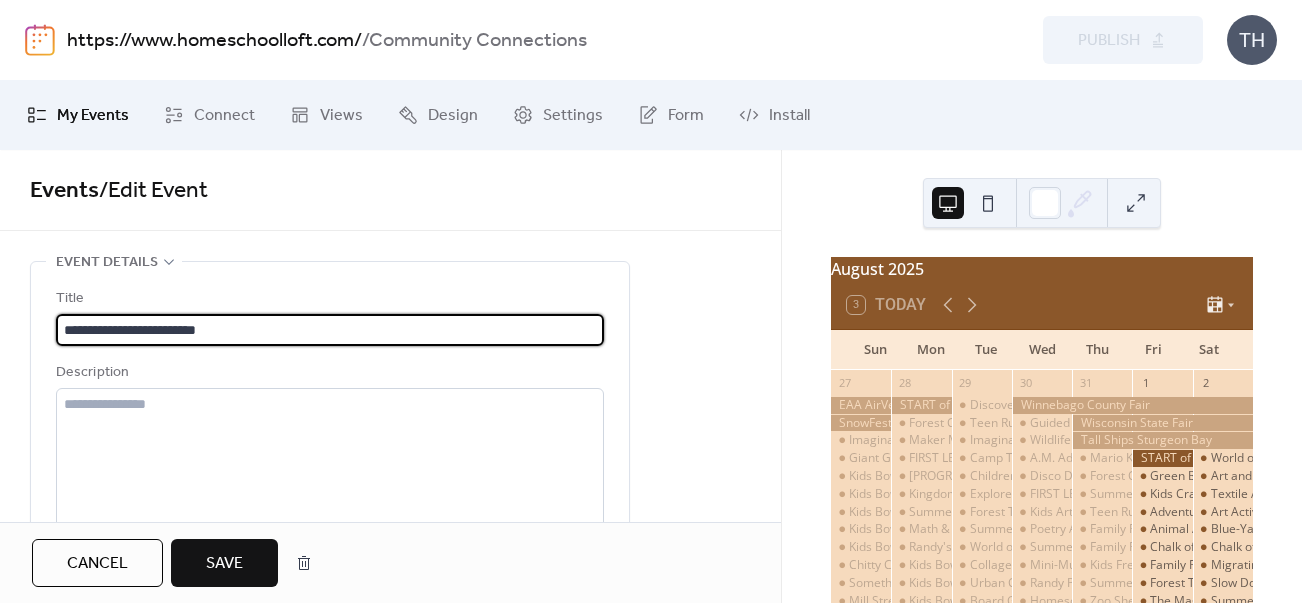 type on "**********" 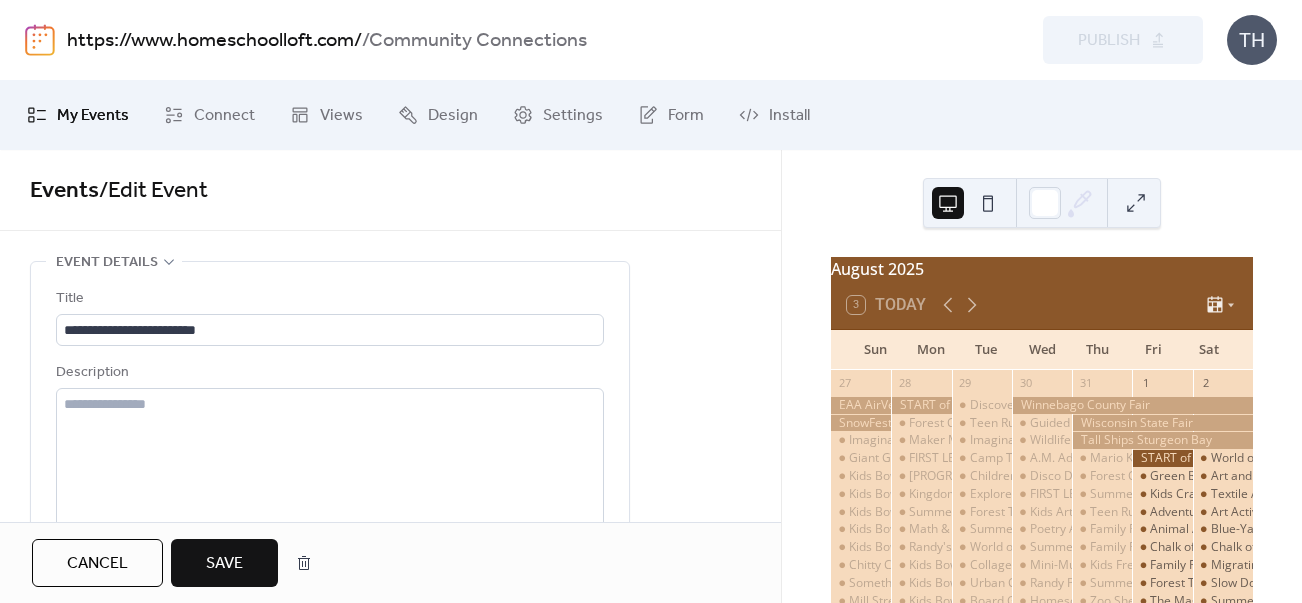 click on "Cancel Save" at bounding box center [390, 562] 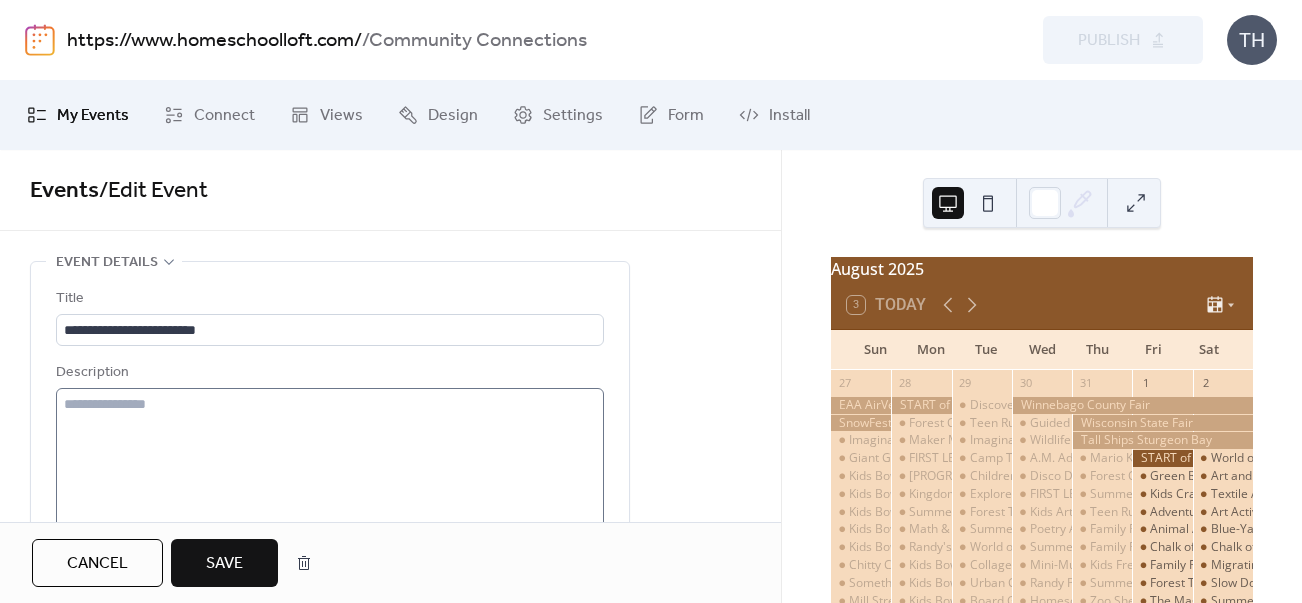 drag, startPoint x: 224, startPoint y: 575, endPoint x: 349, endPoint y: 508, distance: 141.82384 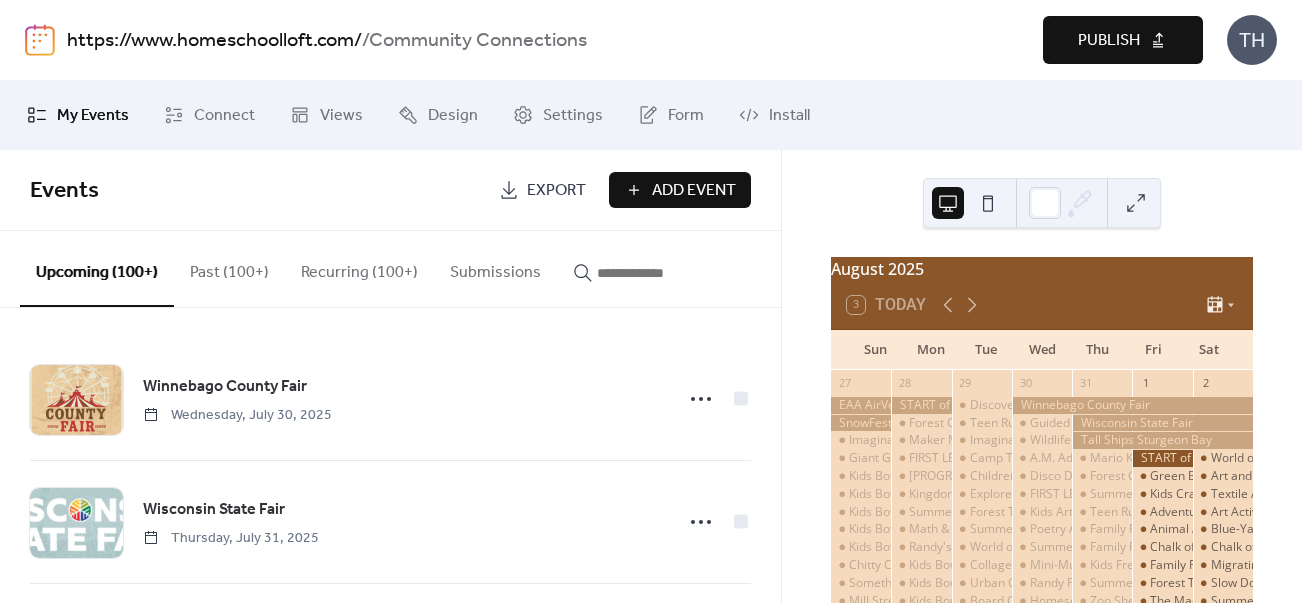 click on "Publish" at bounding box center (1109, 41) 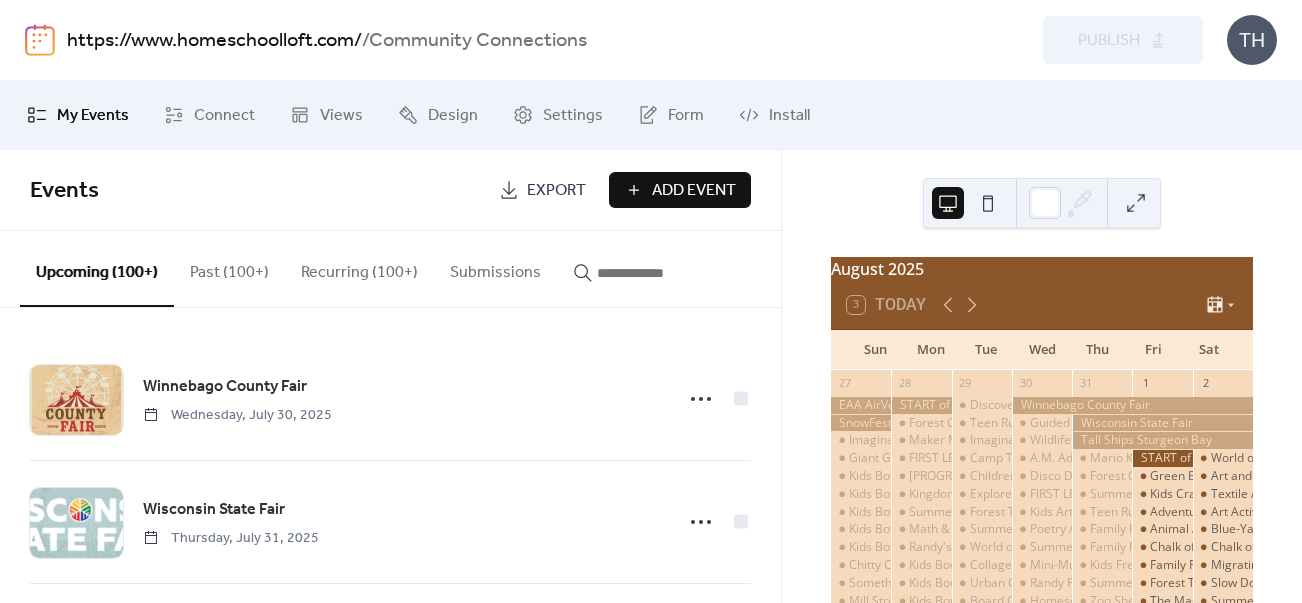 click at bounding box center [657, 273] 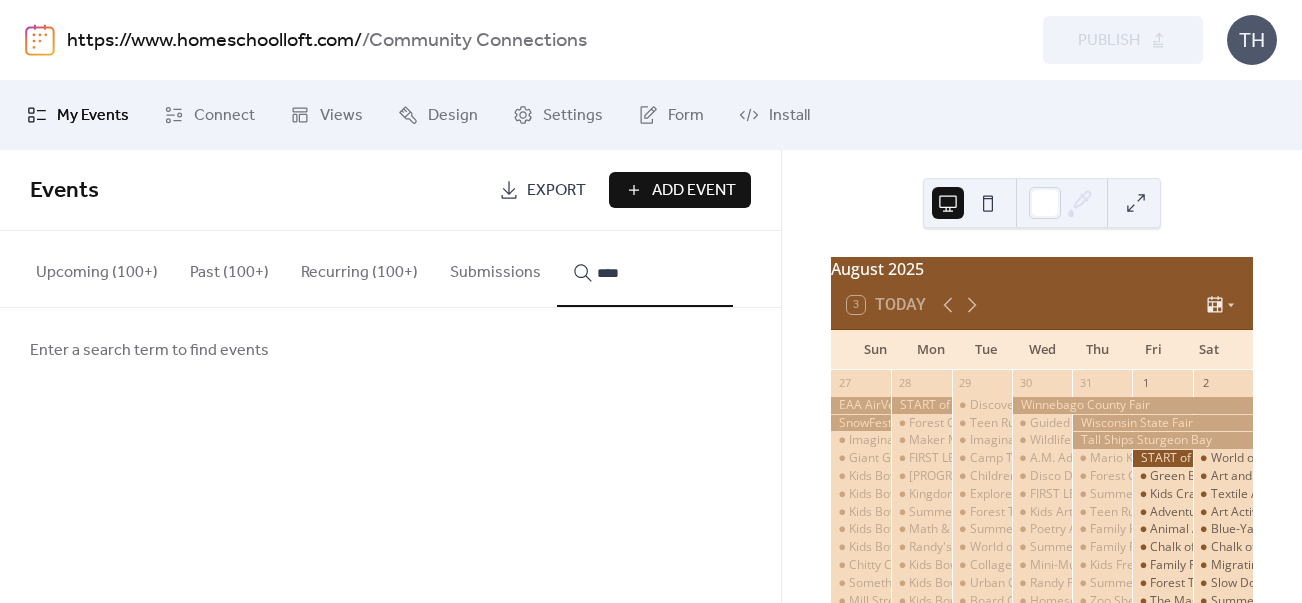 click on "****" at bounding box center (645, 269) 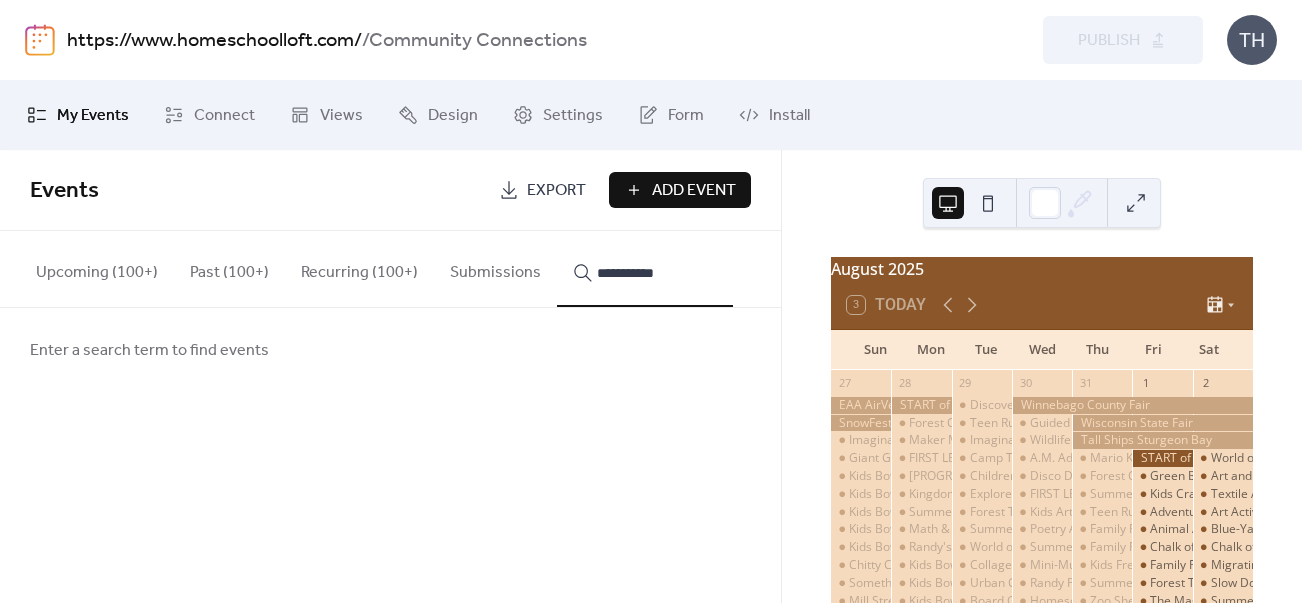 click on "**********" at bounding box center (645, 269) 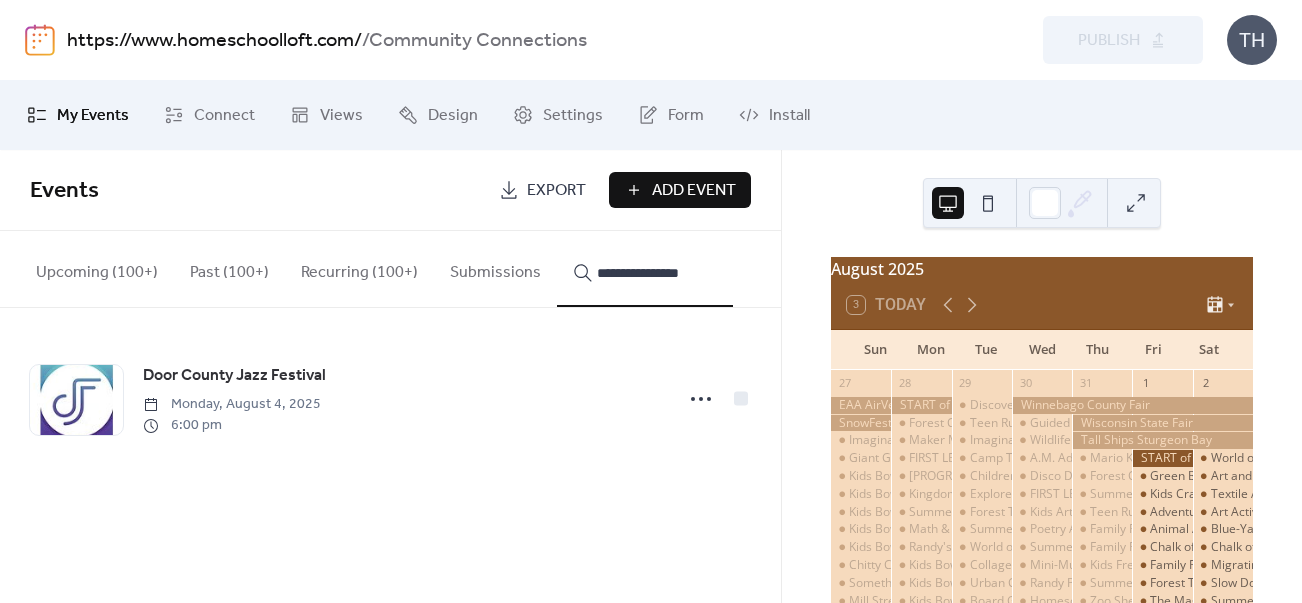 type on "**********" 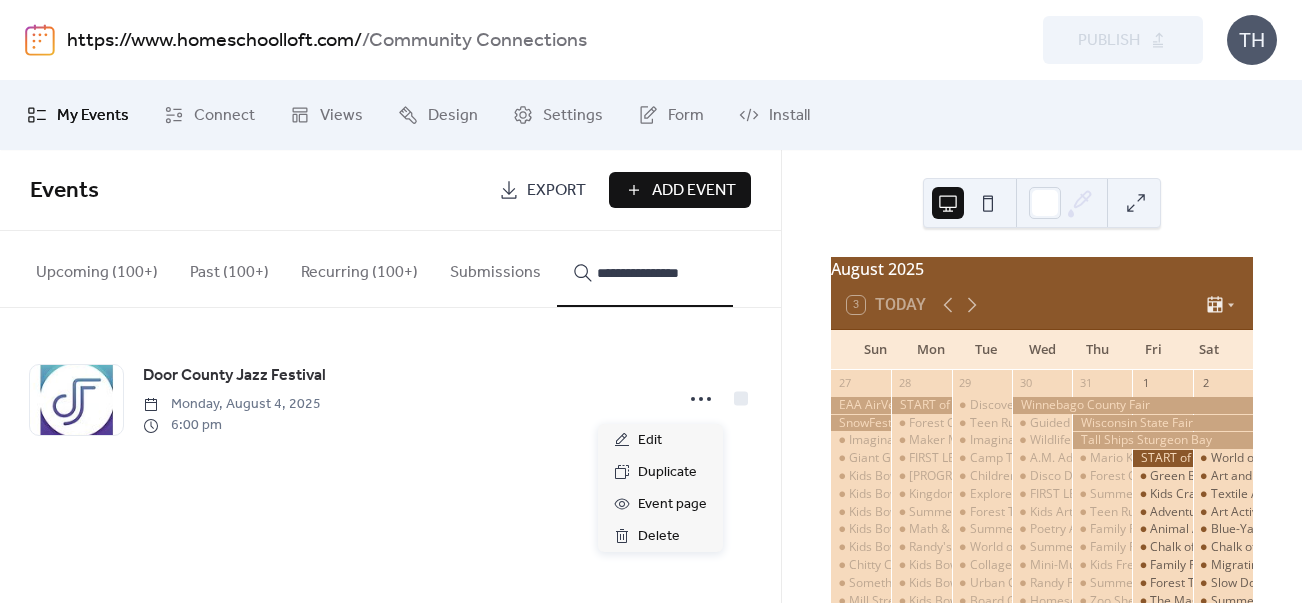 click 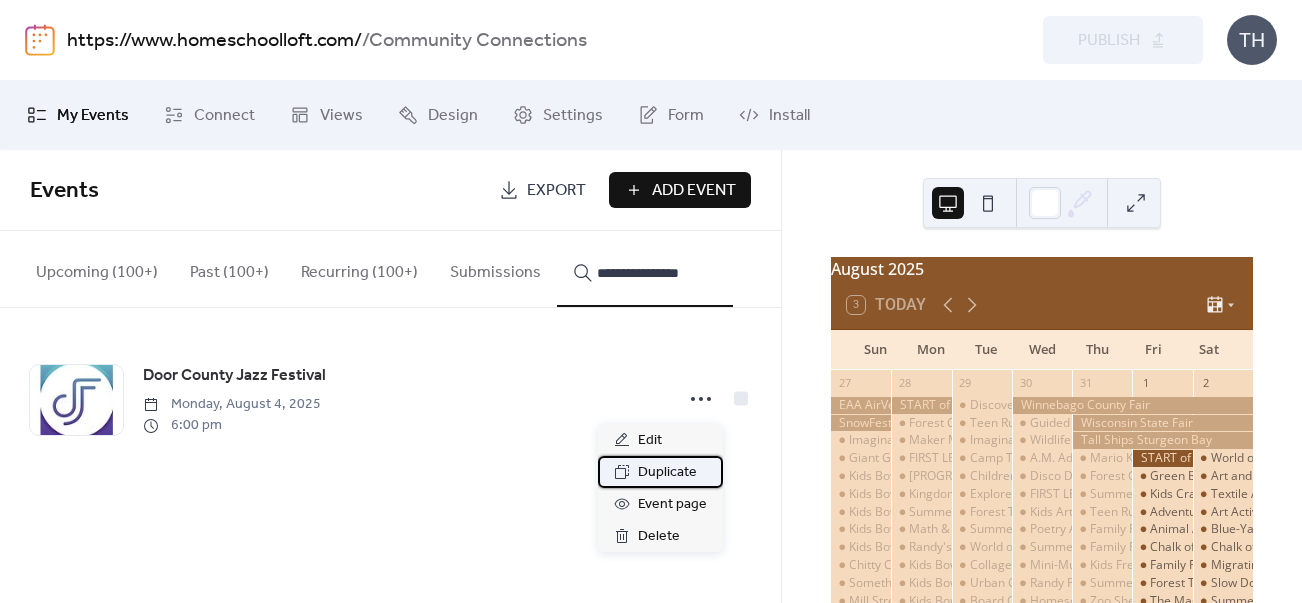 click on "Duplicate" at bounding box center [660, 472] 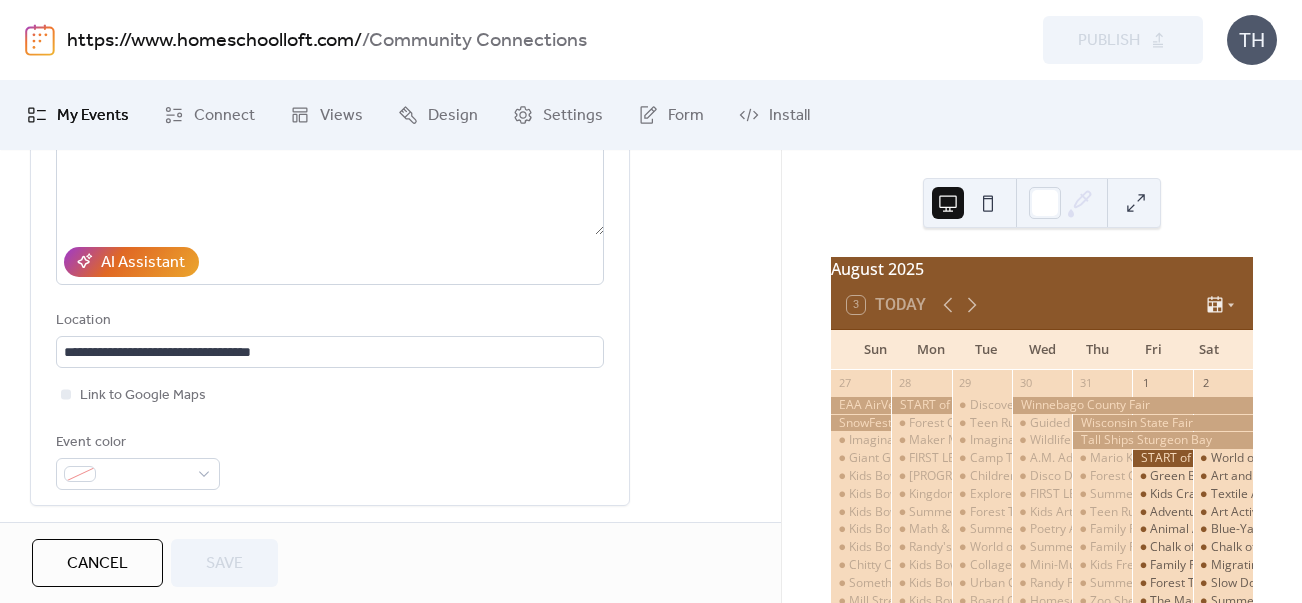 scroll, scrollTop: 383, scrollLeft: 0, axis: vertical 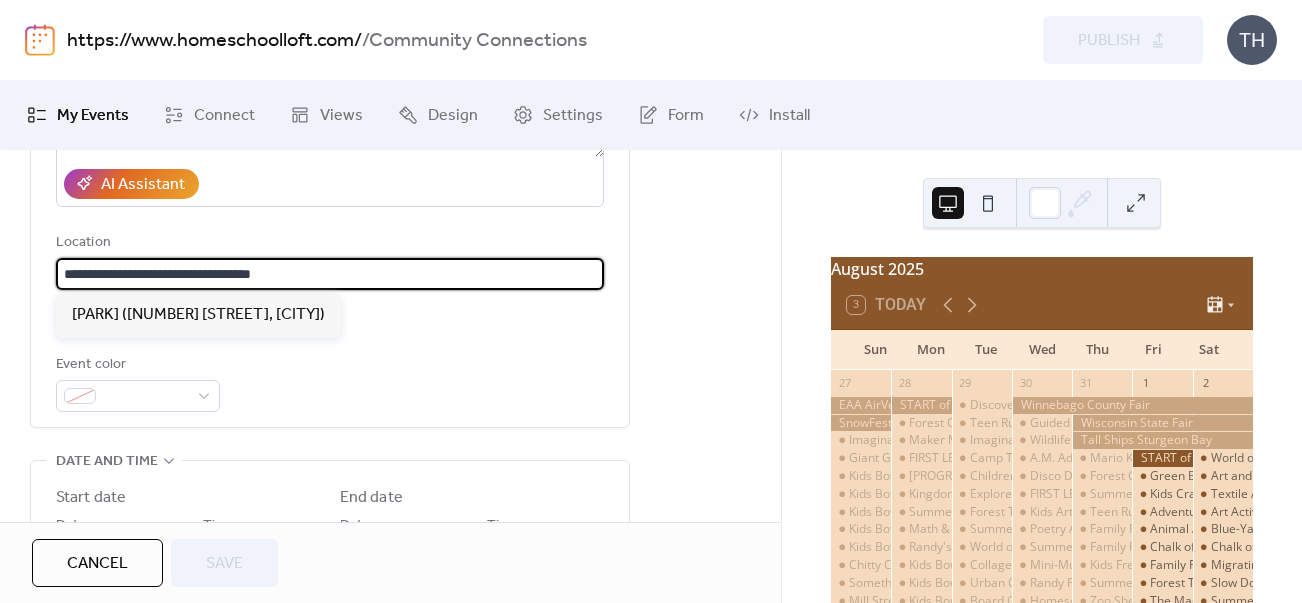 drag, startPoint x: 66, startPoint y: 272, endPoint x: 382, endPoint y: 272, distance: 316 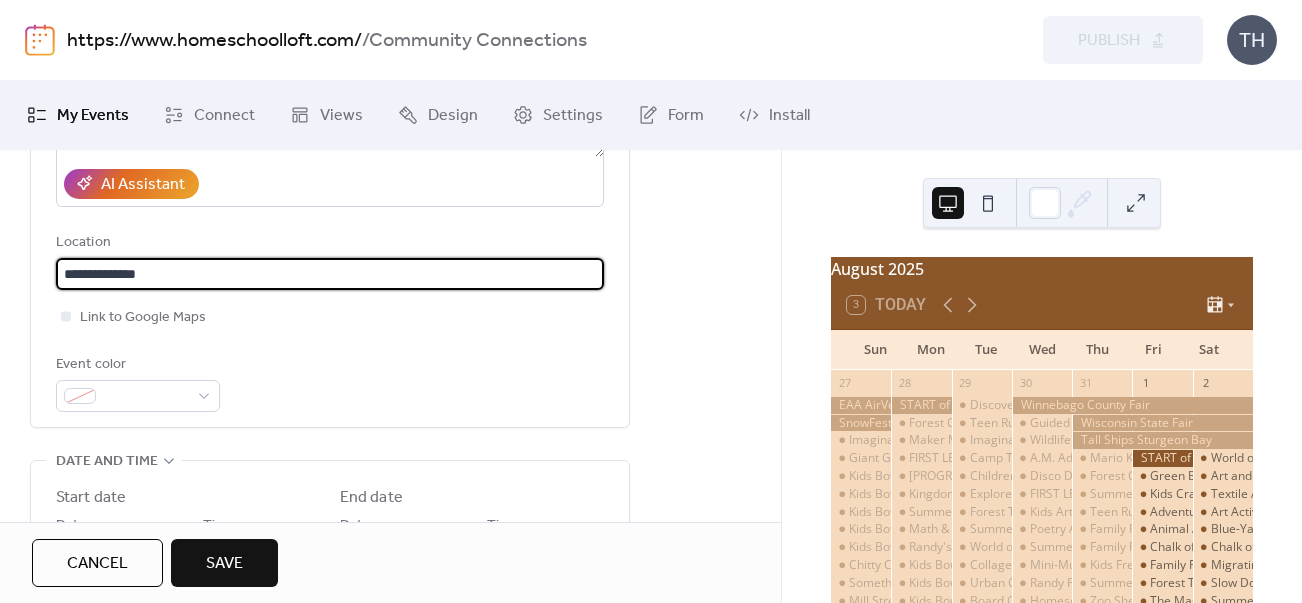 paste on "**********" 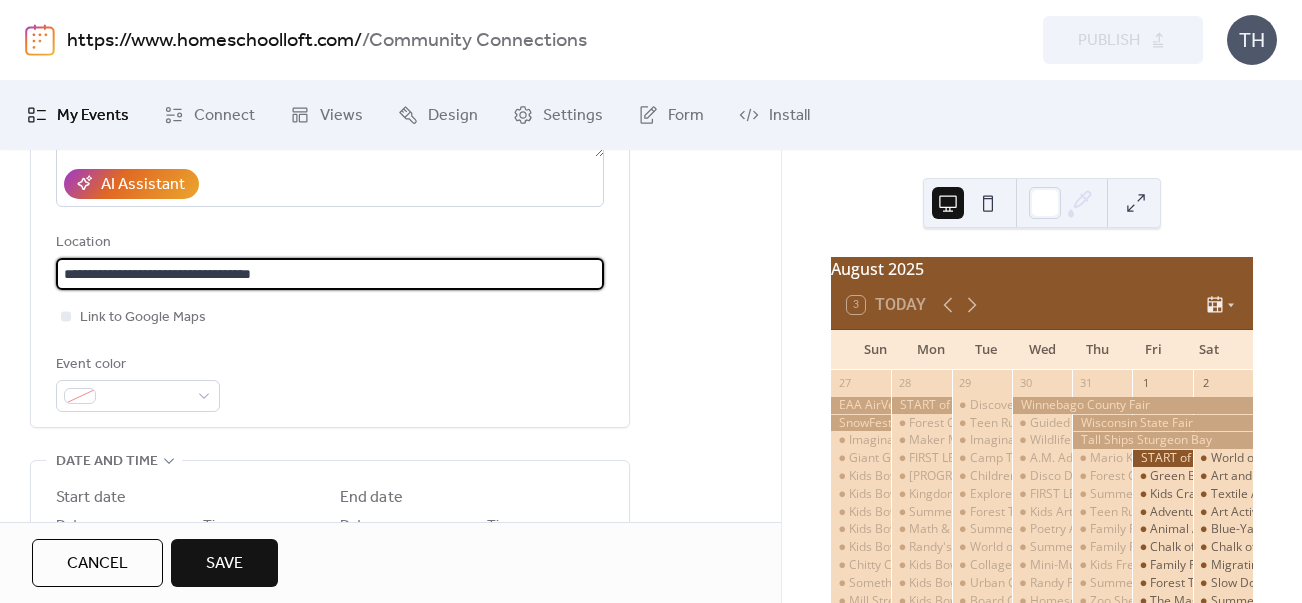 scroll, scrollTop: 0, scrollLeft: 0, axis: both 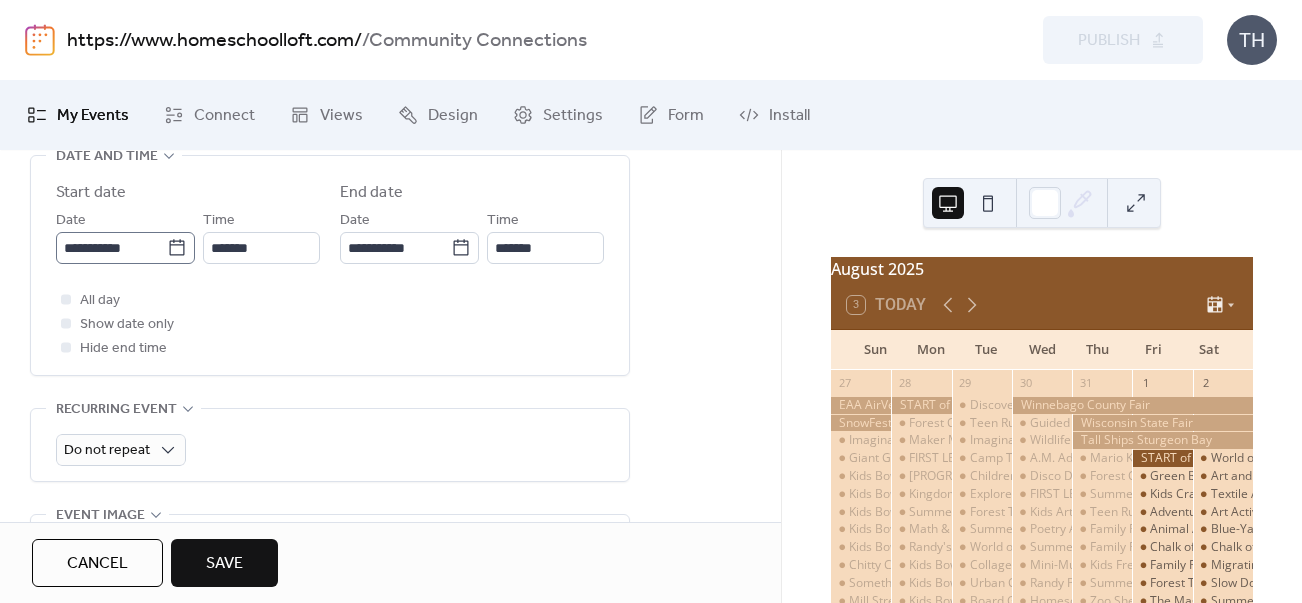 type on "**********" 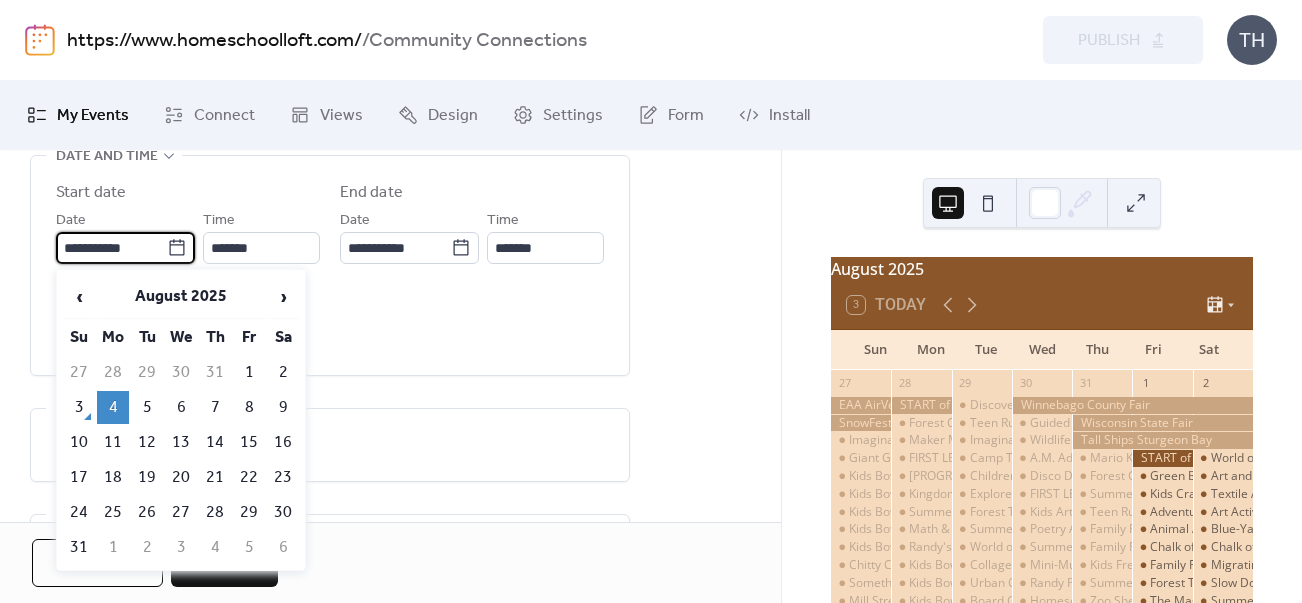 click on "**********" at bounding box center [111, 248] 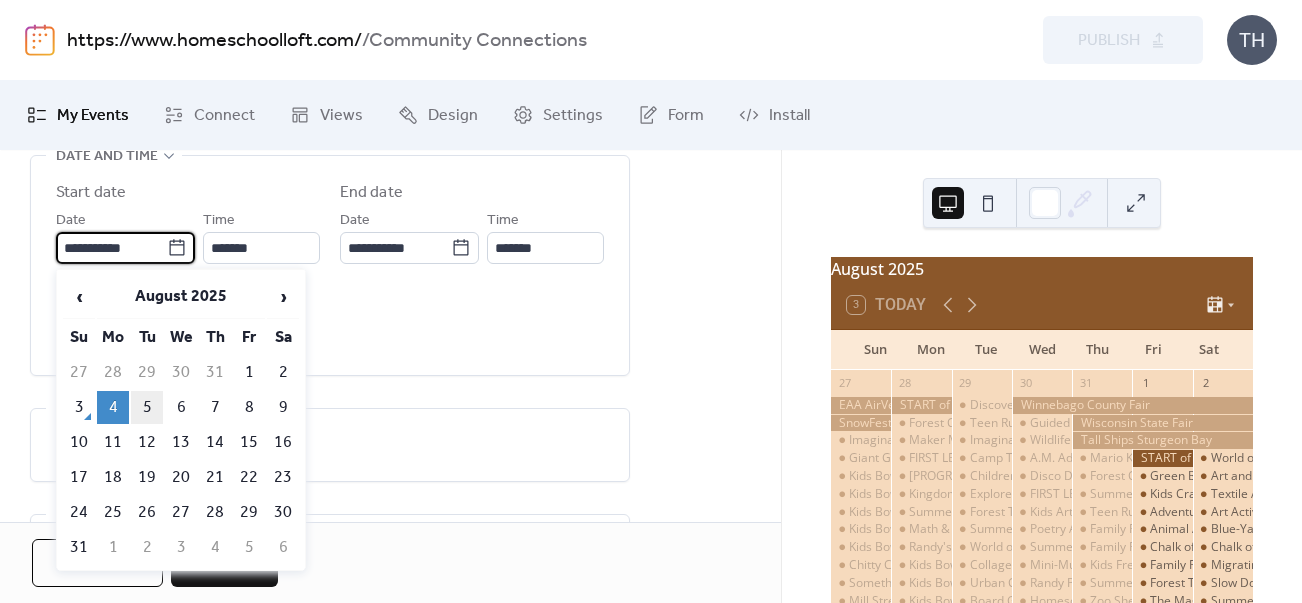 click on "5" at bounding box center (147, 407) 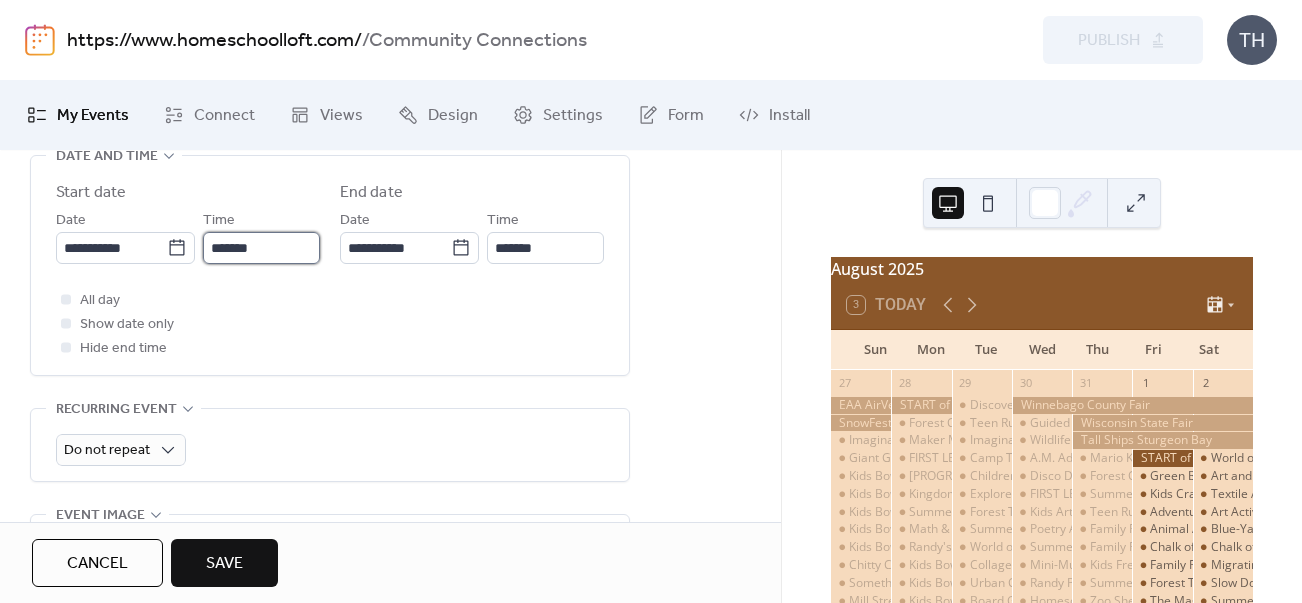 click on "*******" at bounding box center (261, 248) 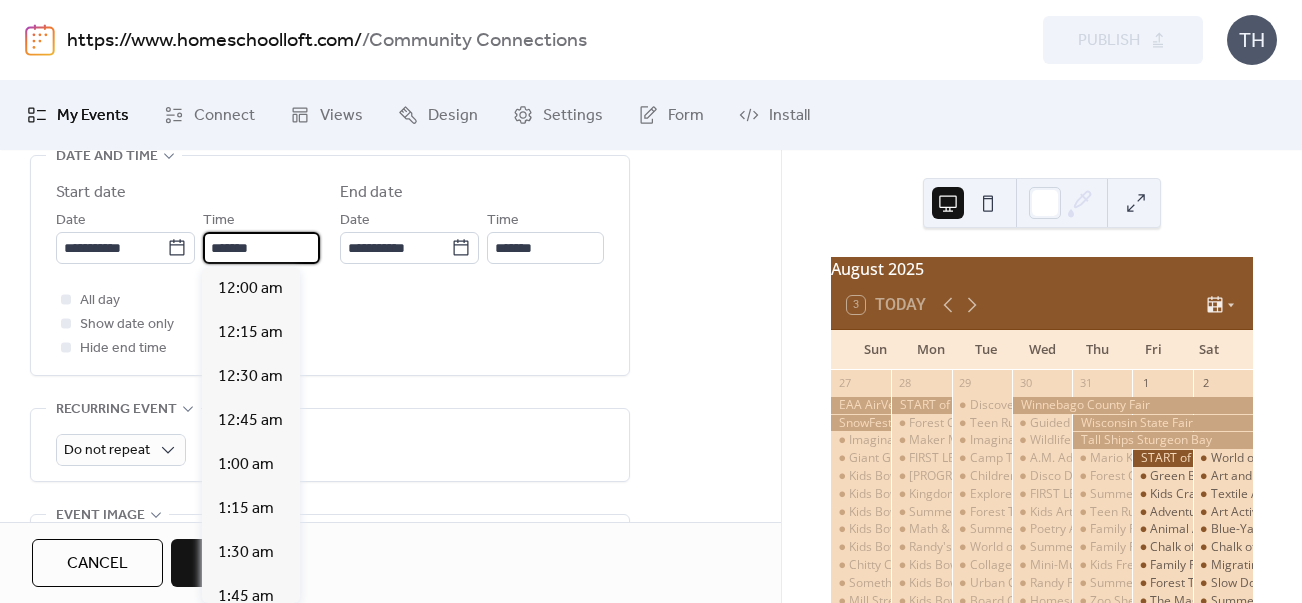 scroll, scrollTop: 3276, scrollLeft: 0, axis: vertical 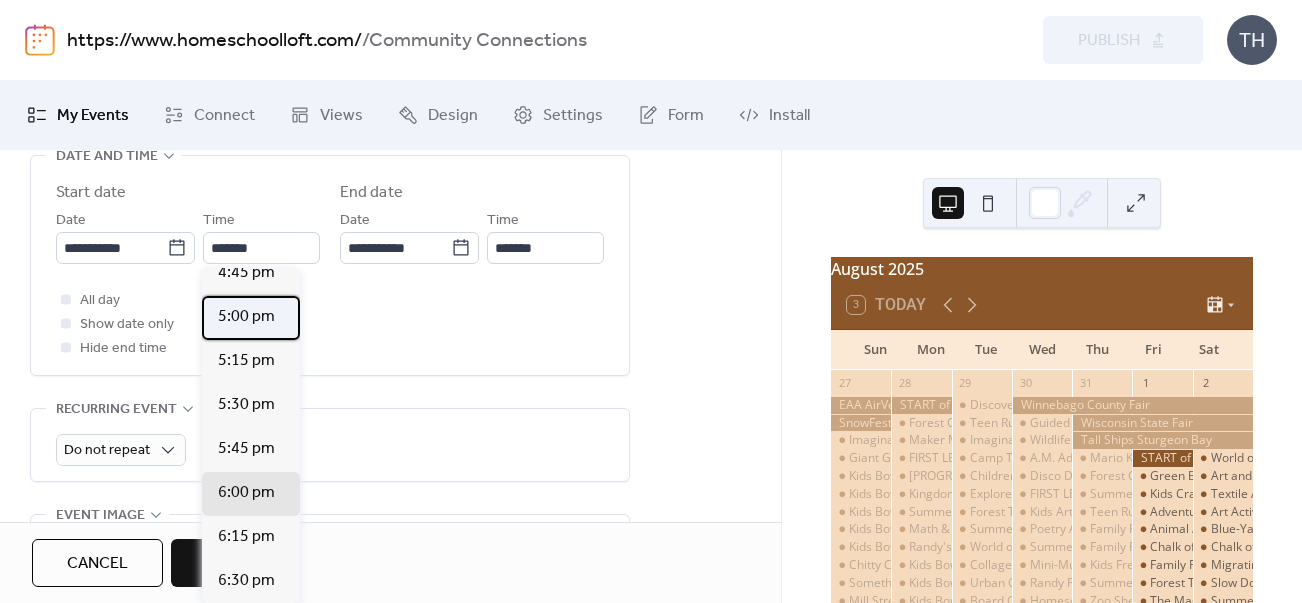 click on "5:00 pm" at bounding box center [246, 317] 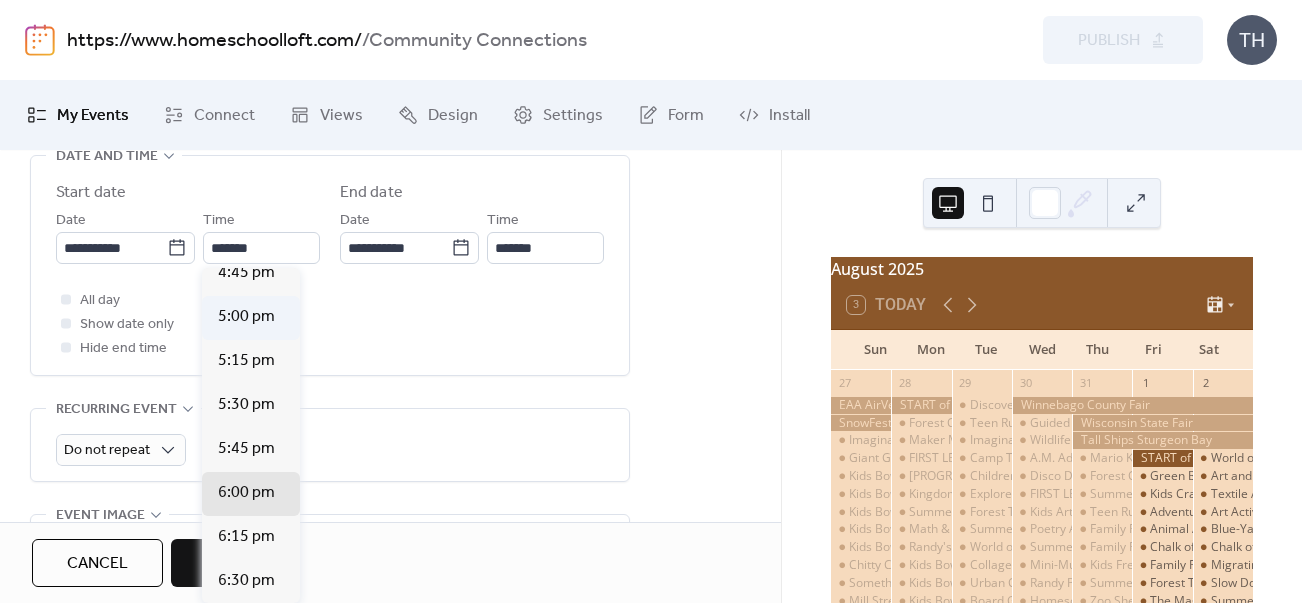 type on "*******" 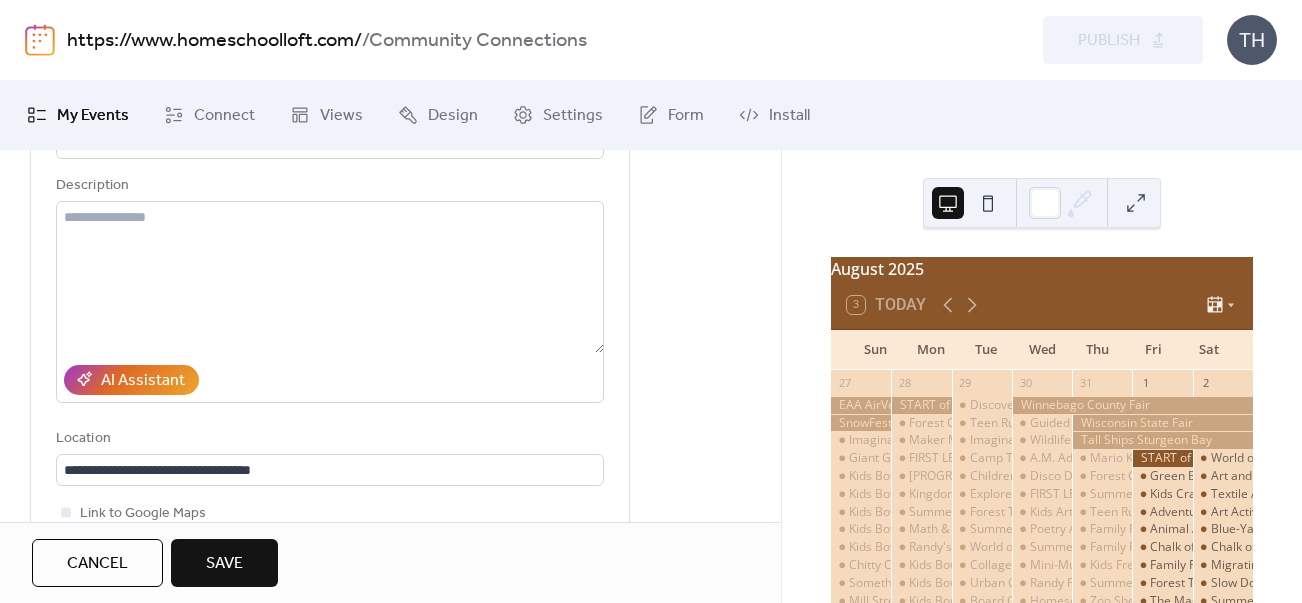 scroll, scrollTop: 198, scrollLeft: 0, axis: vertical 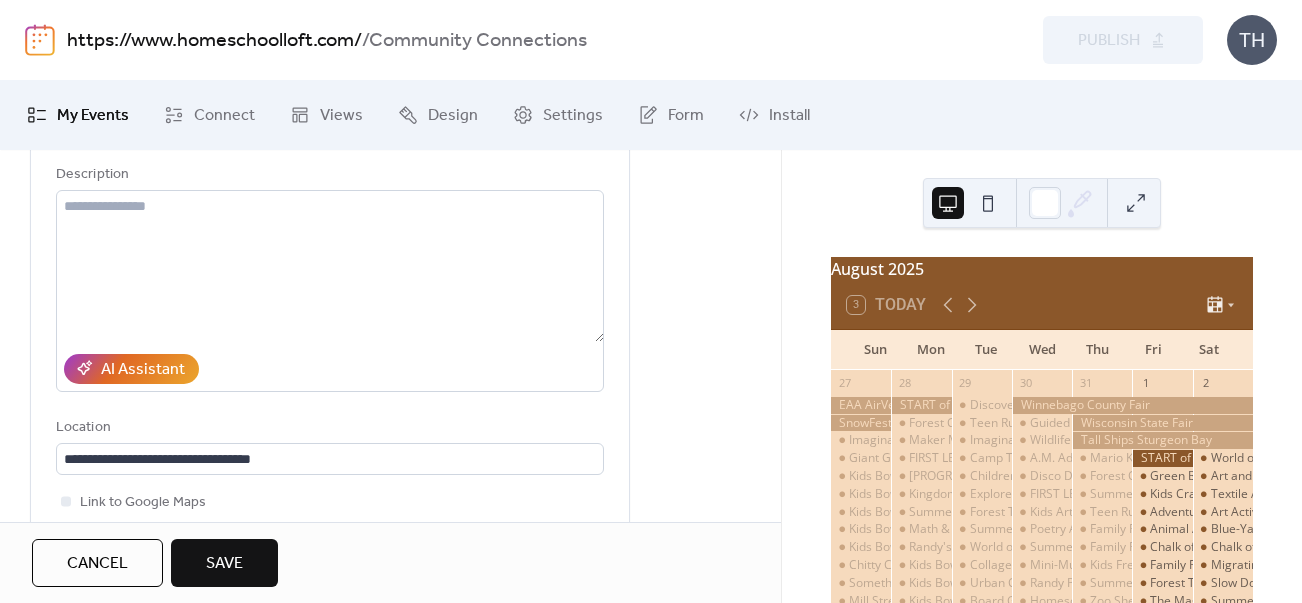 click on "Save" at bounding box center (224, 564) 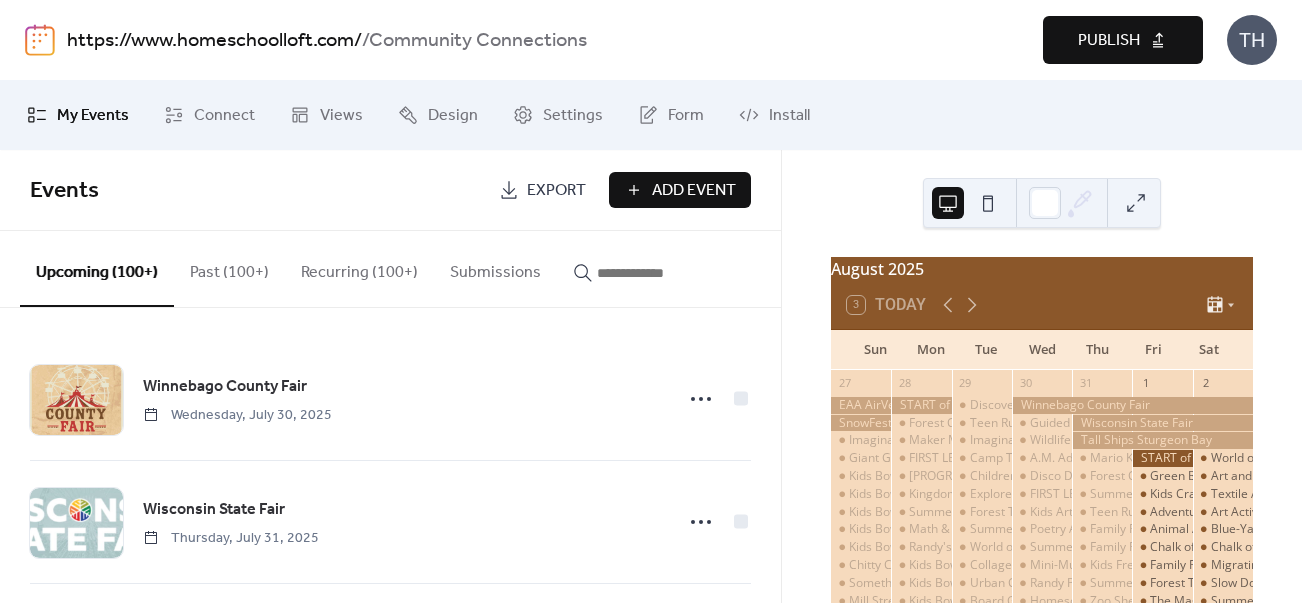 click at bounding box center (657, 273) 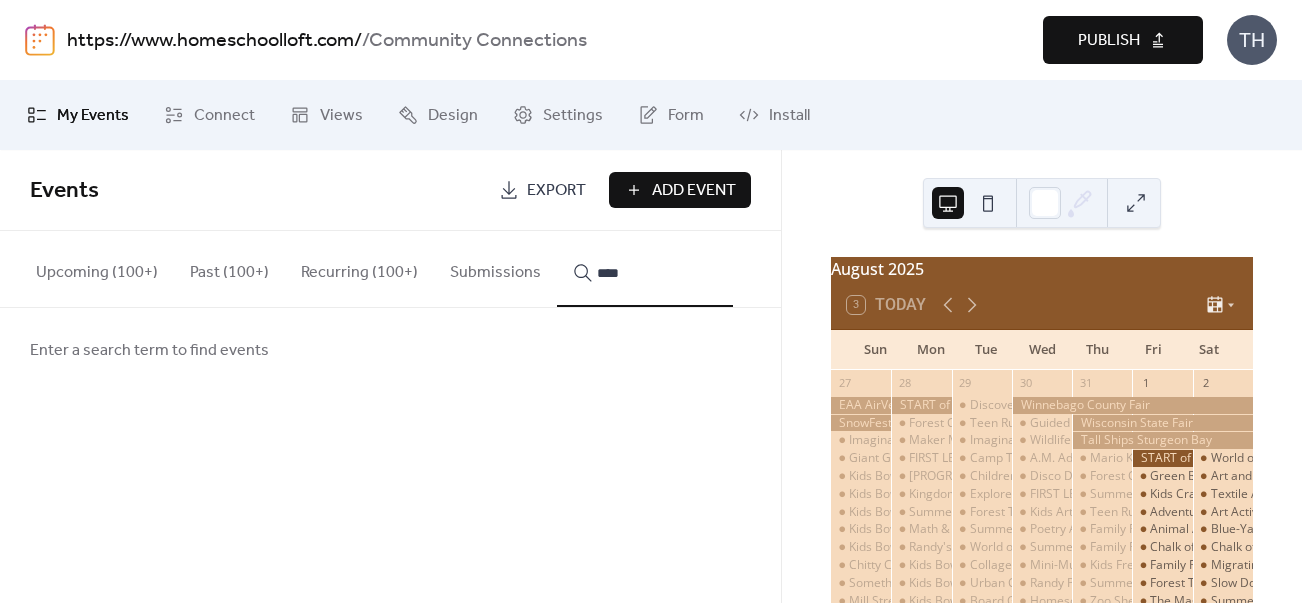 click on "****" at bounding box center (645, 269) 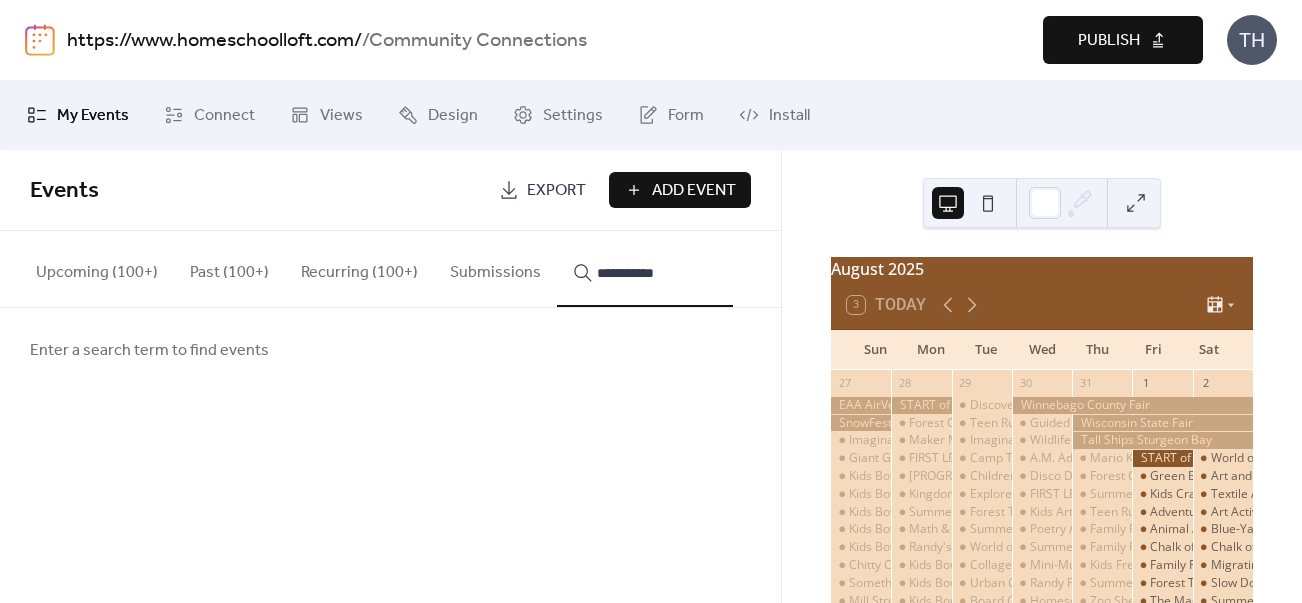 click on "**********" at bounding box center (645, 269) 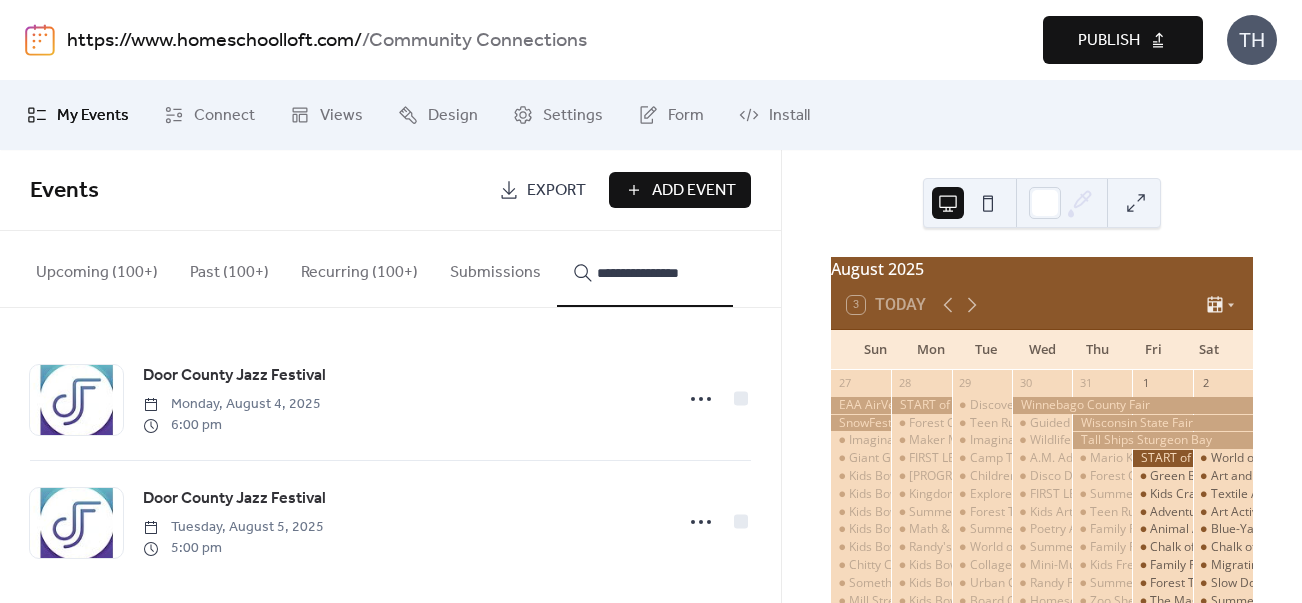 type on "**********" 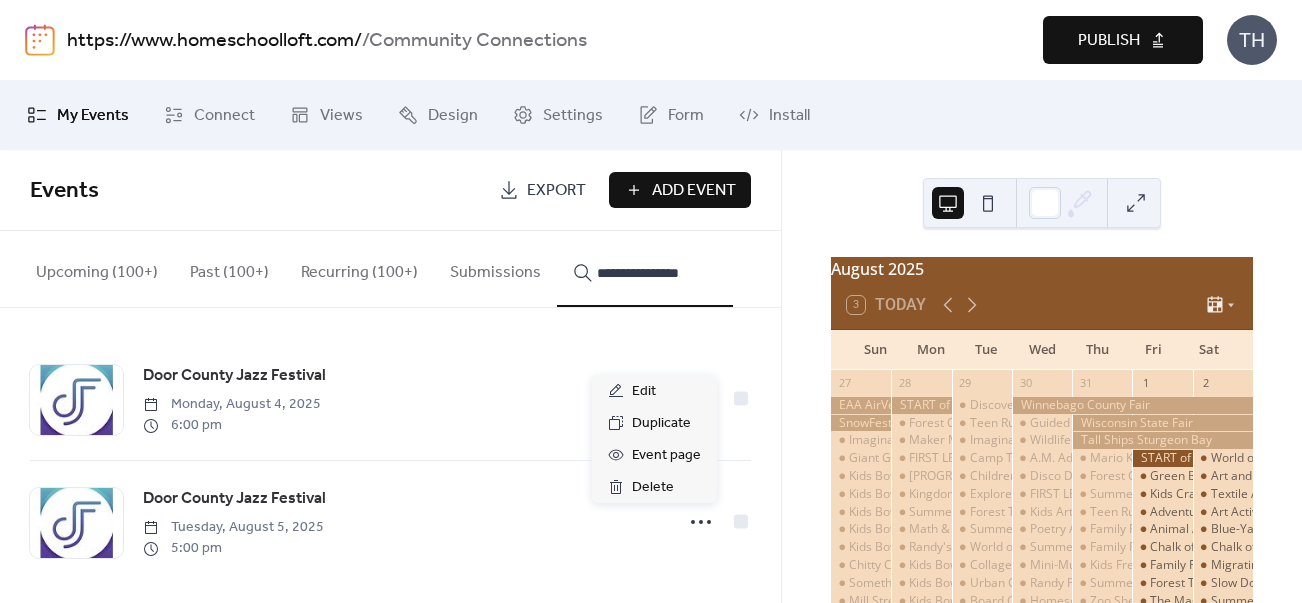 click 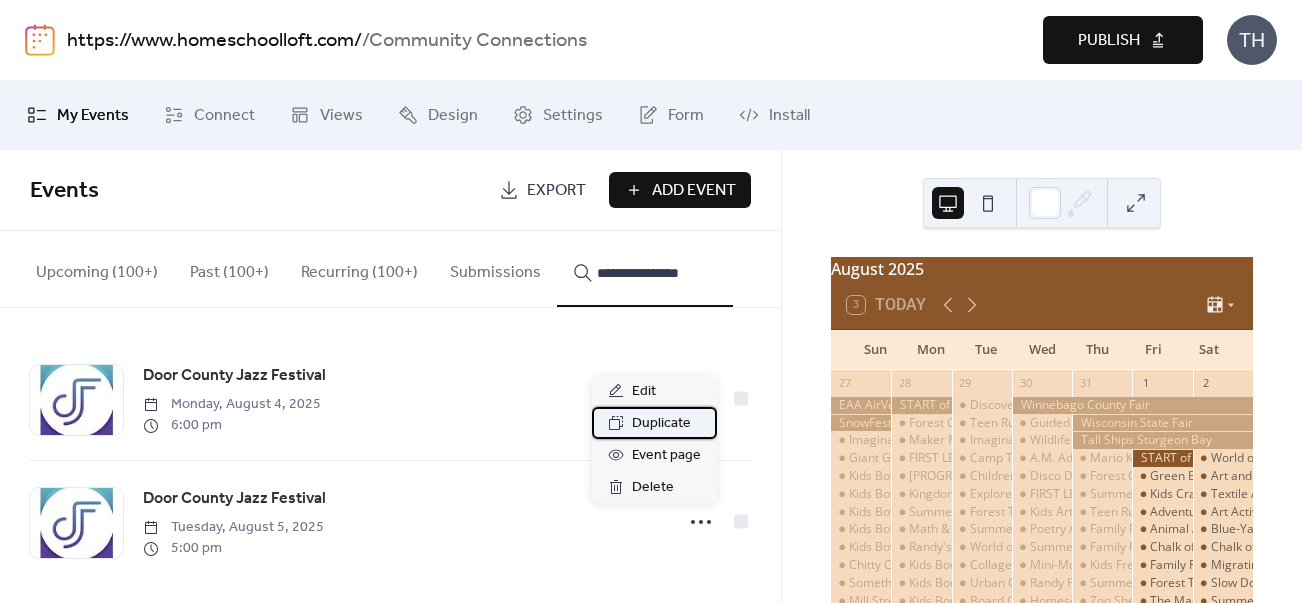 click on "Duplicate" at bounding box center (661, 424) 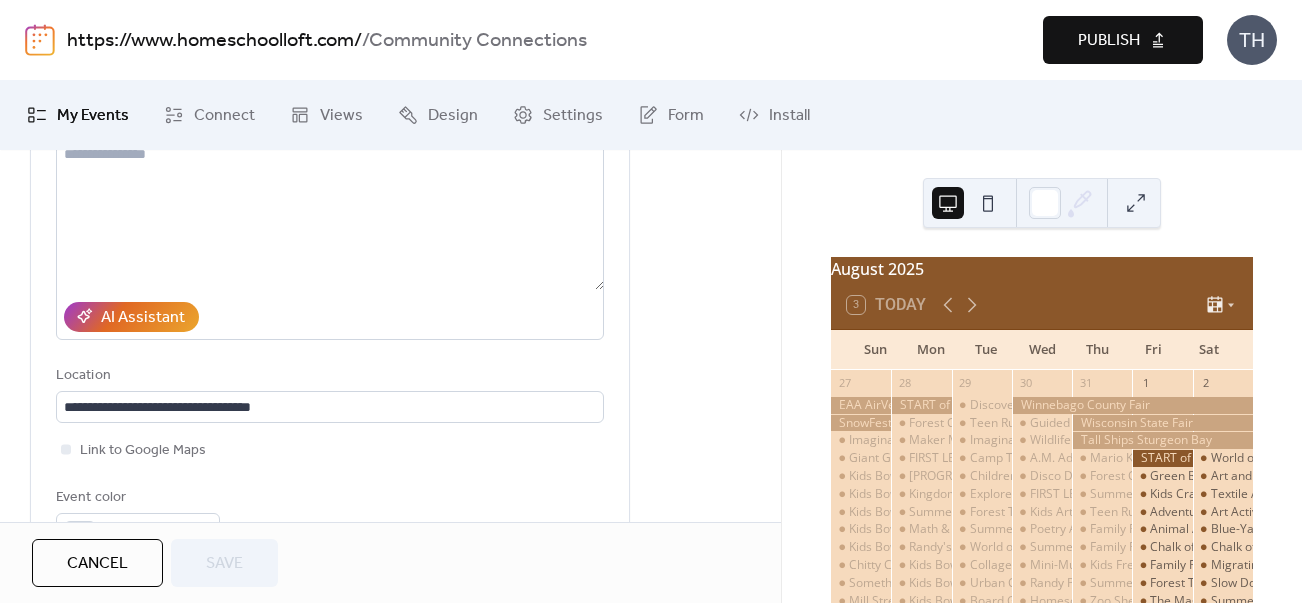 scroll, scrollTop: 292, scrollLeft: 0, axis: vertical 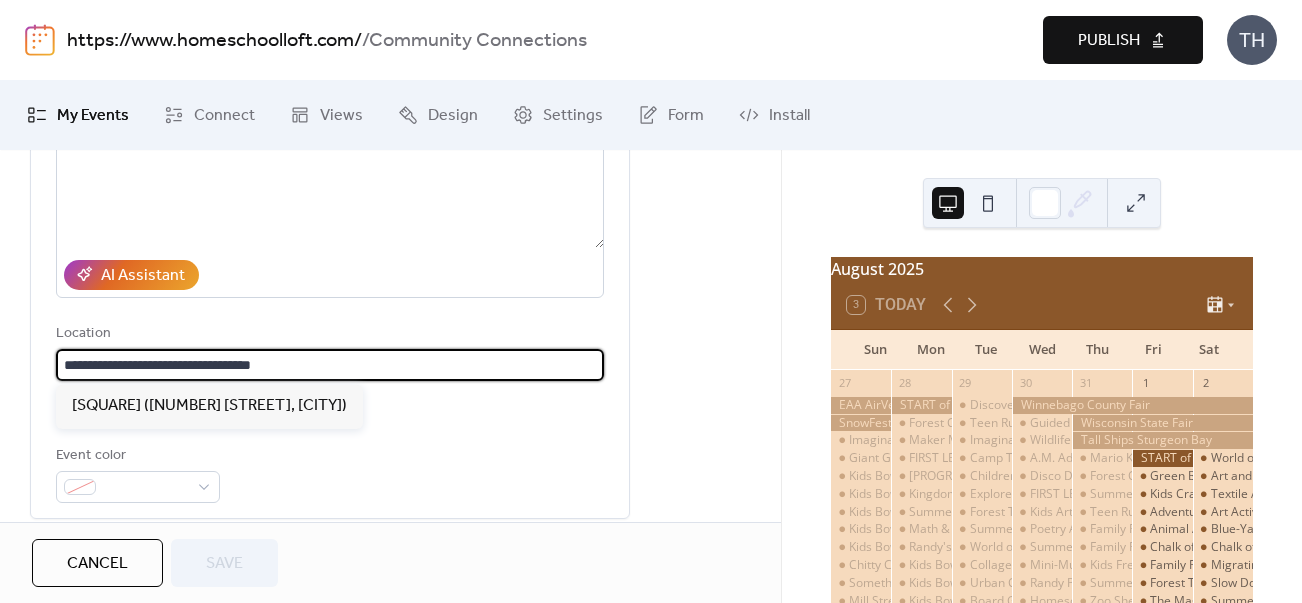 drag, startPoint x: 65, startPoint y: 369, endPoint x: 371, endPoint y: 387, distance: 306.52896 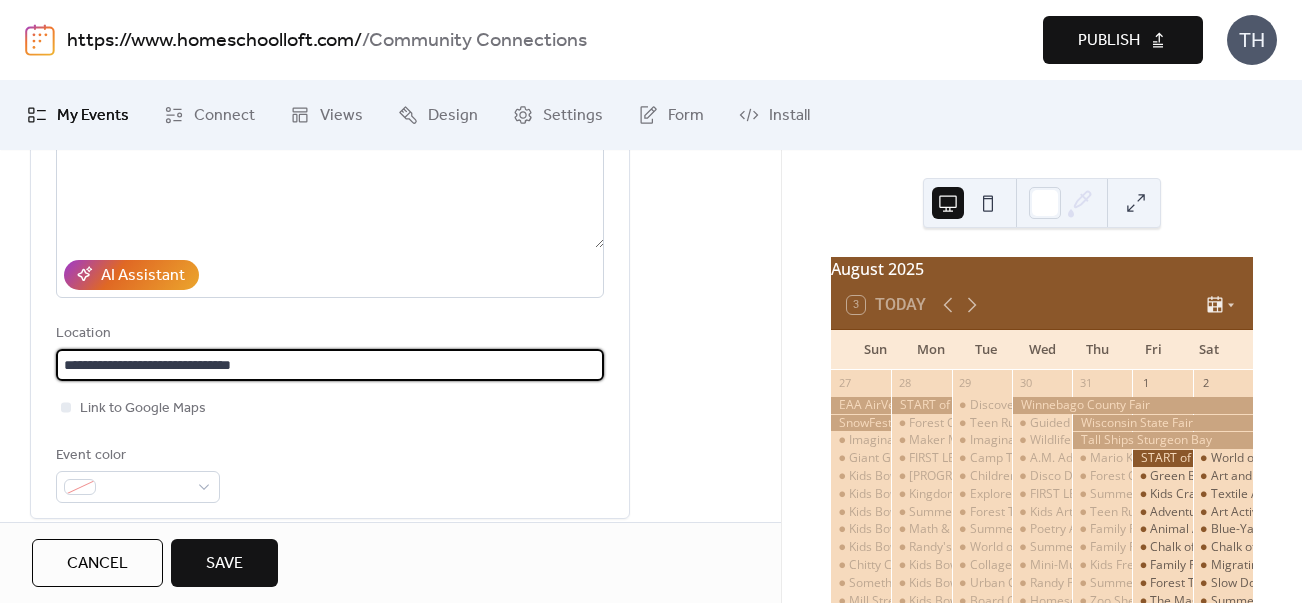 paste on "**********" 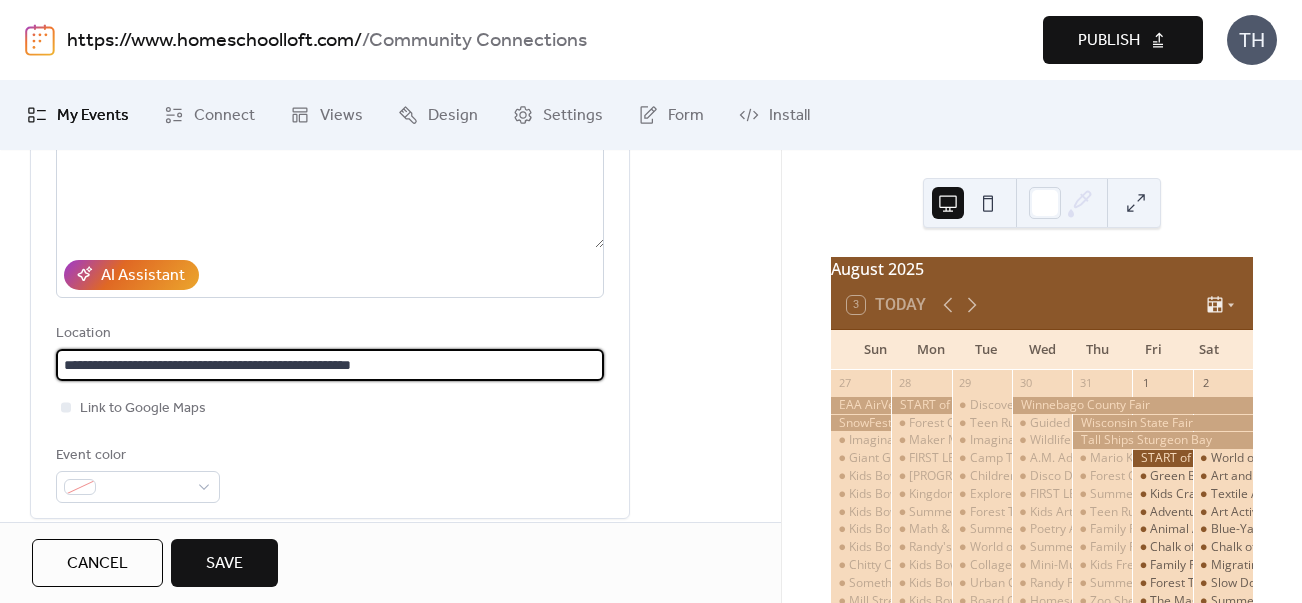 click on "**********" at bounding box center (330, 365) 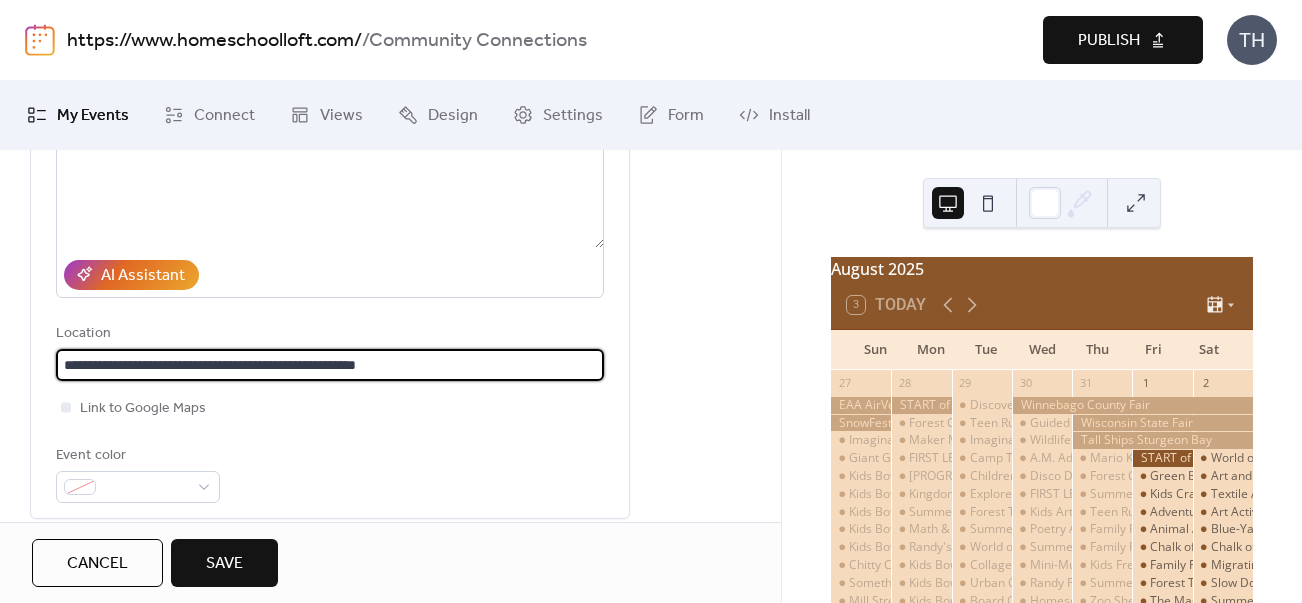 type on "**********" 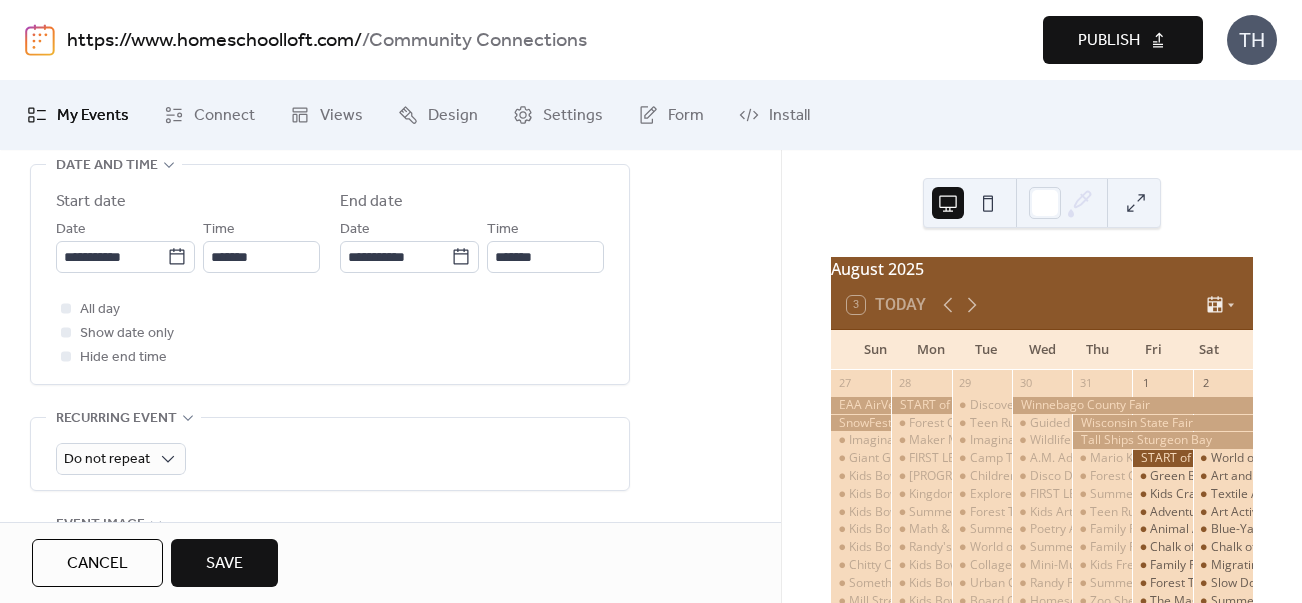 scroll, scrollTop: 680, scrollLeft: 0, axis: vertical 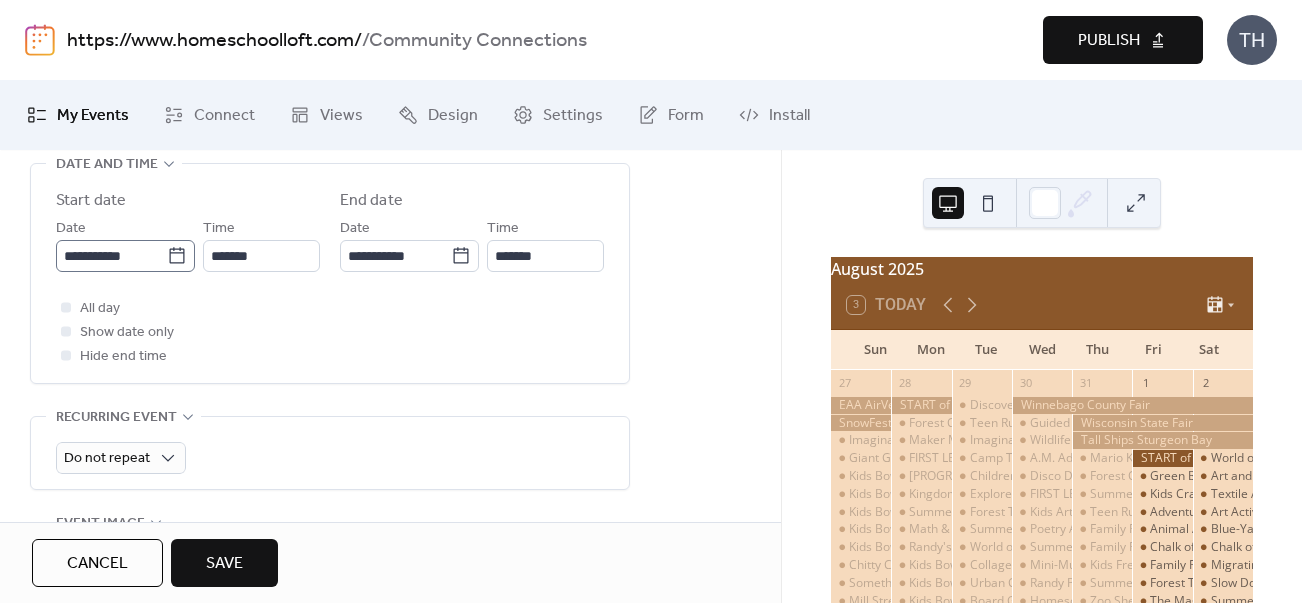 type 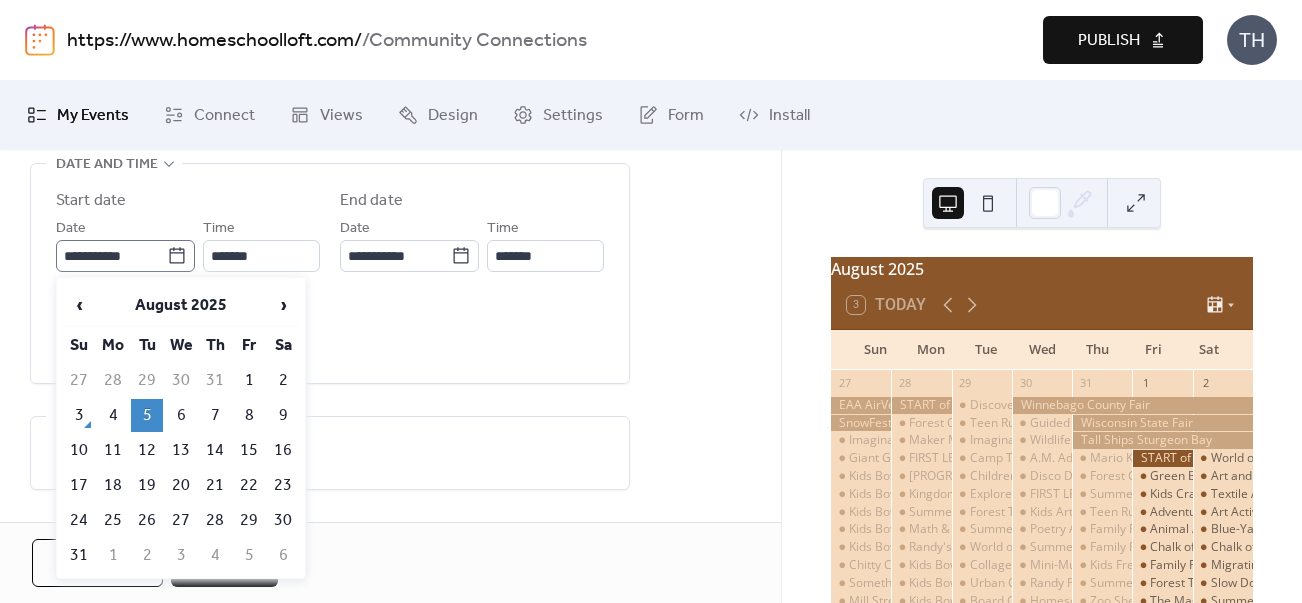 click 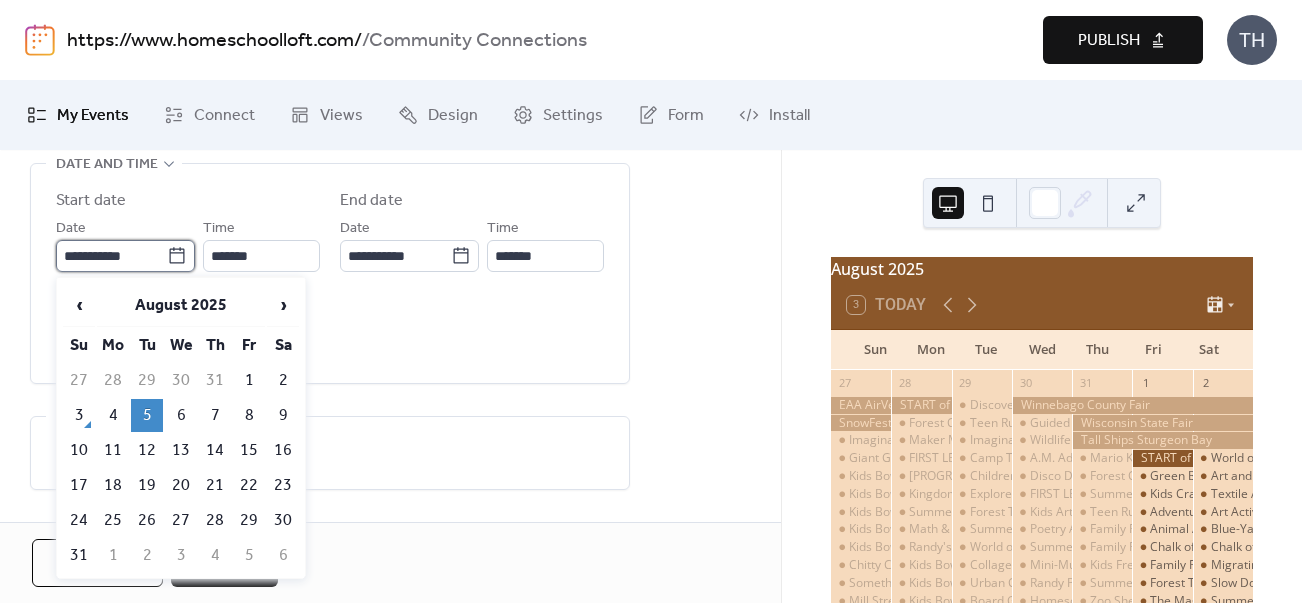 click on "**********" at bounding box center (111, 256) 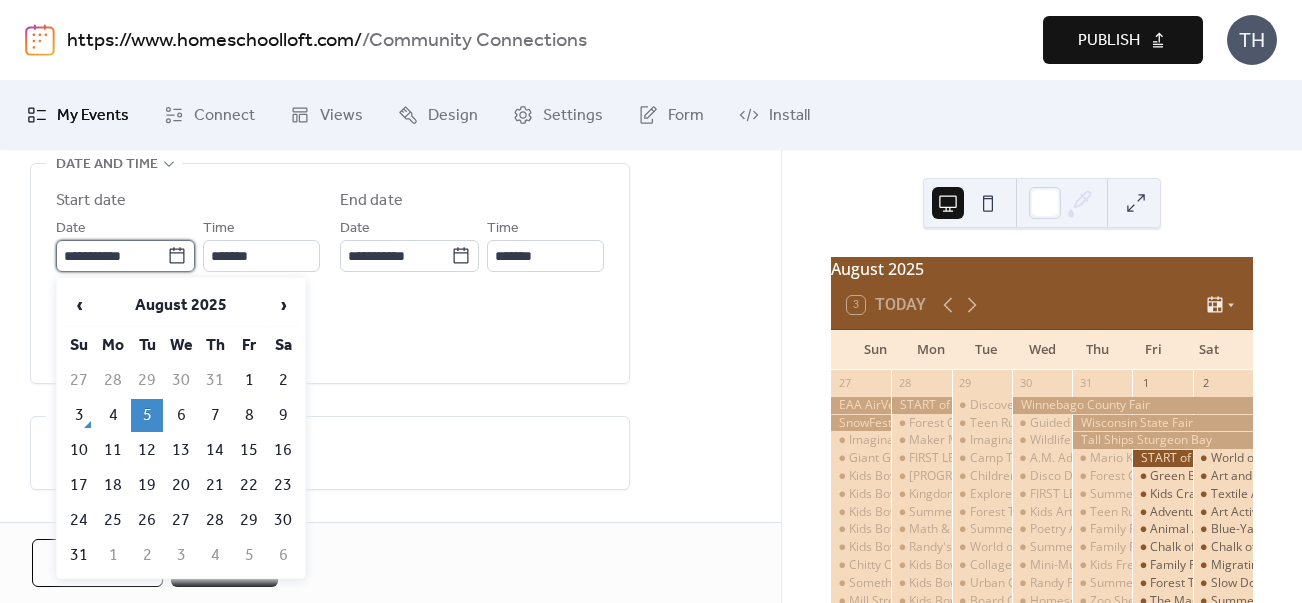 scroll, scrollTop: 0, scrollLeft: 0, axis: both 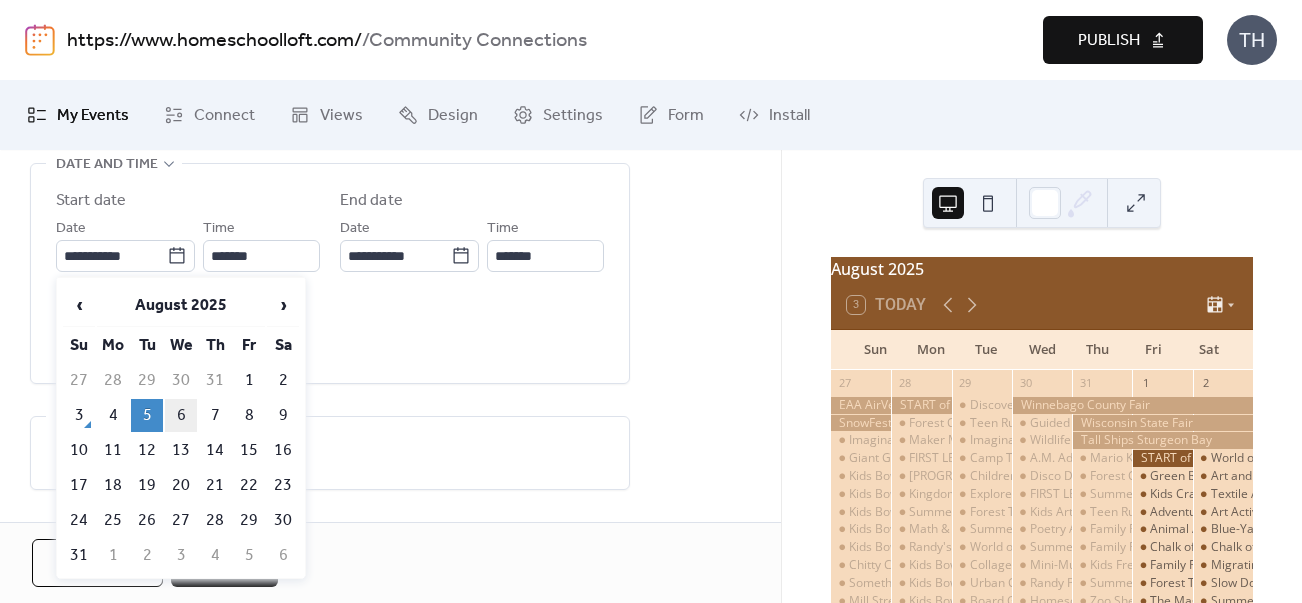 click on "6" at bounding box center (181, 415) 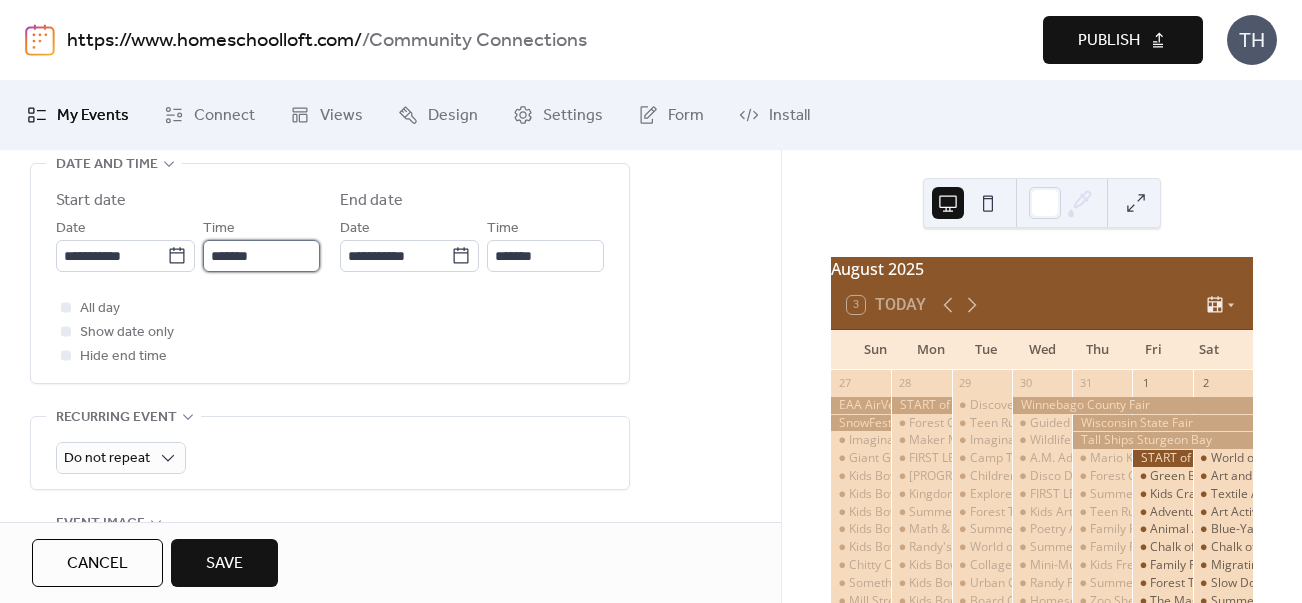 click on "*******" at bounding box center (261, 256) 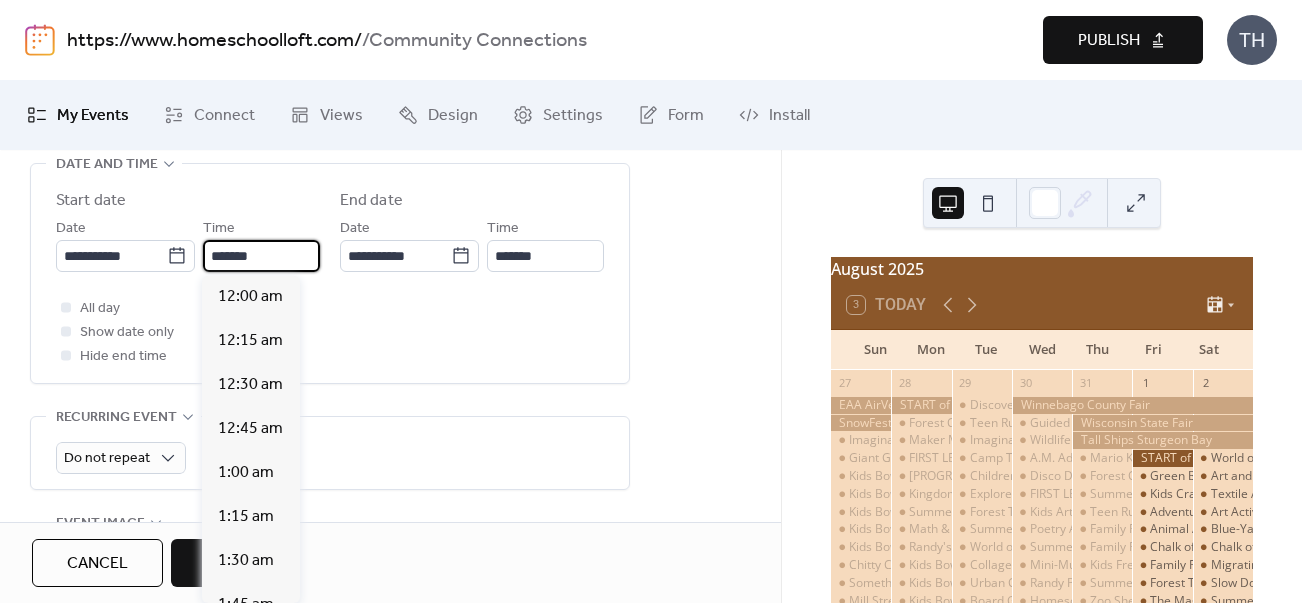 scroll, scrollTop: 3094, scrollLeft: 0, axis: vertical 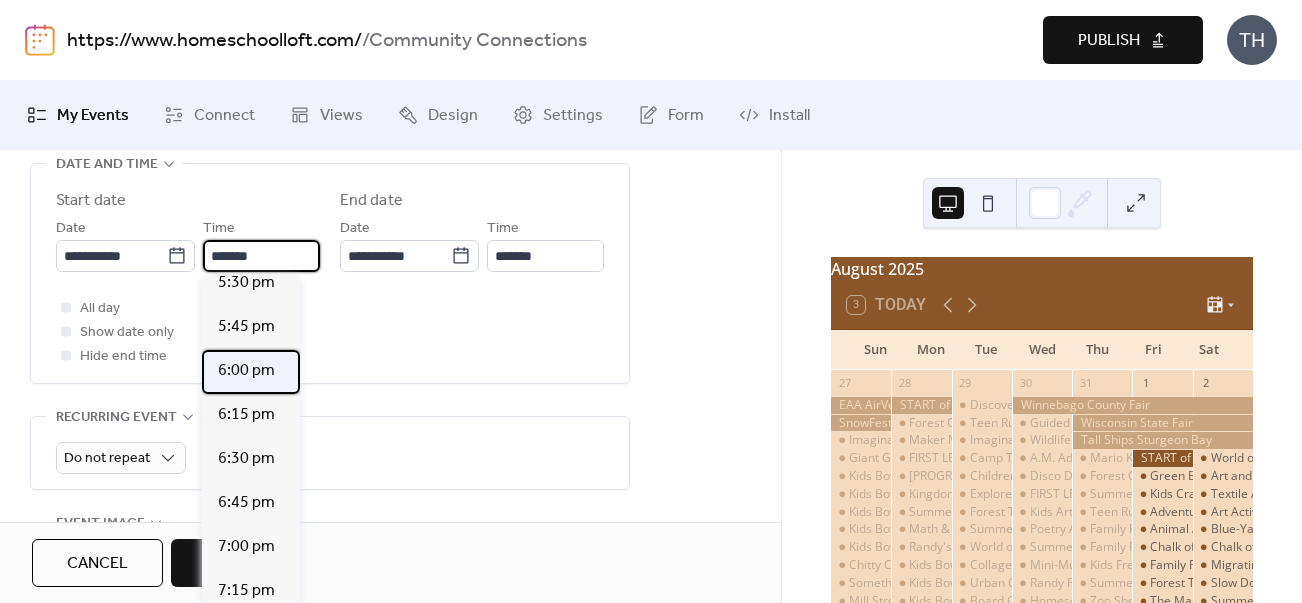 click on "6:00 pm" at bounding box center (246, 371) 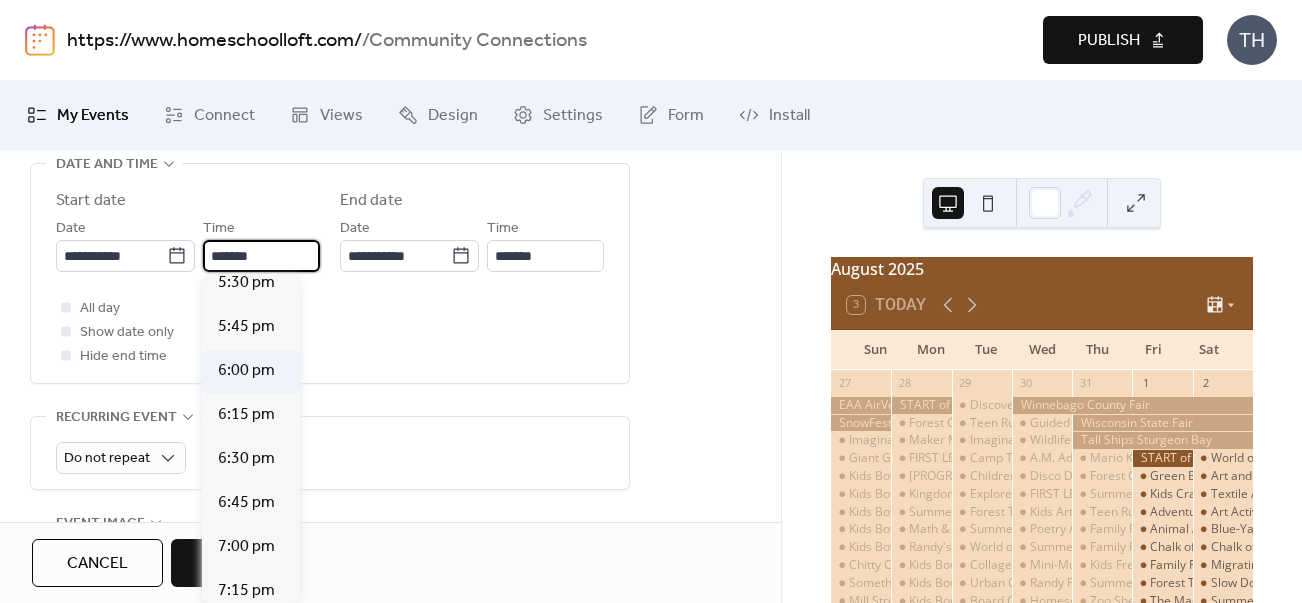 type on "*******" 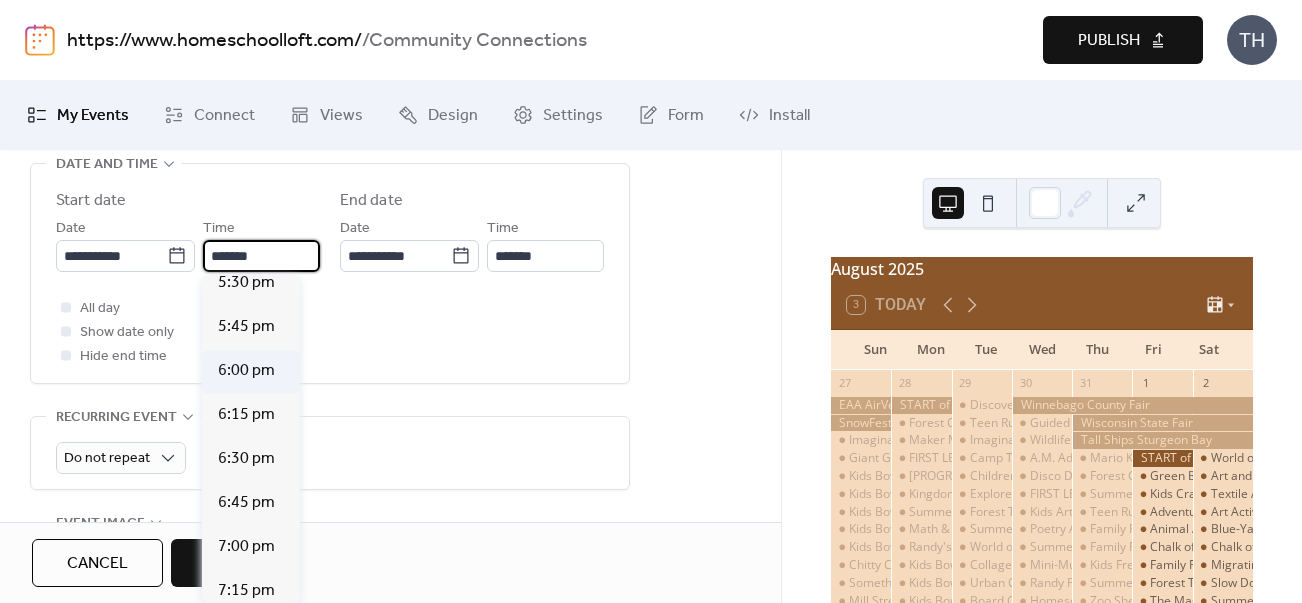 type on "*******" 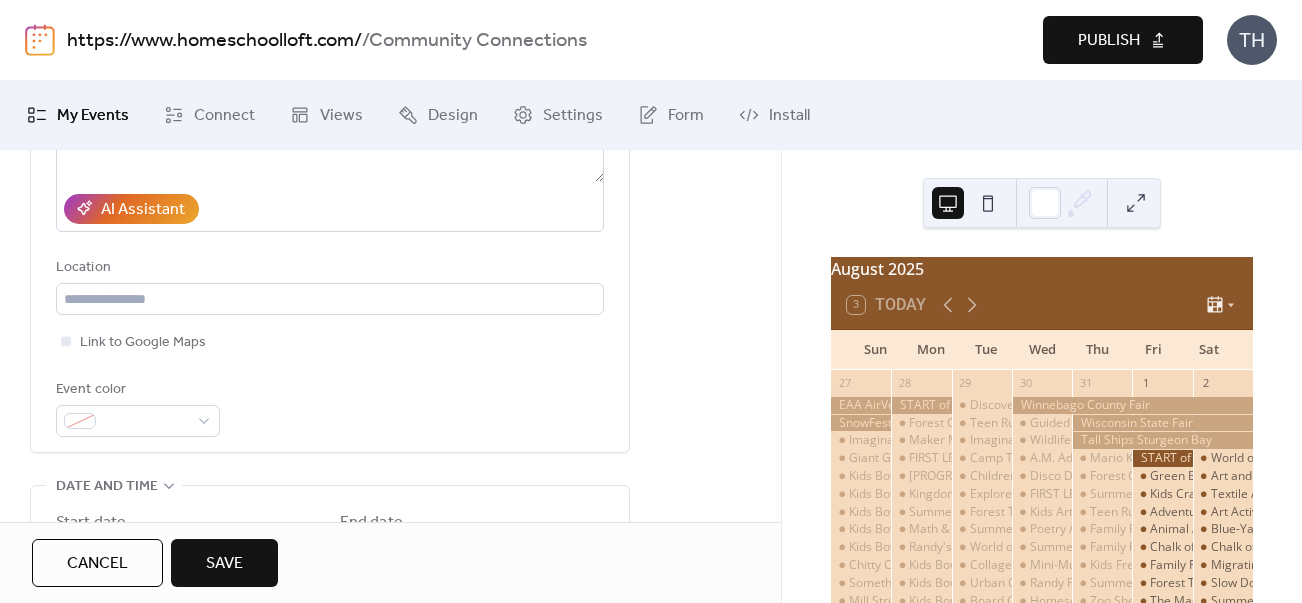 scroll, scrollTop: 258, scrollLeft: 0, axis: vertical 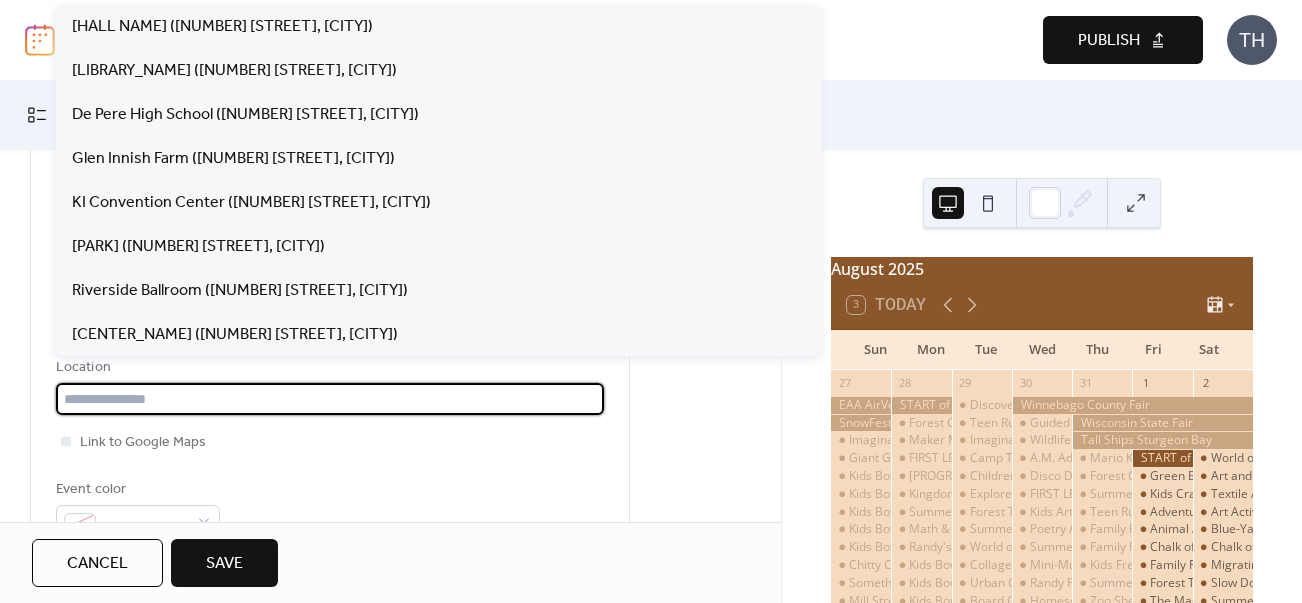 click at bounding box center [330, 399] 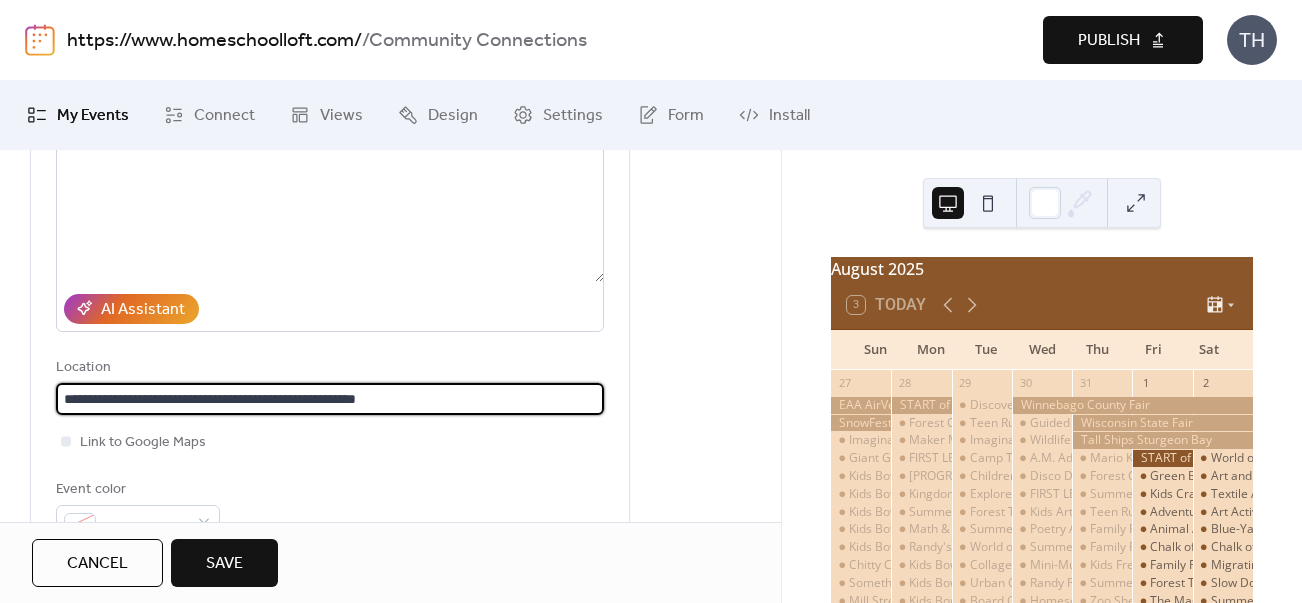 type on "**********" 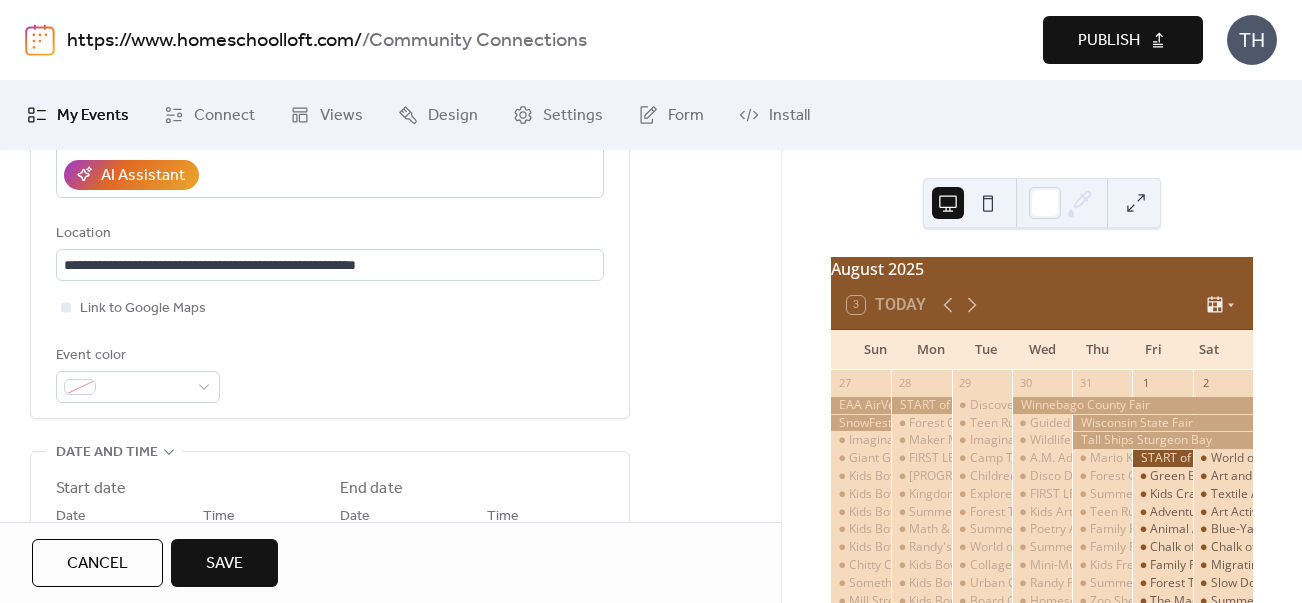 scroll, scrollTop: 758, scrollLeft: 0, axis: vertical 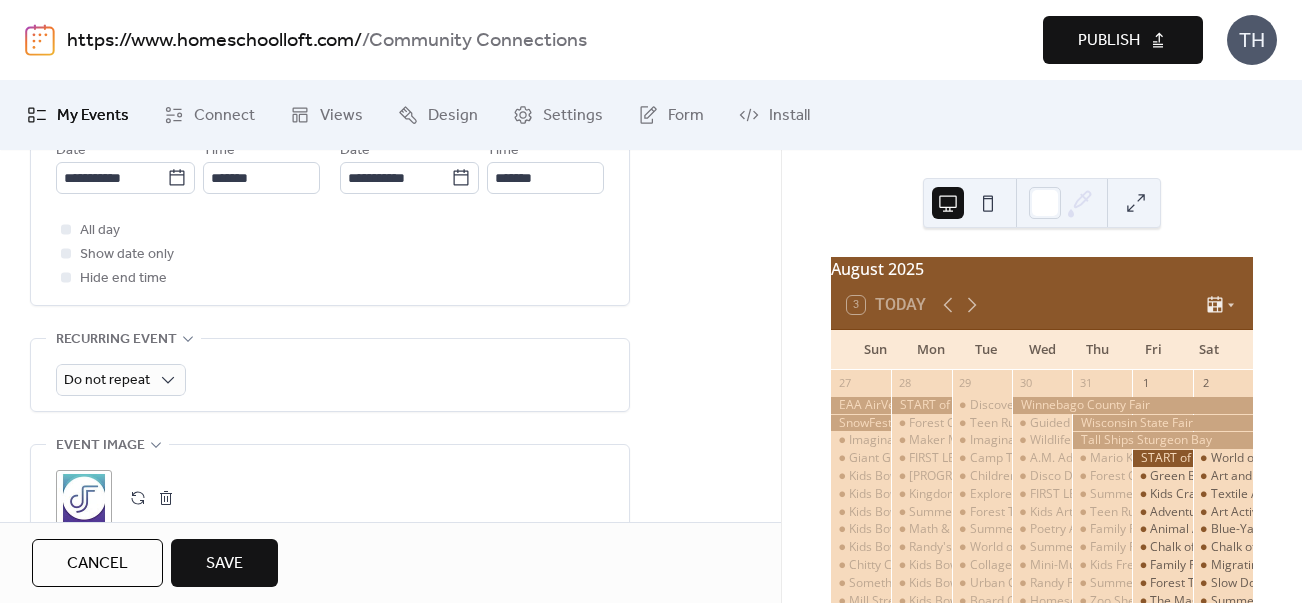 click on "Save" at bounding box center [224, 564] 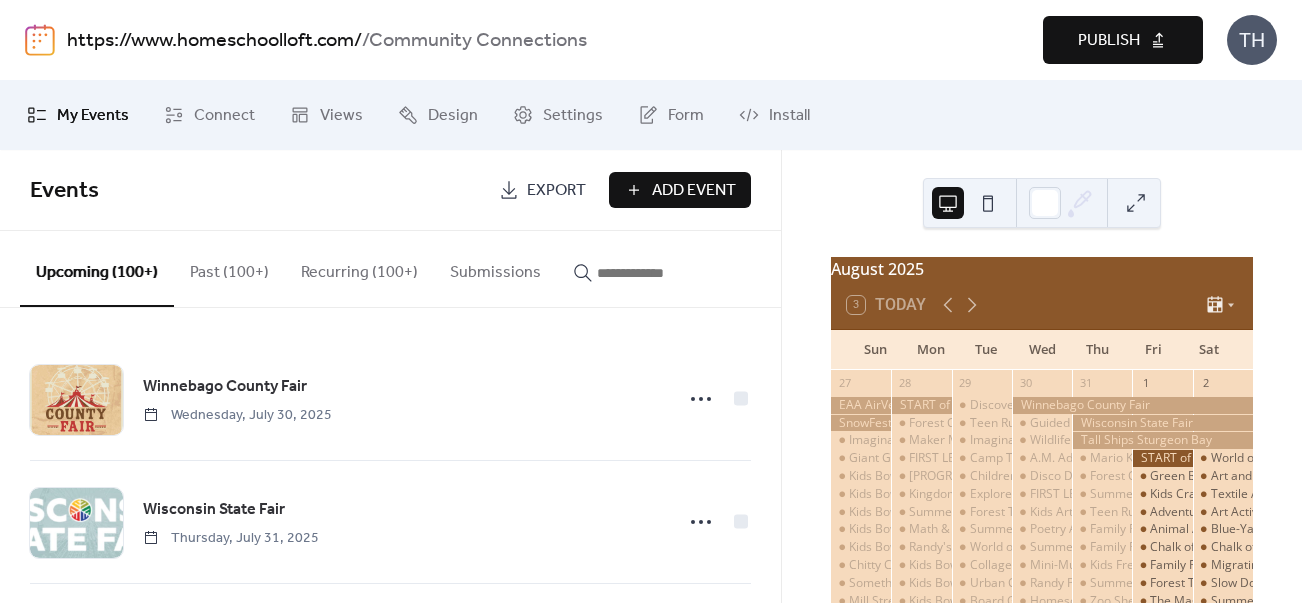 click at bounding box center [657, 273] 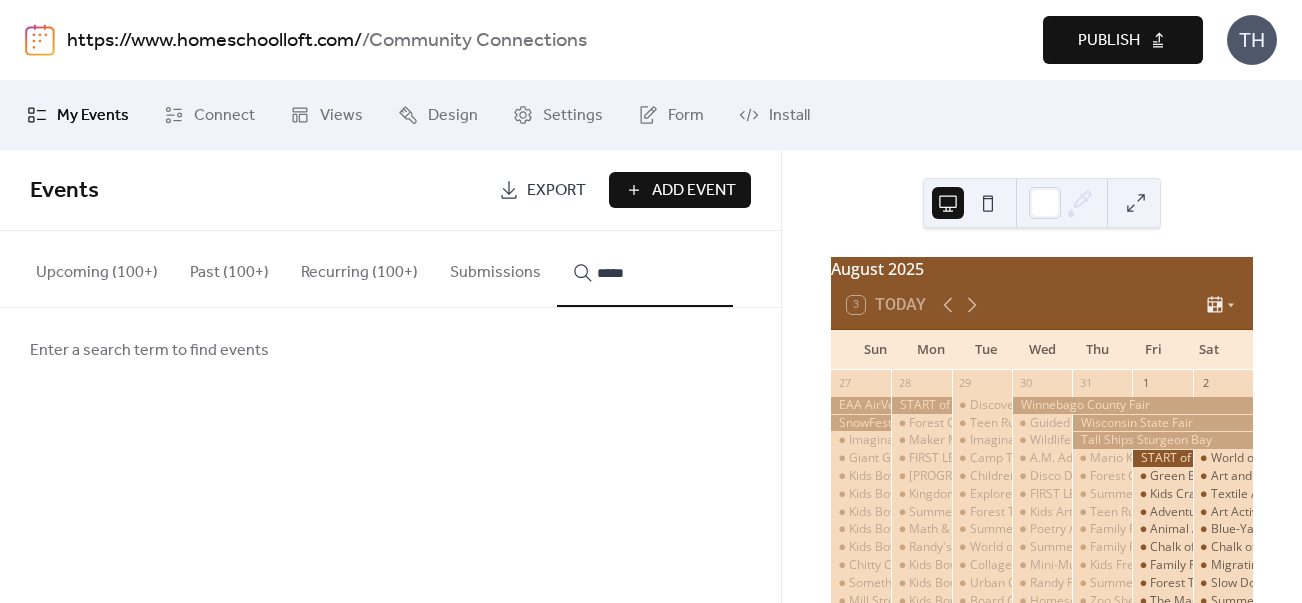 click on "******" at bounding box center (645, 269) 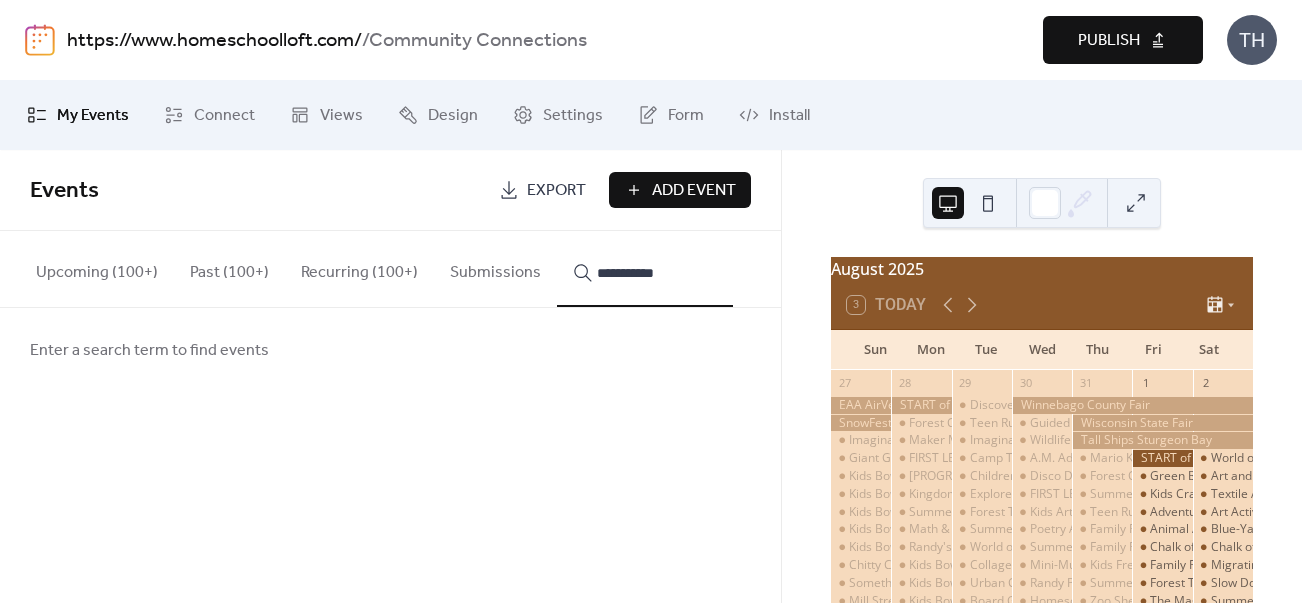 click on "**********" at bounding box center [645, 269] 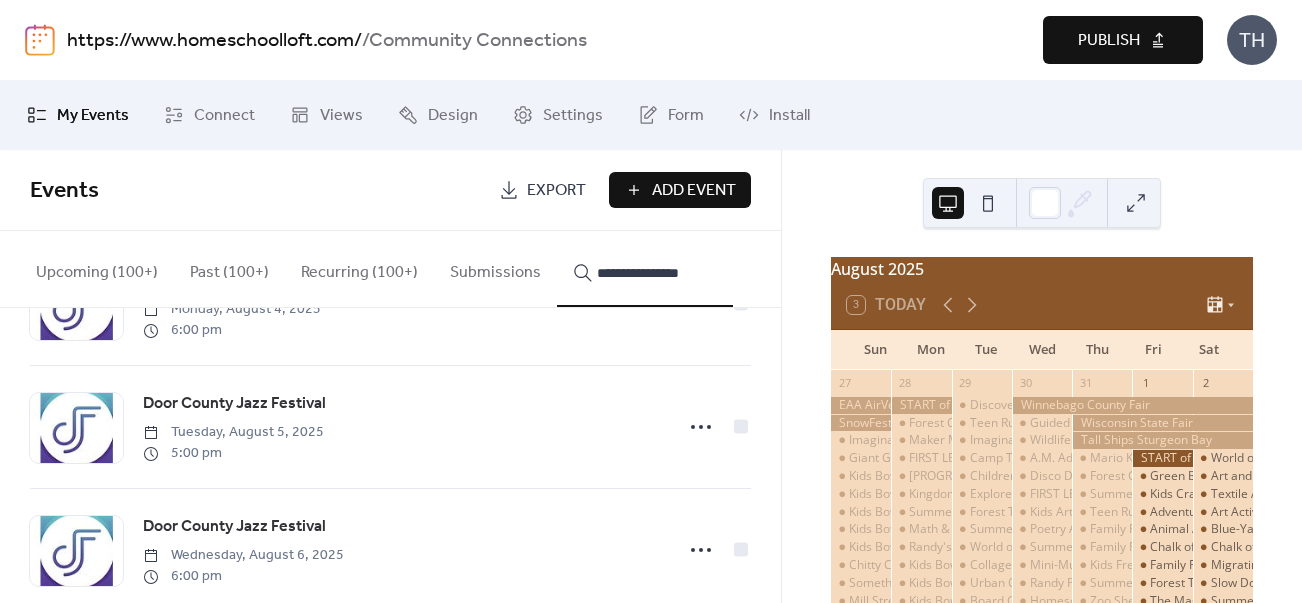 scroll, scrollTop: 3827, scrollLeft: 0, axis: vertical 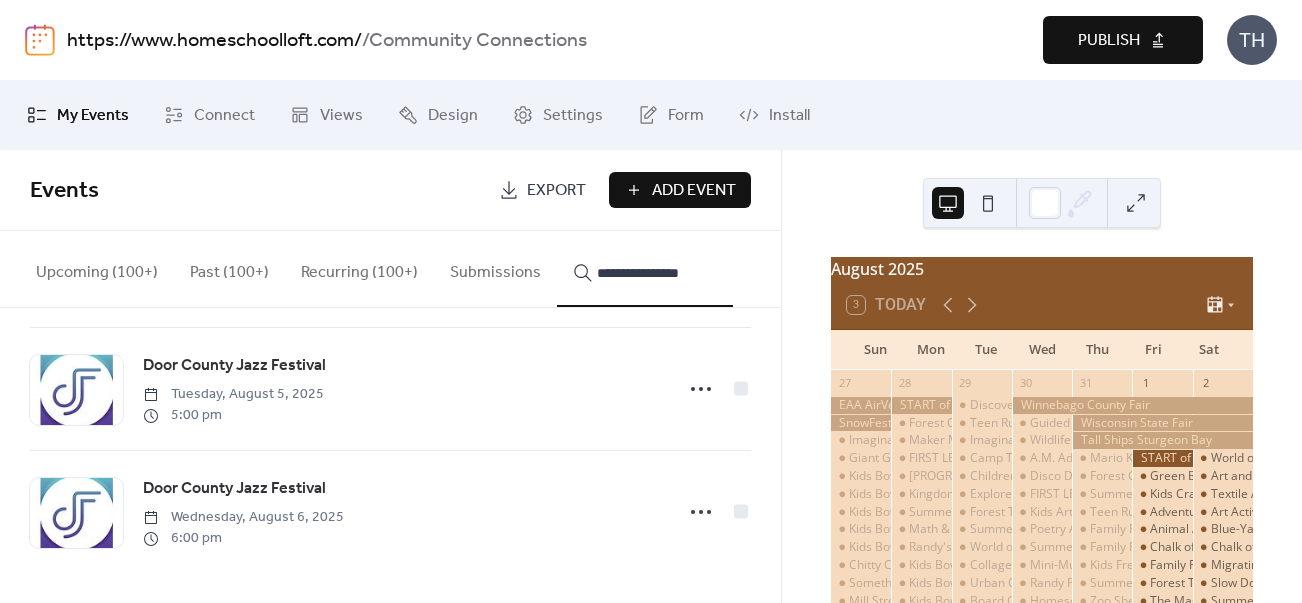 type on "**********" 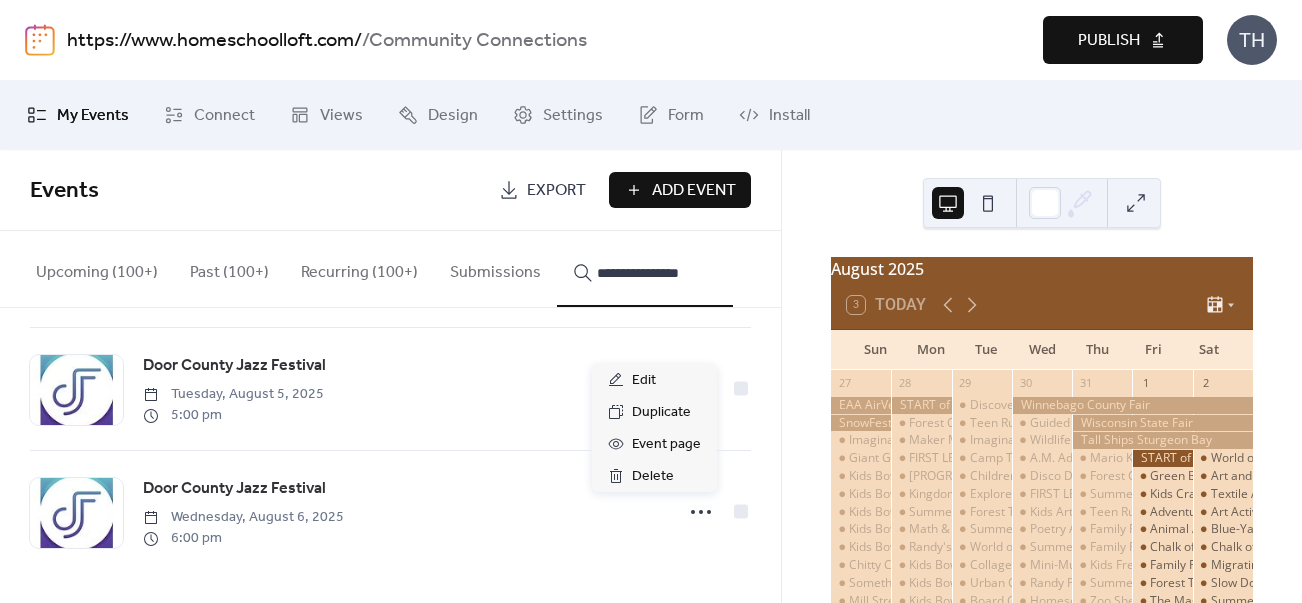 click 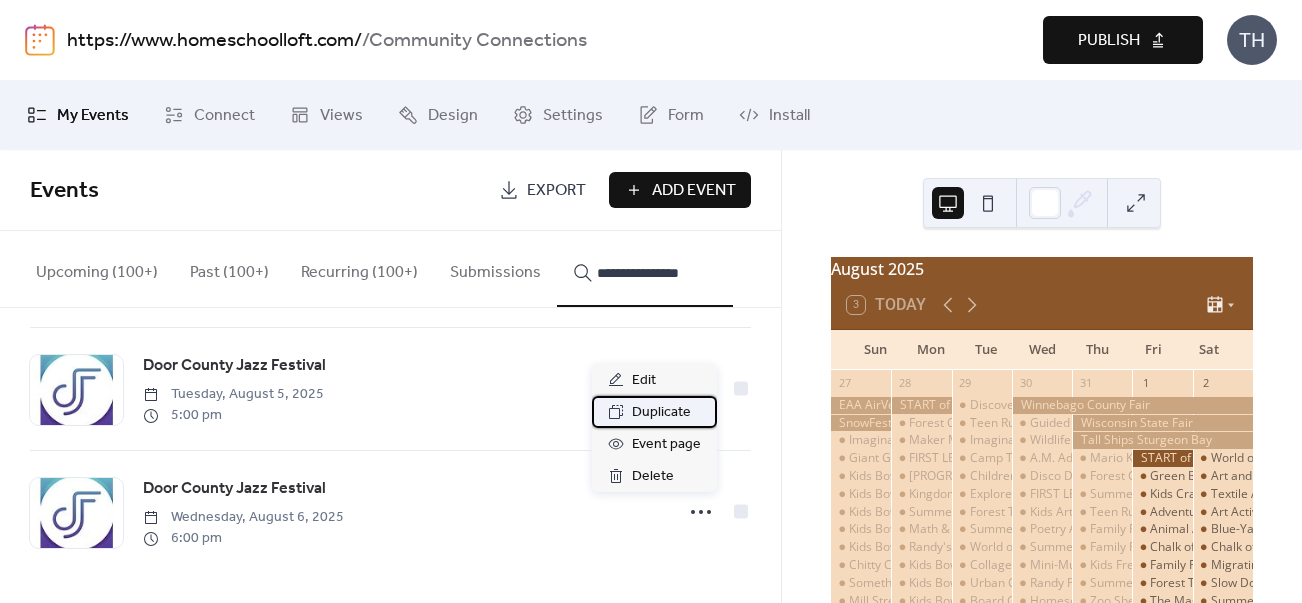 click on "Duplicate" at bounding box center (661, 413) 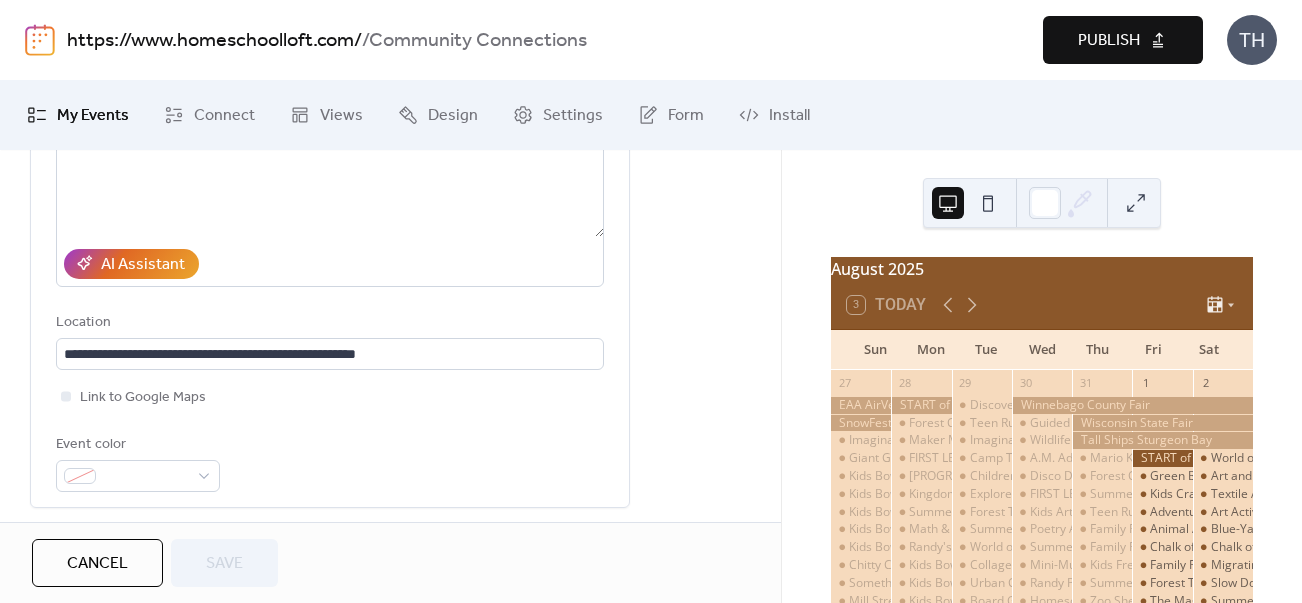 scroll, scrollTop: 336, scrollLeft: 0, axis: vertical 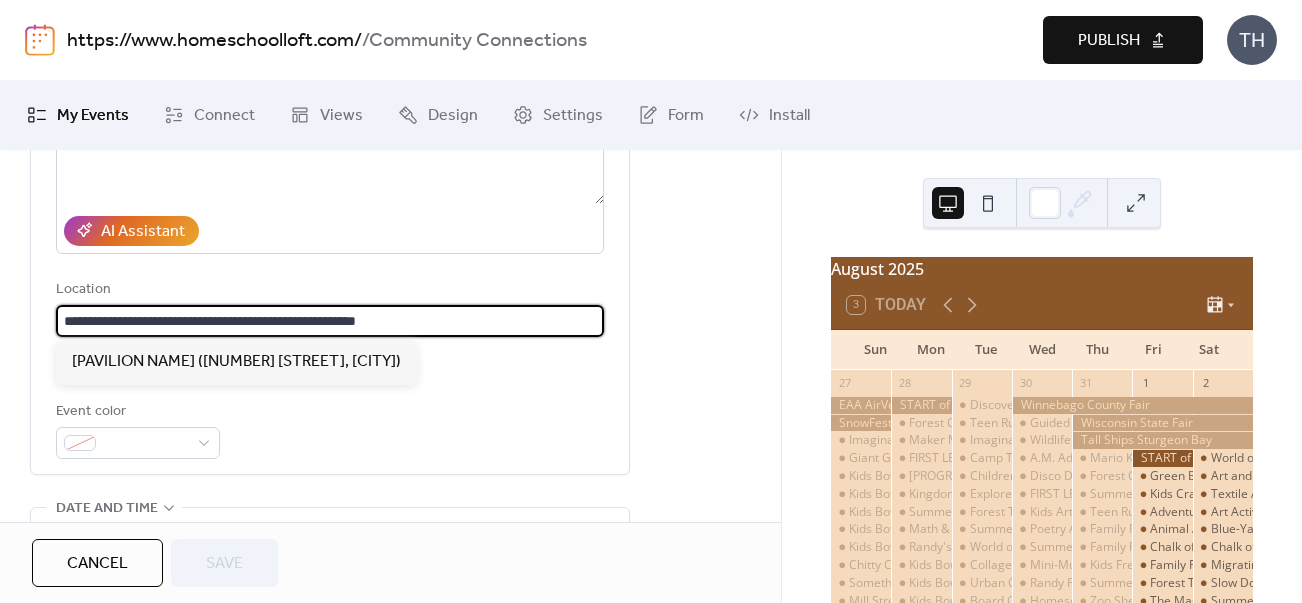 drag, startPoint x: 76, startPoint y: 320, endPoint x: 518, endPoint y: 335, distance: 442.25446 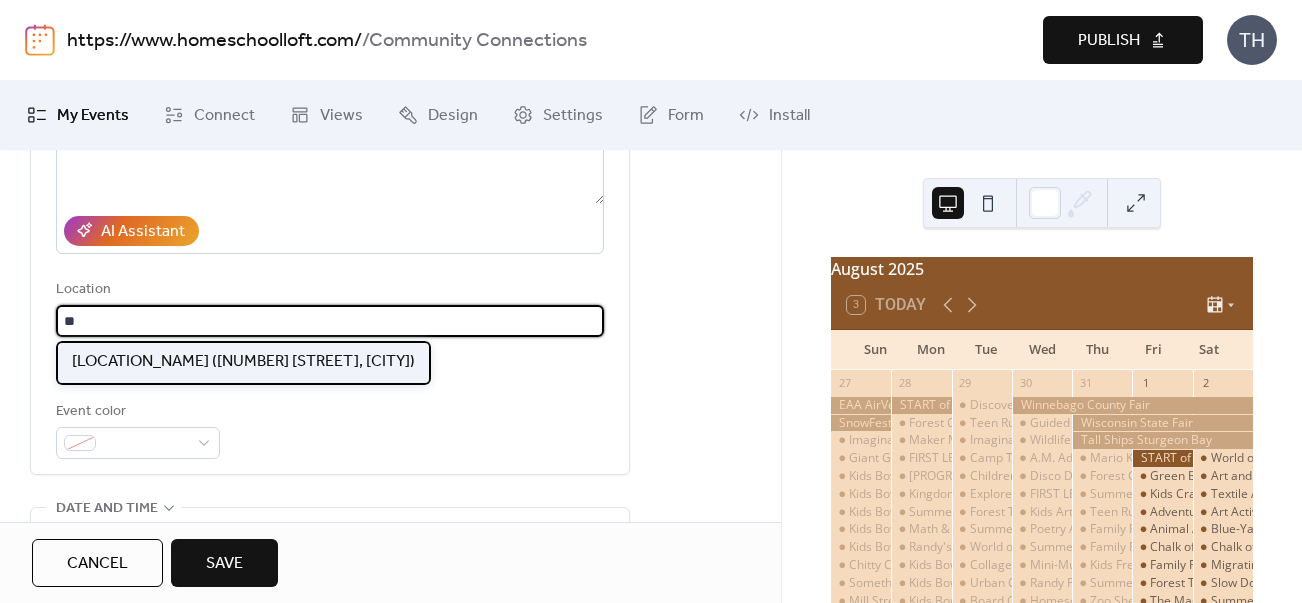 click on "[LOCATION_NAME] ([NUMBER] [STREET], [CITY])" at bounding box center [243, 362] 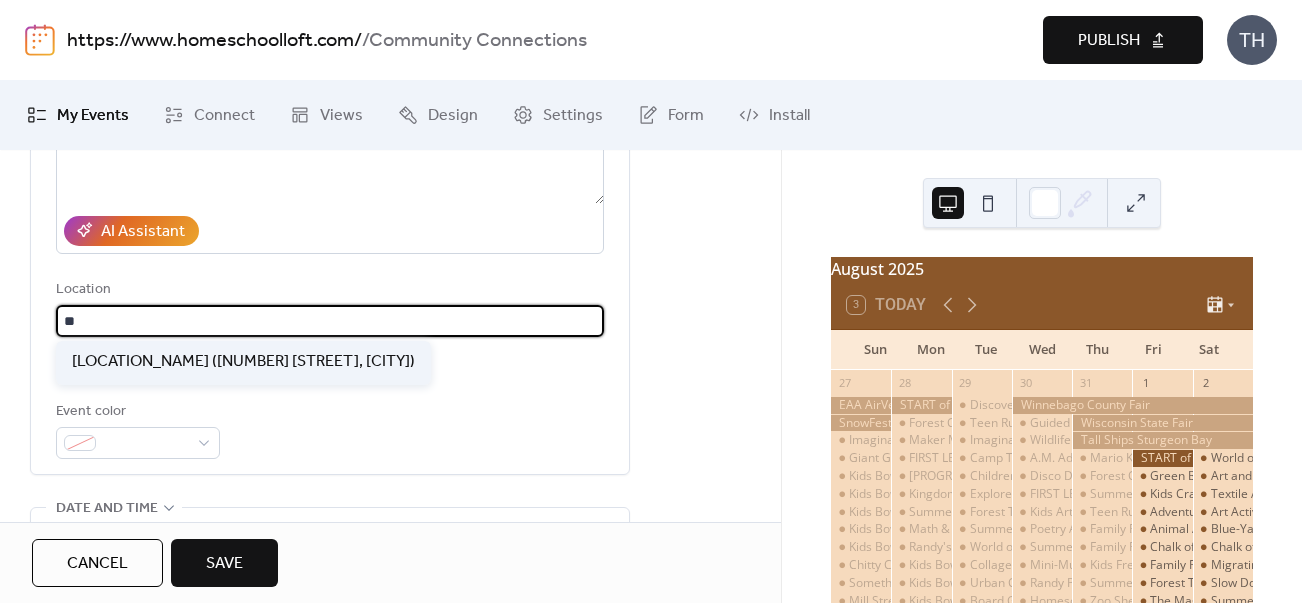 type on "**********" 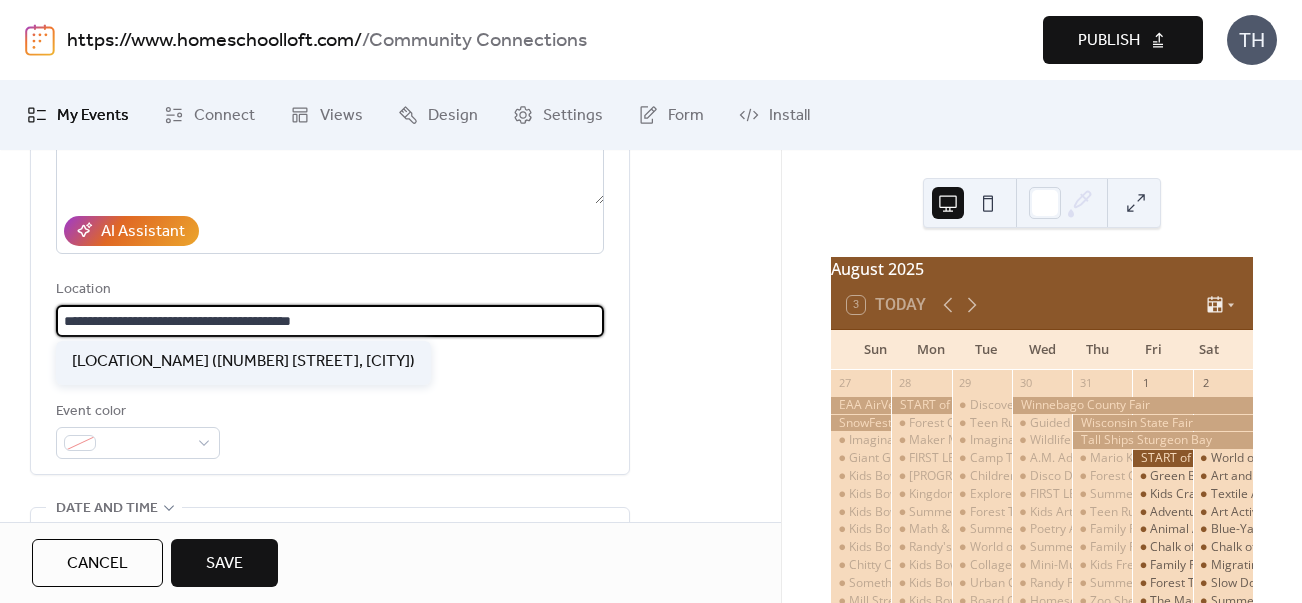 scroll, scrollTop: 0, scrollLeft: 0, axis: both 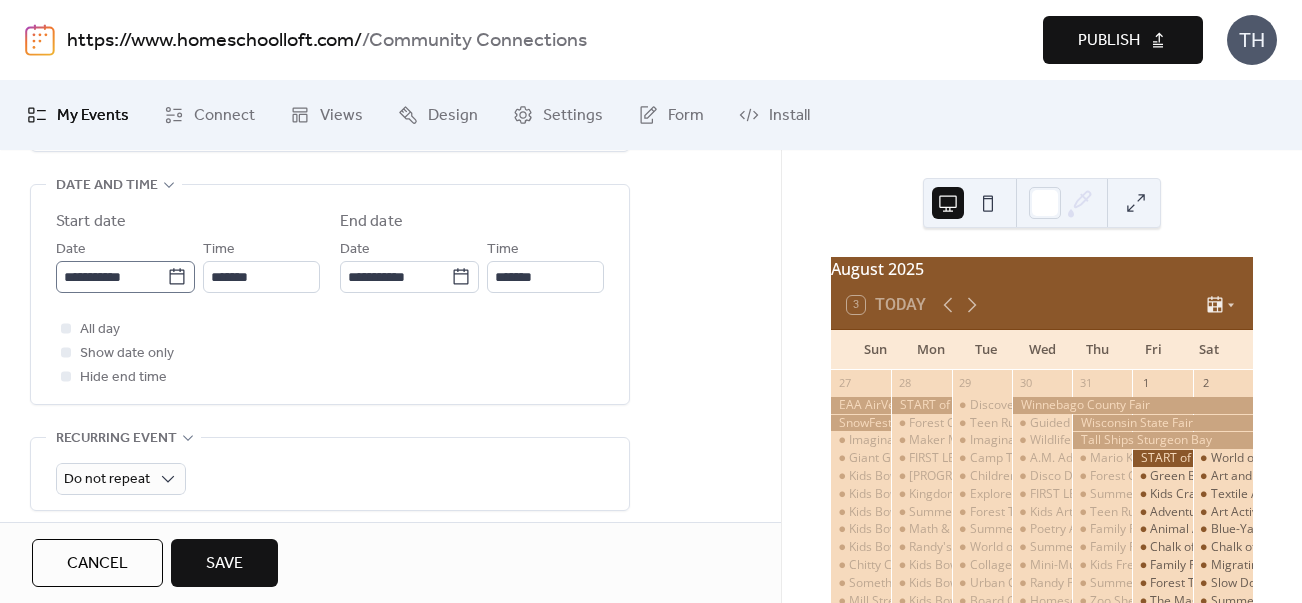 click 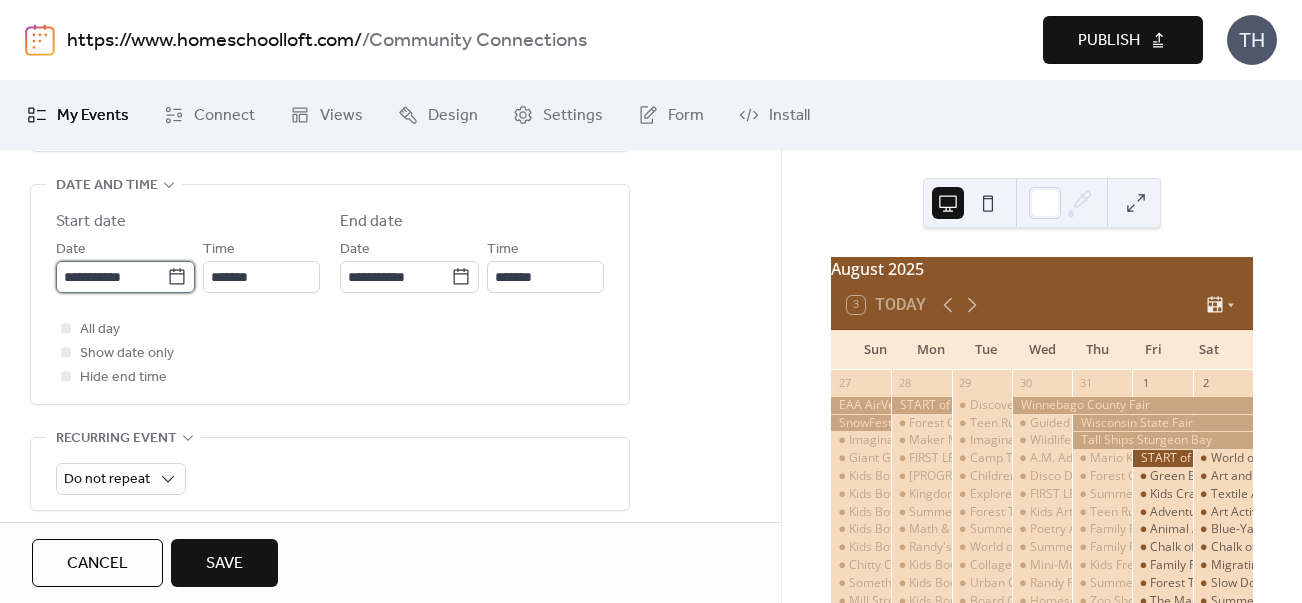 click on "**********" at bounding box center [111, 277] 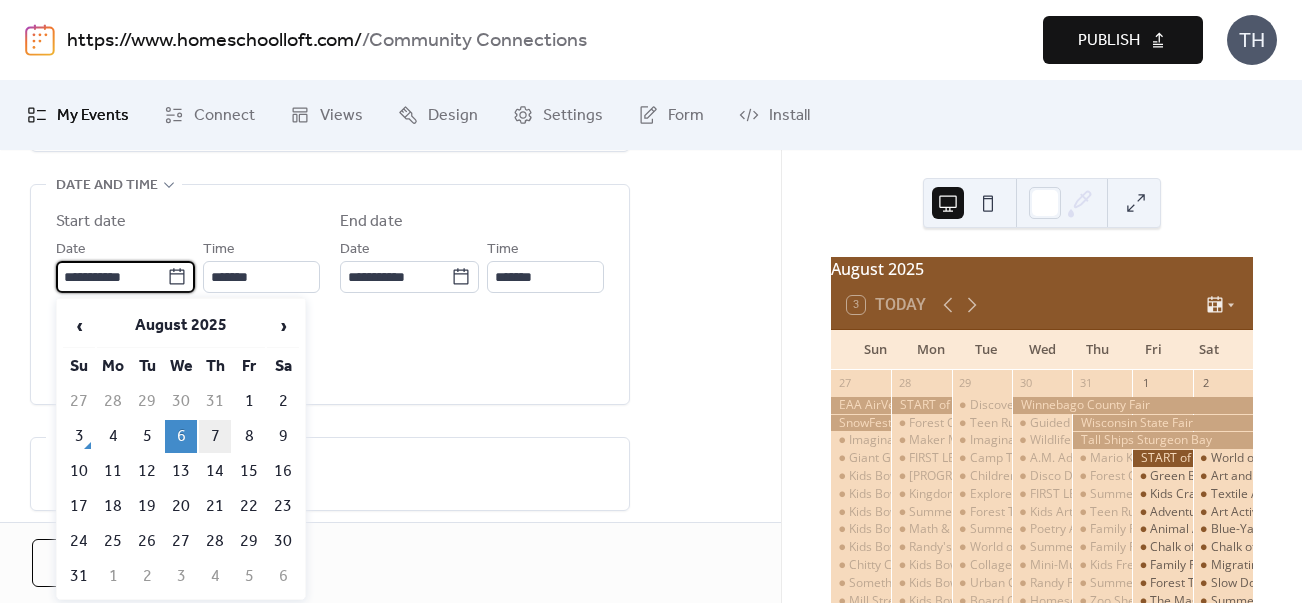 click on "7" at bounding box center (215, 436) 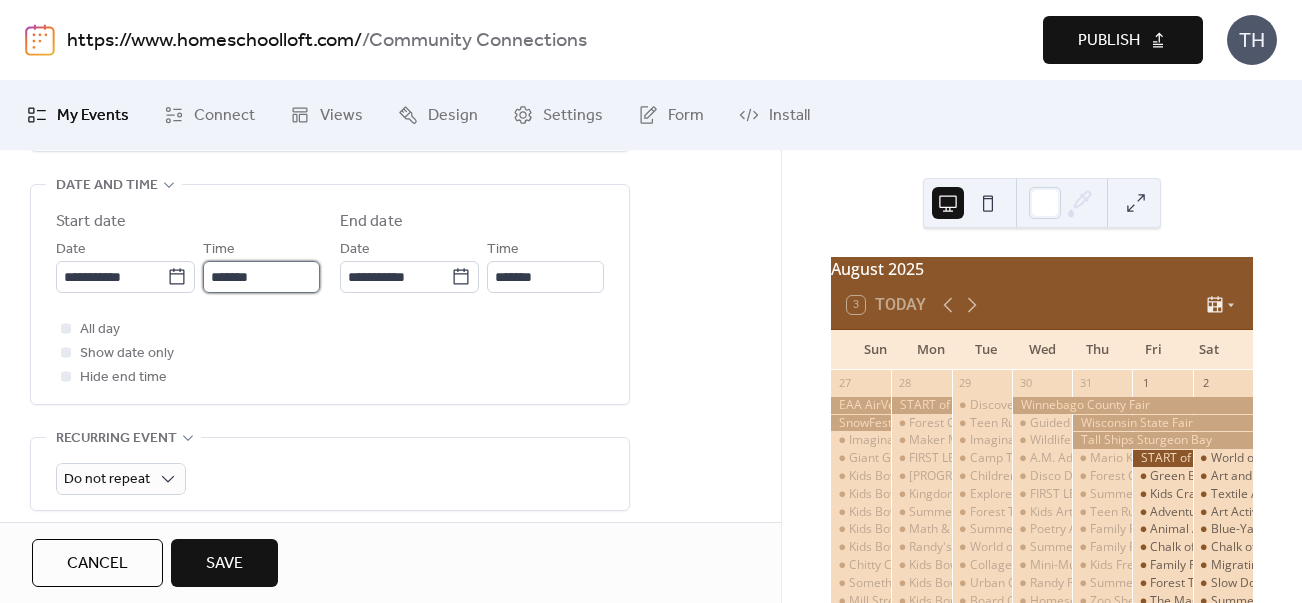 click on "*******" at bounding box center (261, 277) 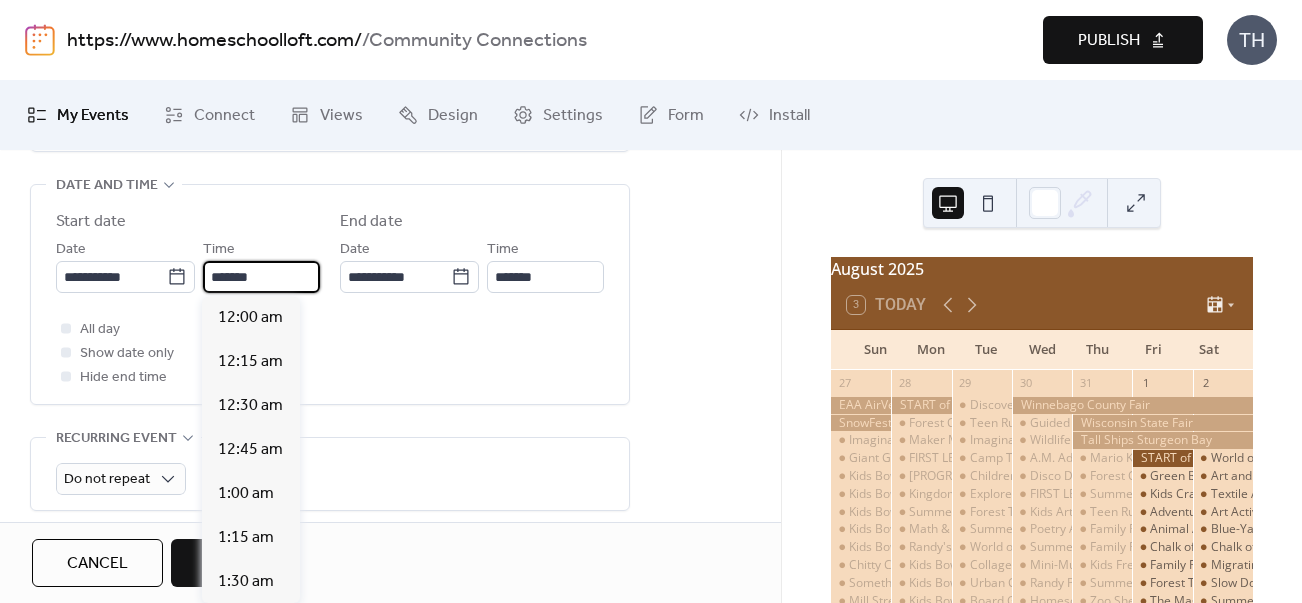 scroll, scrollTop: 3276, scrollLeft: 0, axis: vertical 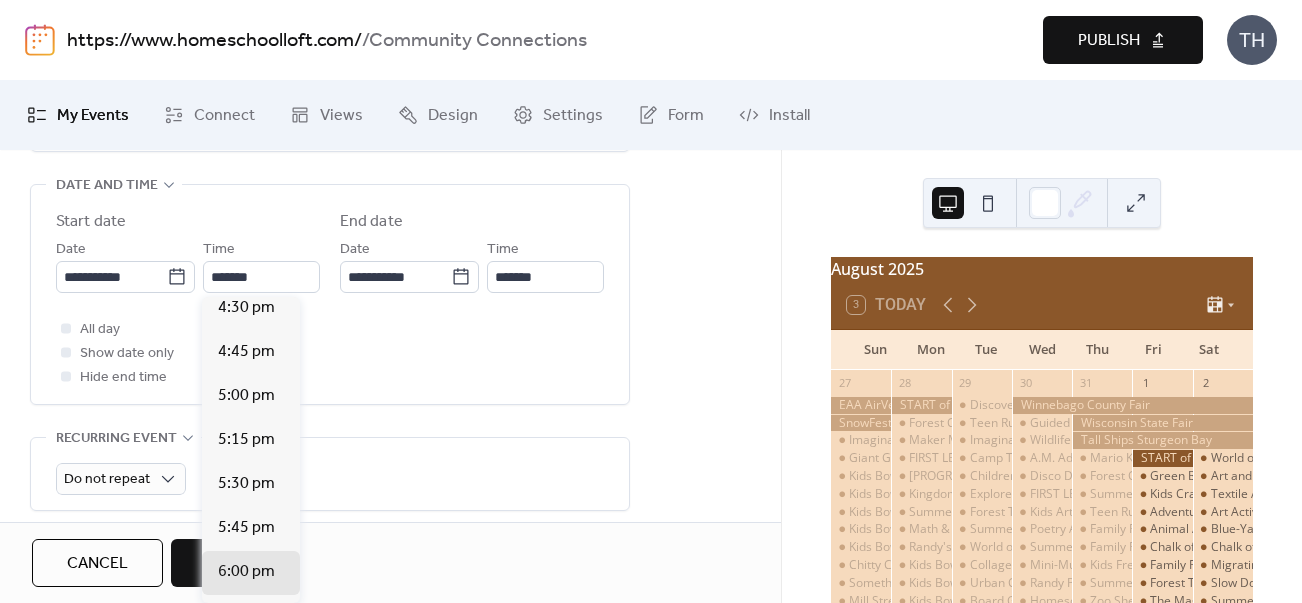 click on "4:00 pm" at bounding box center [251, 221] 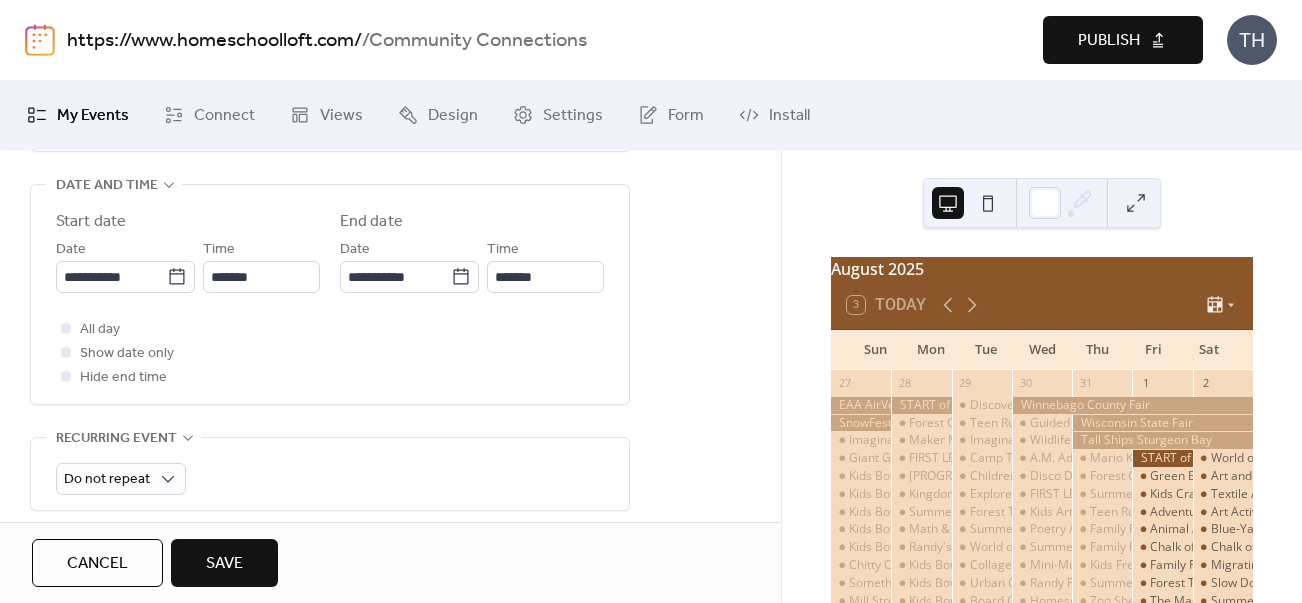 click on "Save" at bounding box center [224, 564] 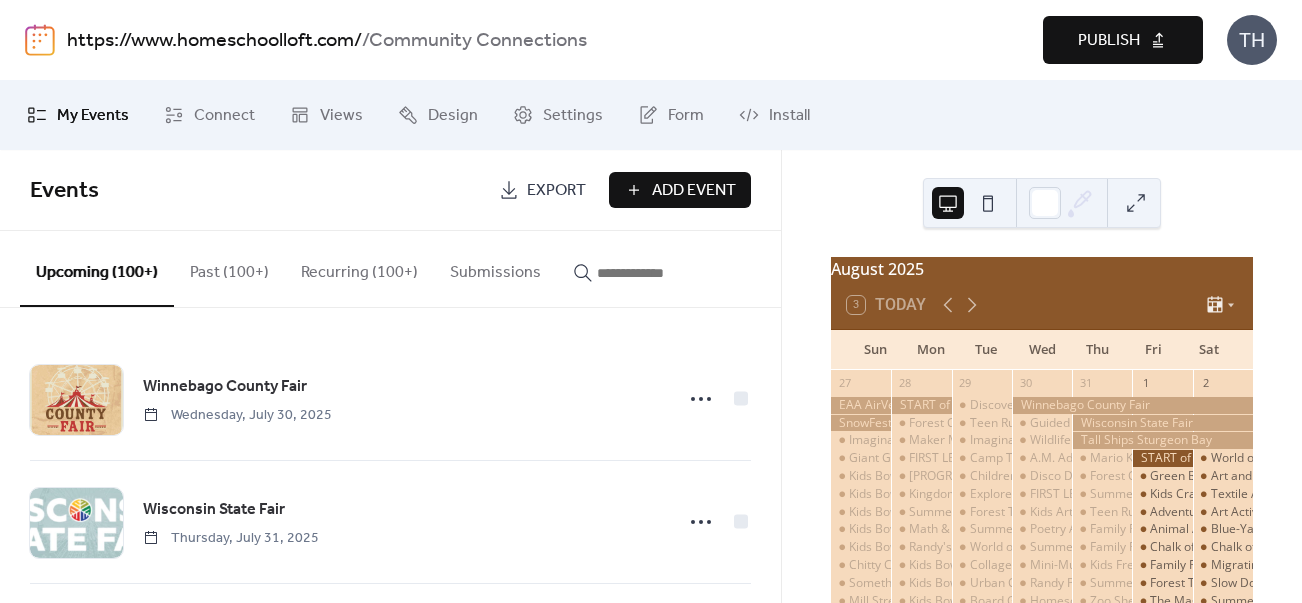 click at bounding box center [657, 273] 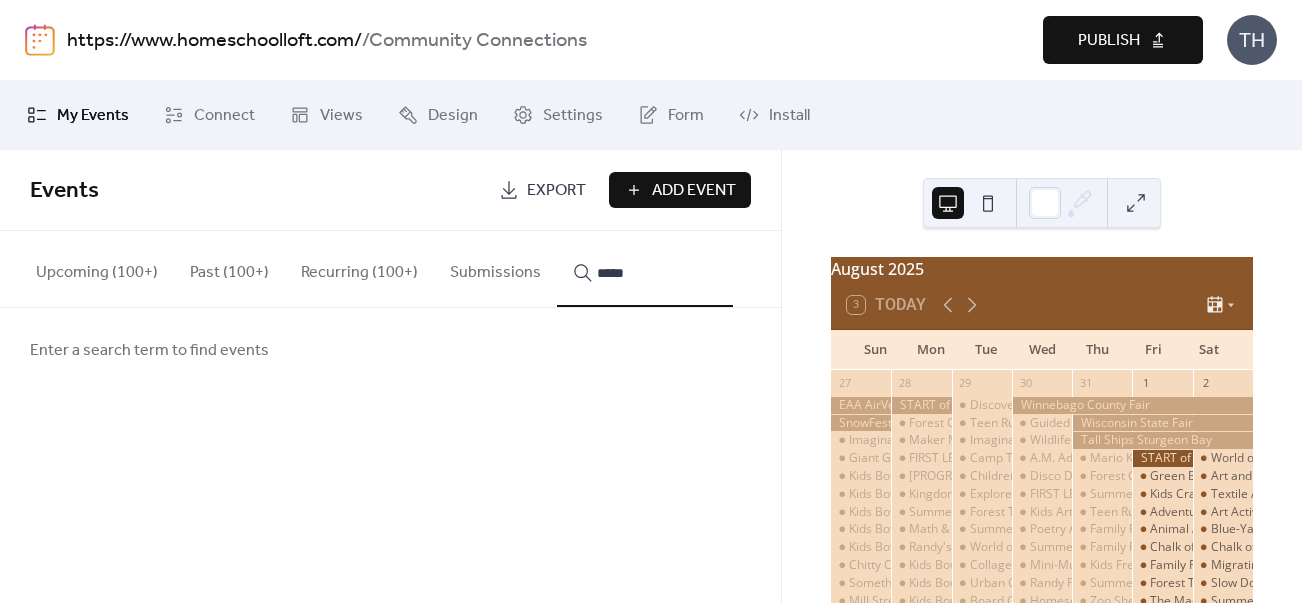 click on "*****" at bounding box center (645, 269) 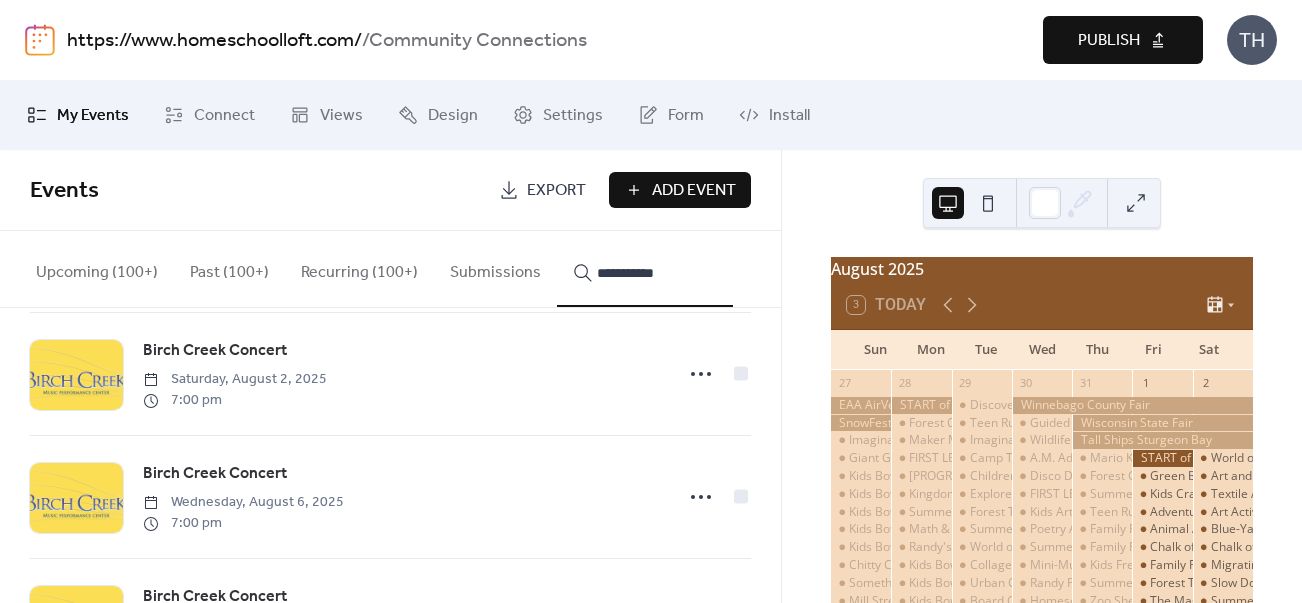 scroll, scrollTop: 3768, scrollLeft: 0, axis: vertical 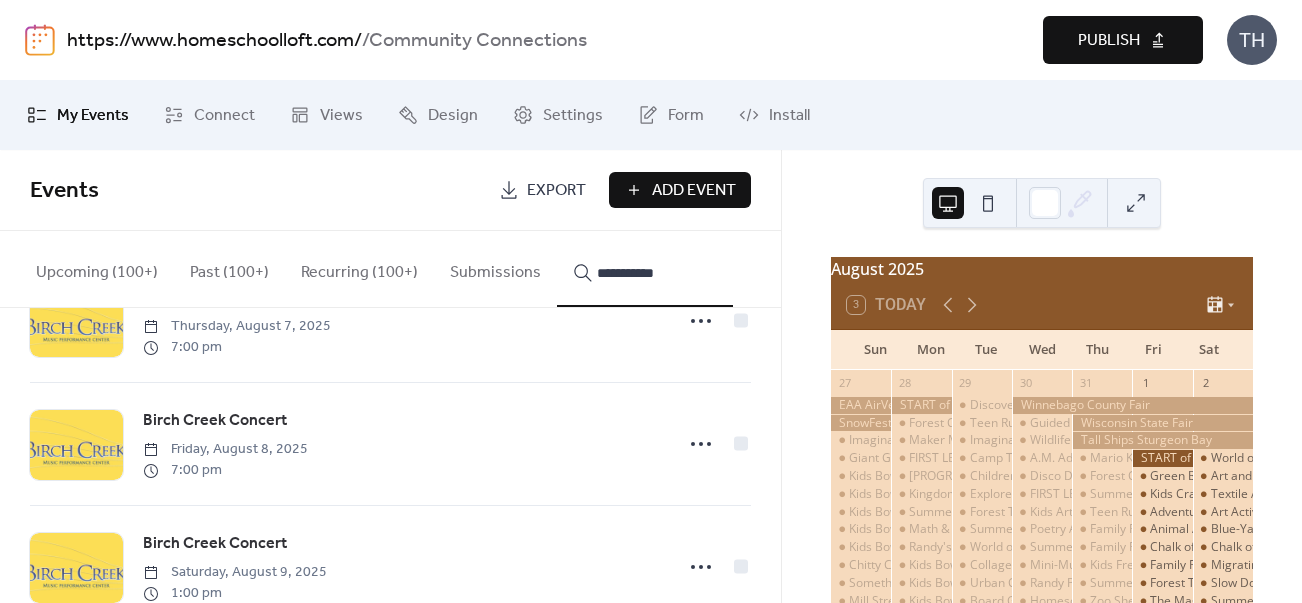 type on "**********" 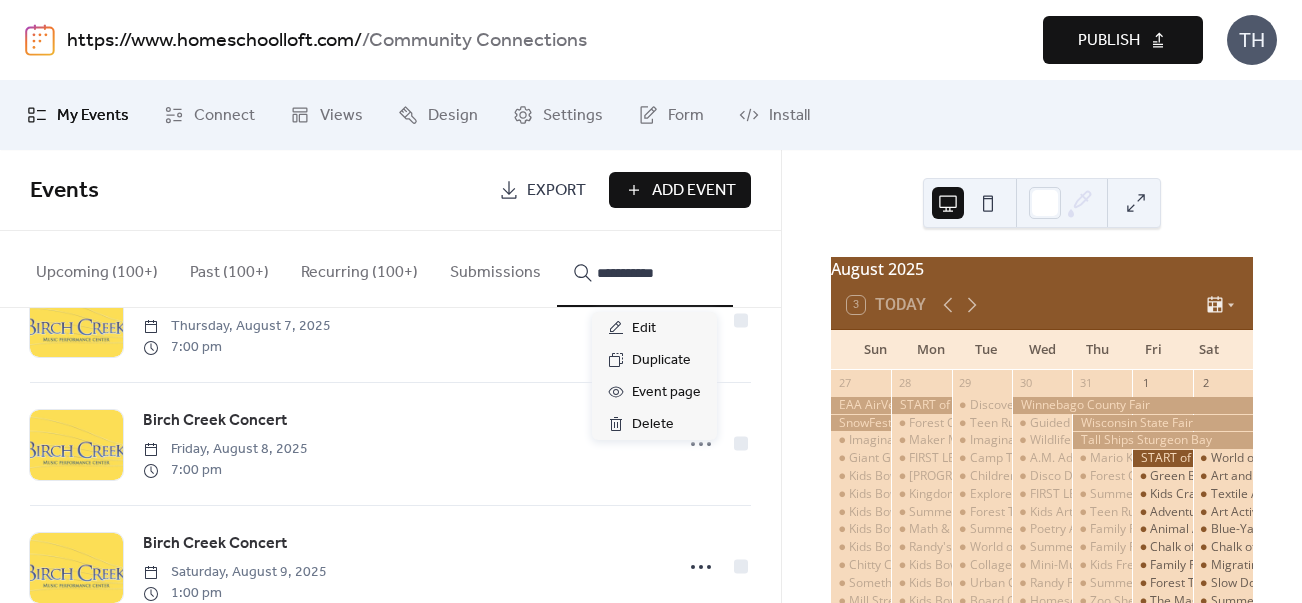 click 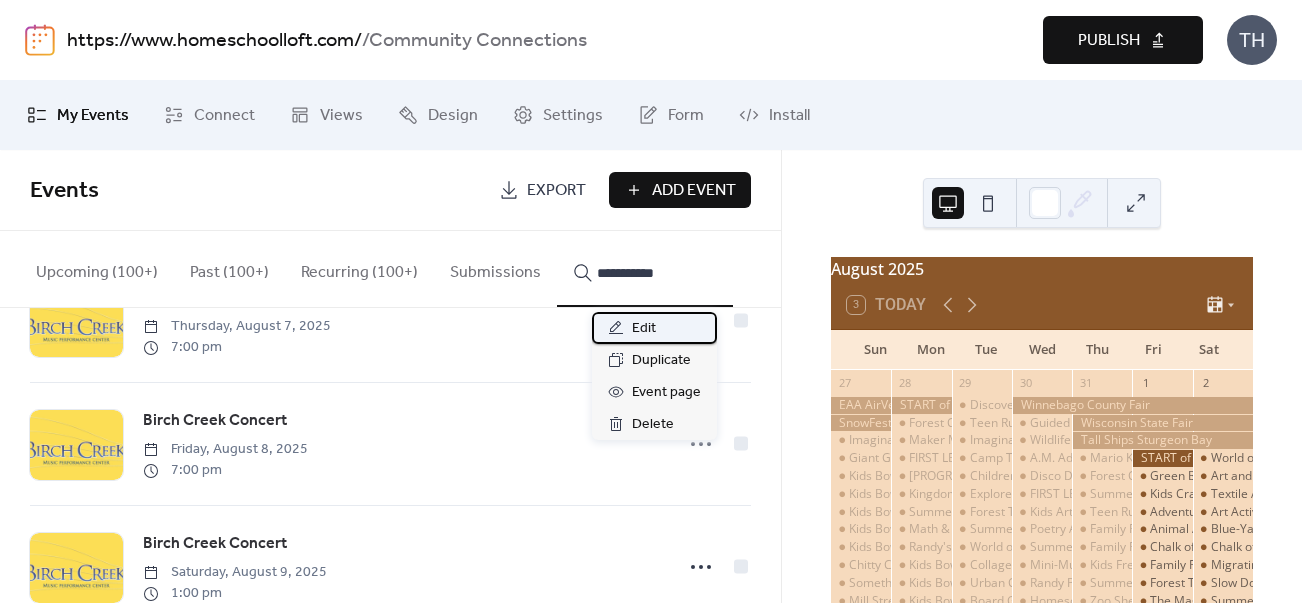 click on "Edit" at bounding box center (654, 328) 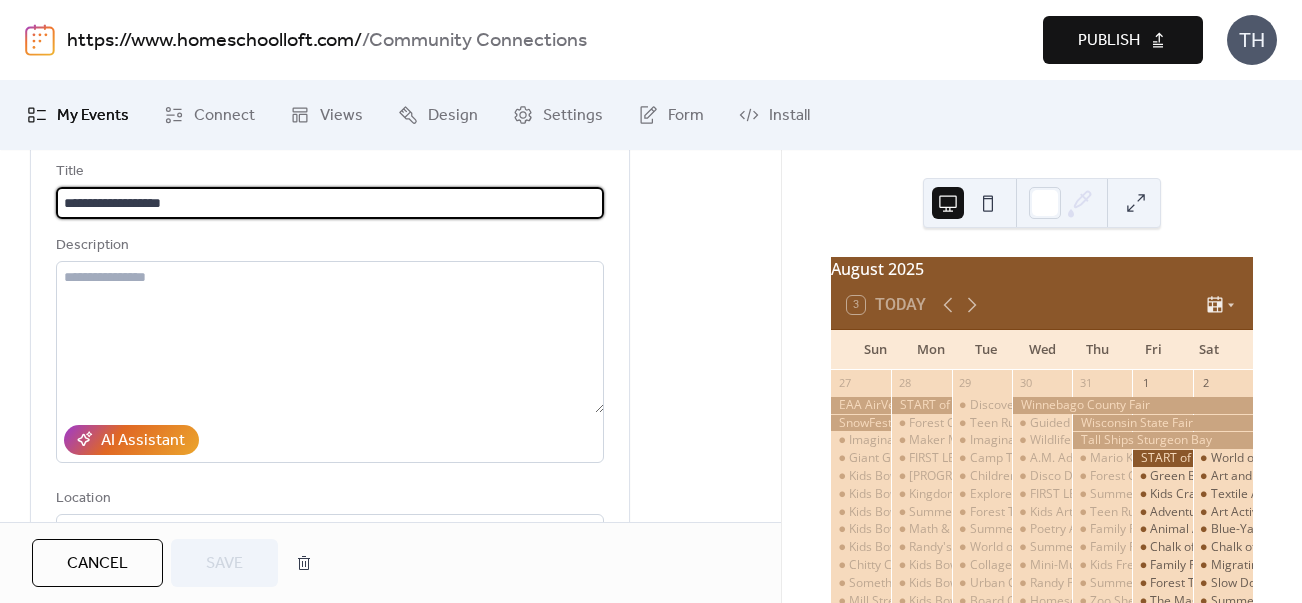 scroll, scrollTop: 115, scrollLeft: 0, axis: vertical 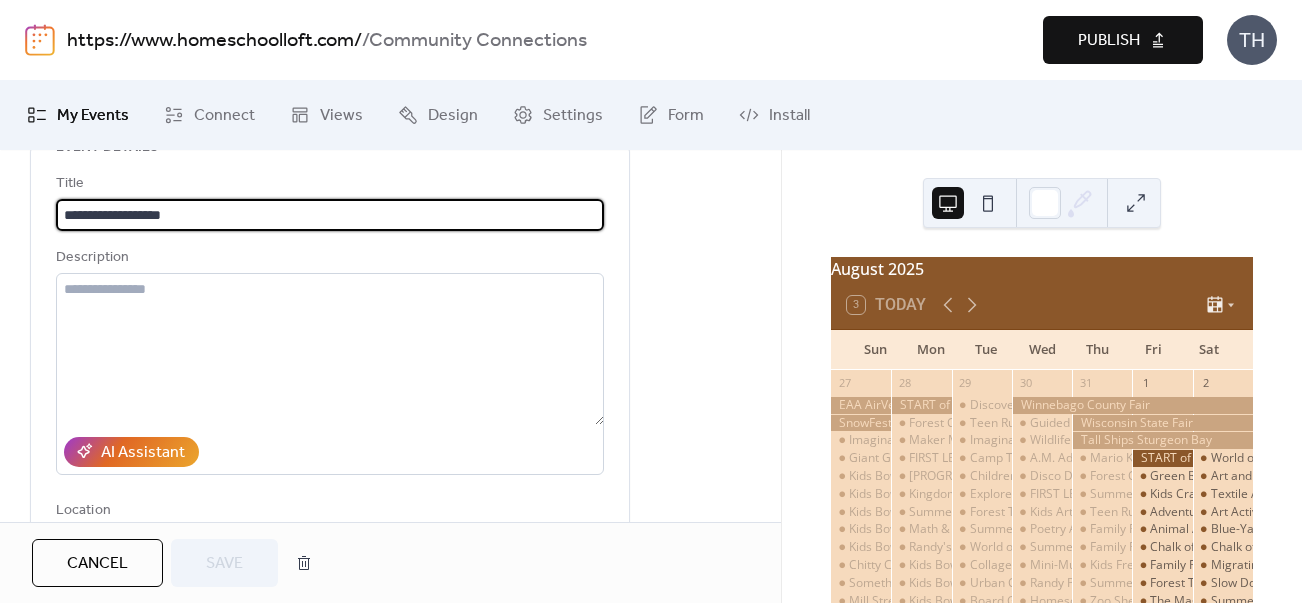 drag, startPoint x: 60, startPoint y: 212, endPoint x: 229, endPoint y: 217, distance: 169.07394 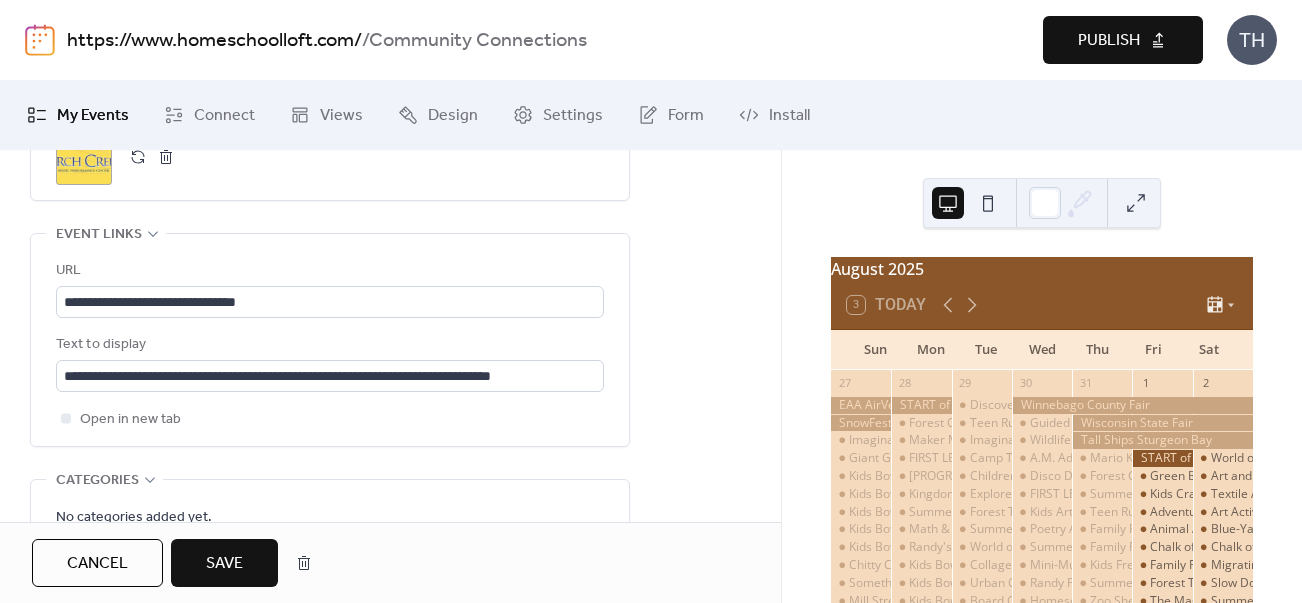 scroll, scrollTop: 1110, scrollLeft: 0, axis: vertical 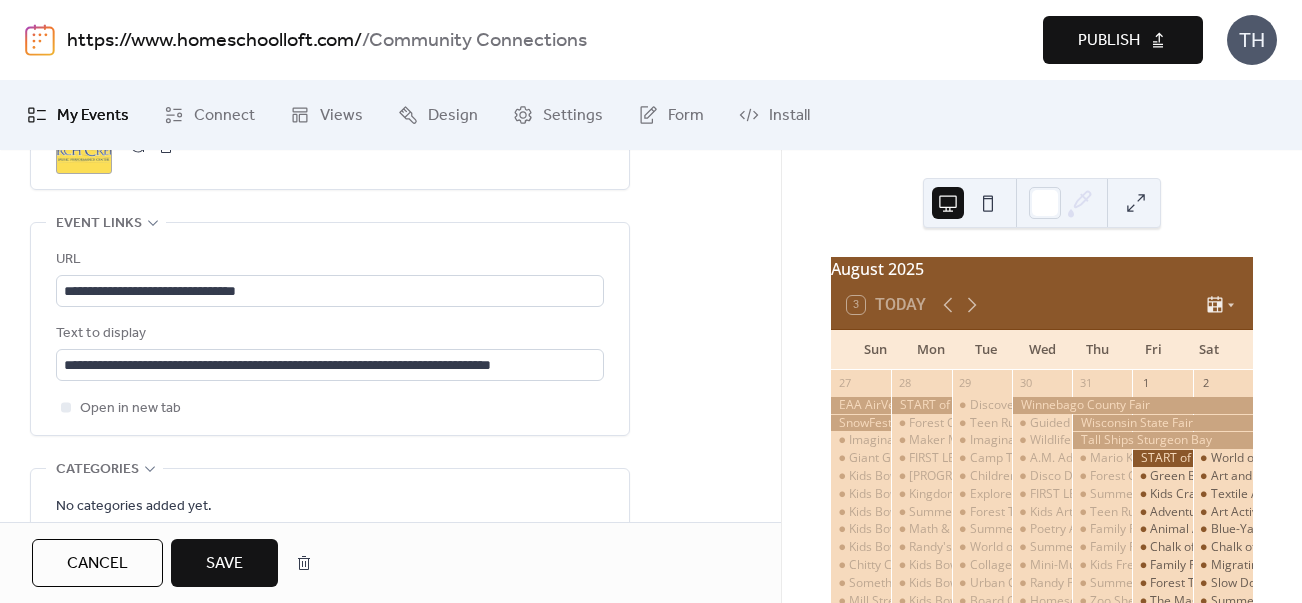 type on "**********" 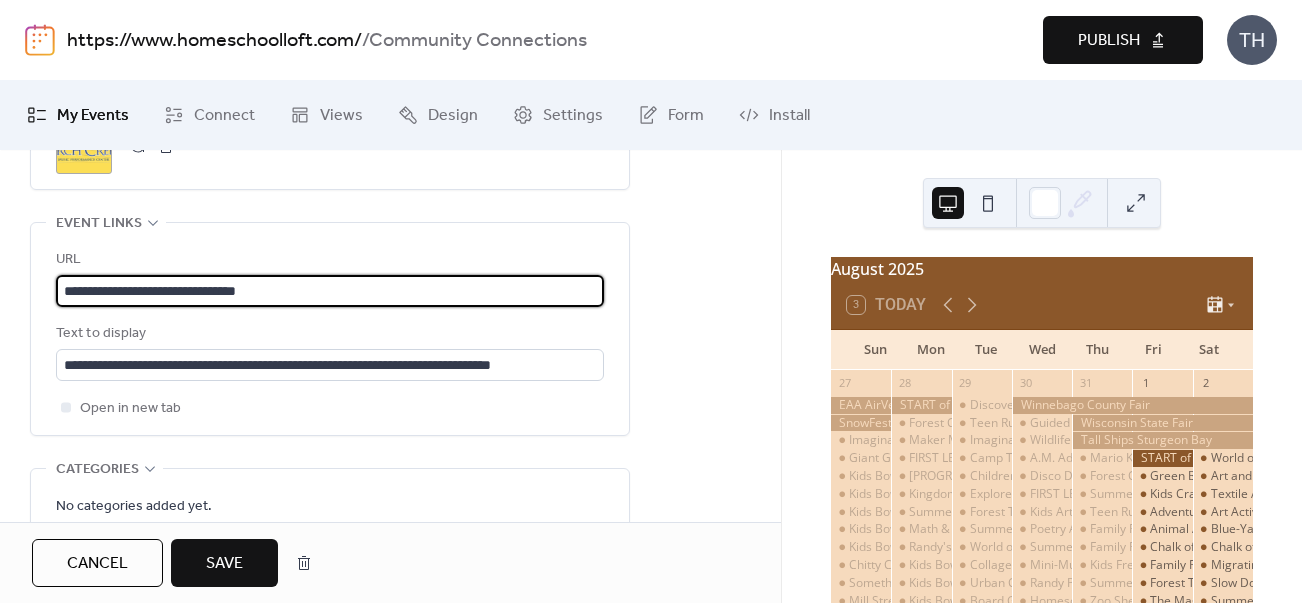 drag, startPoint x: 311, startPoint y: 287, endPoint x: -27, endPoint y: 282, distance: 338.037 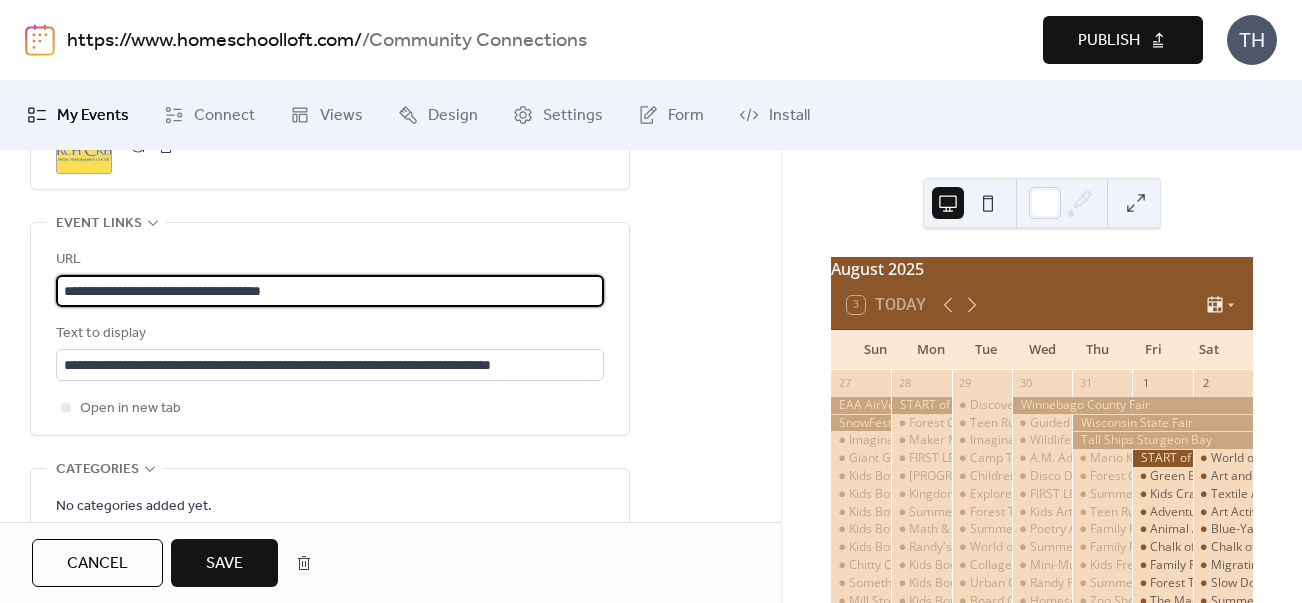 type on "**********" 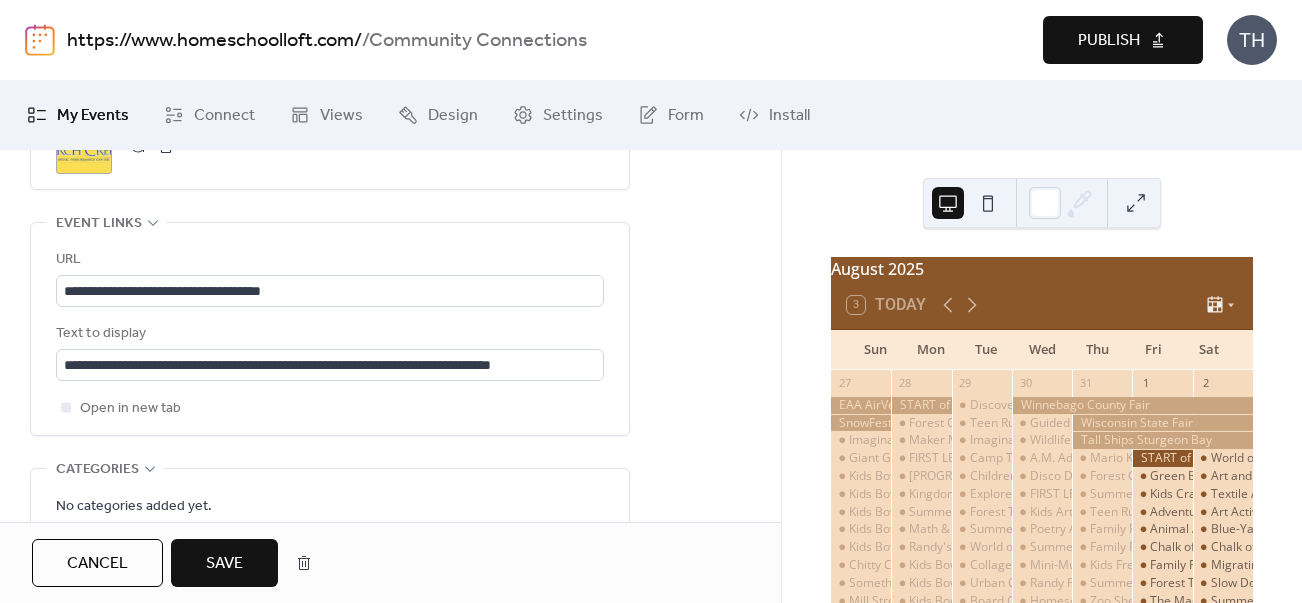 click on "My Events Connect Views Design Settings Form Install" at bounding box center [651, 115] 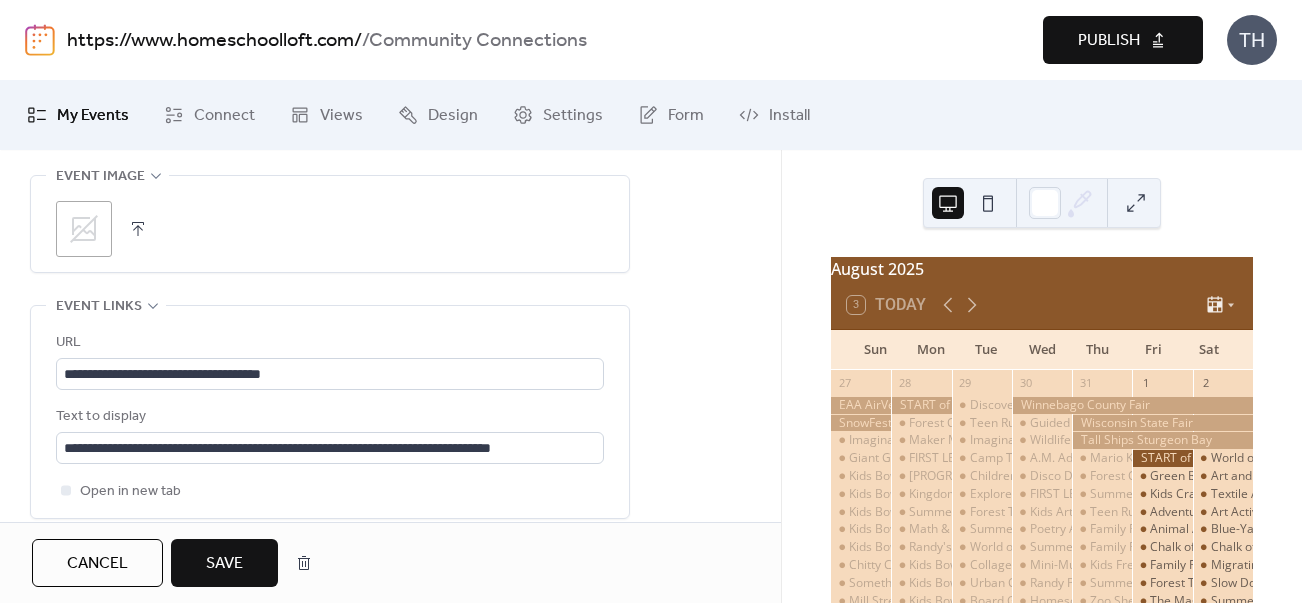 scroll, scrollTop: 1023, scrollLeft: 0, axis: vertical 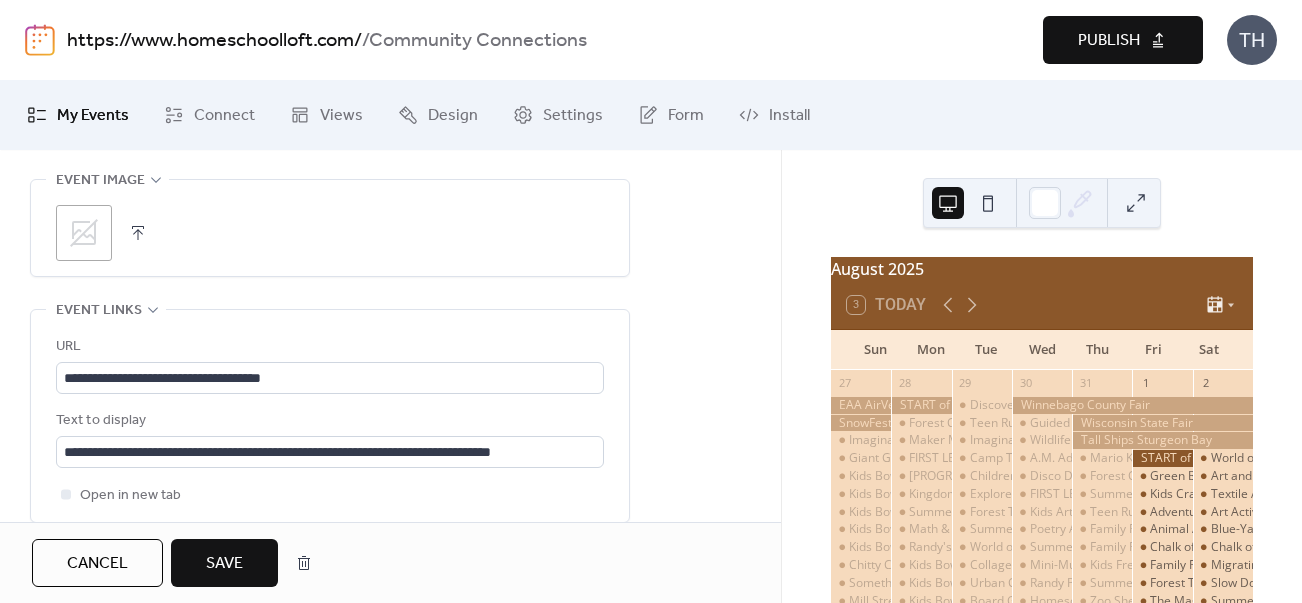 click at bounding box center [138, 233] 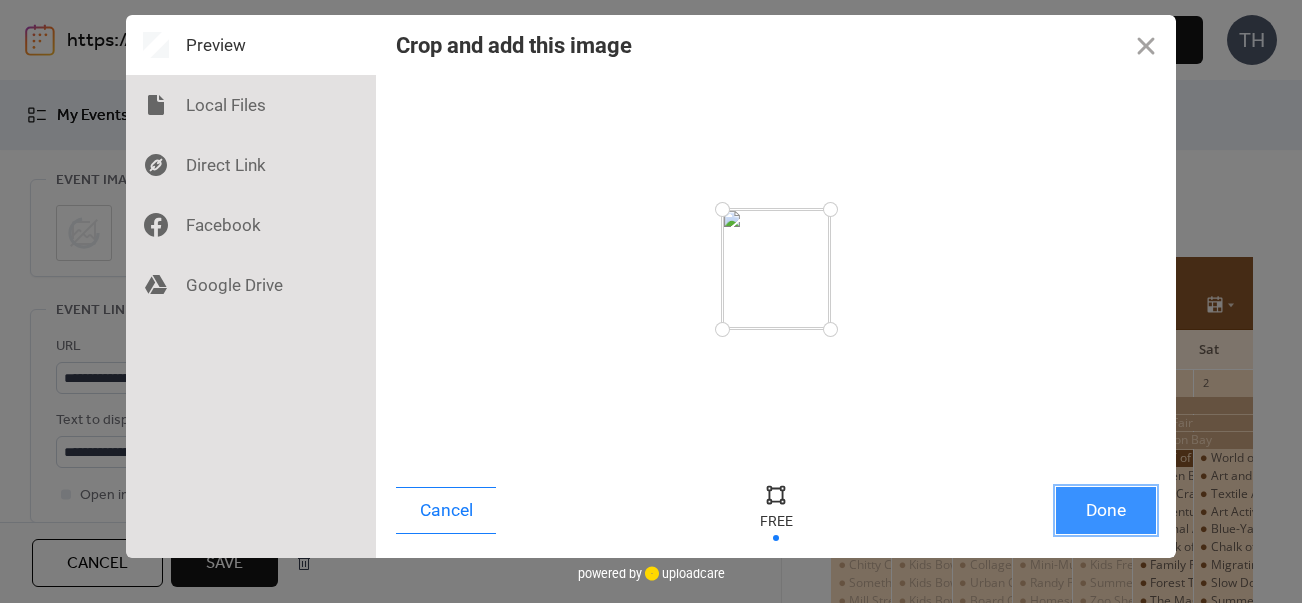 drag, startPoint x: 1077, startPoint y: 510, endPoint x: 1004, endPoint y: 510, distance: 73 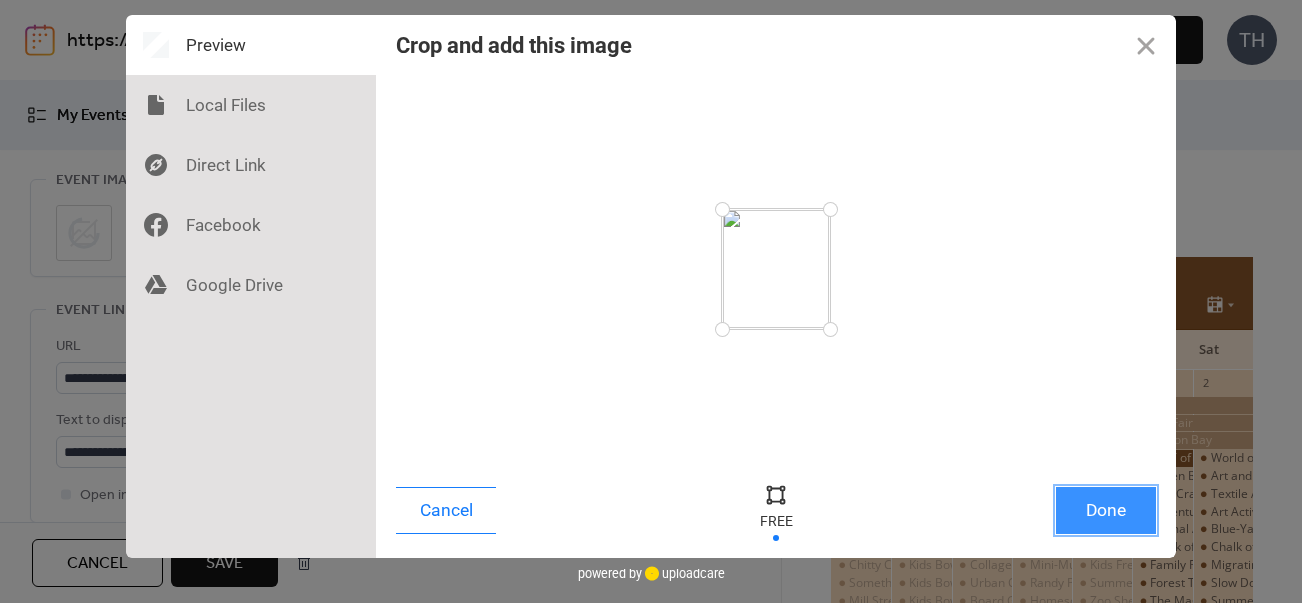 click on "Done" at bounding box center (1106, 510) 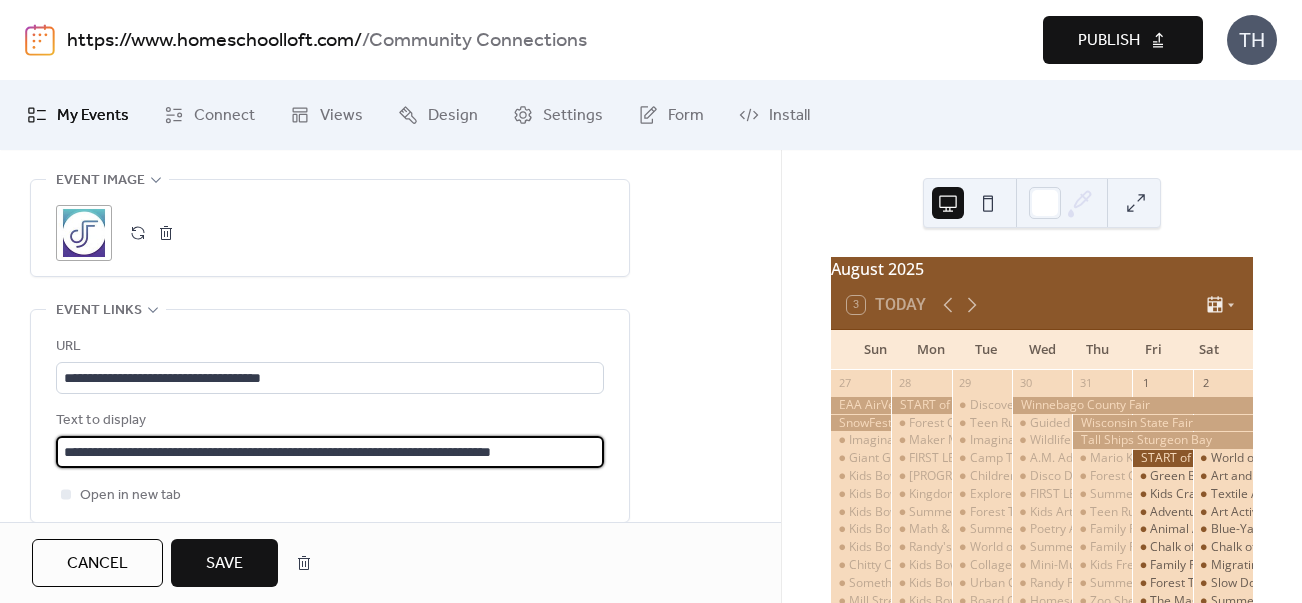 scroll, scrollTop: 1, scrollLeft: 0, axis: vertical 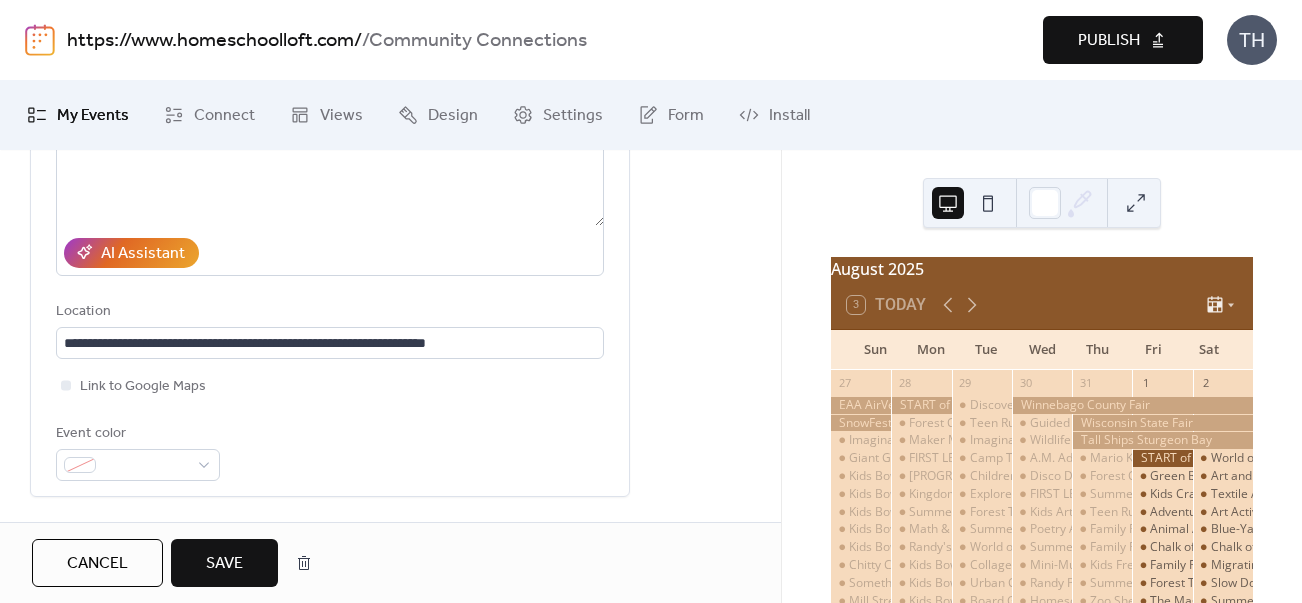 type on "**********" 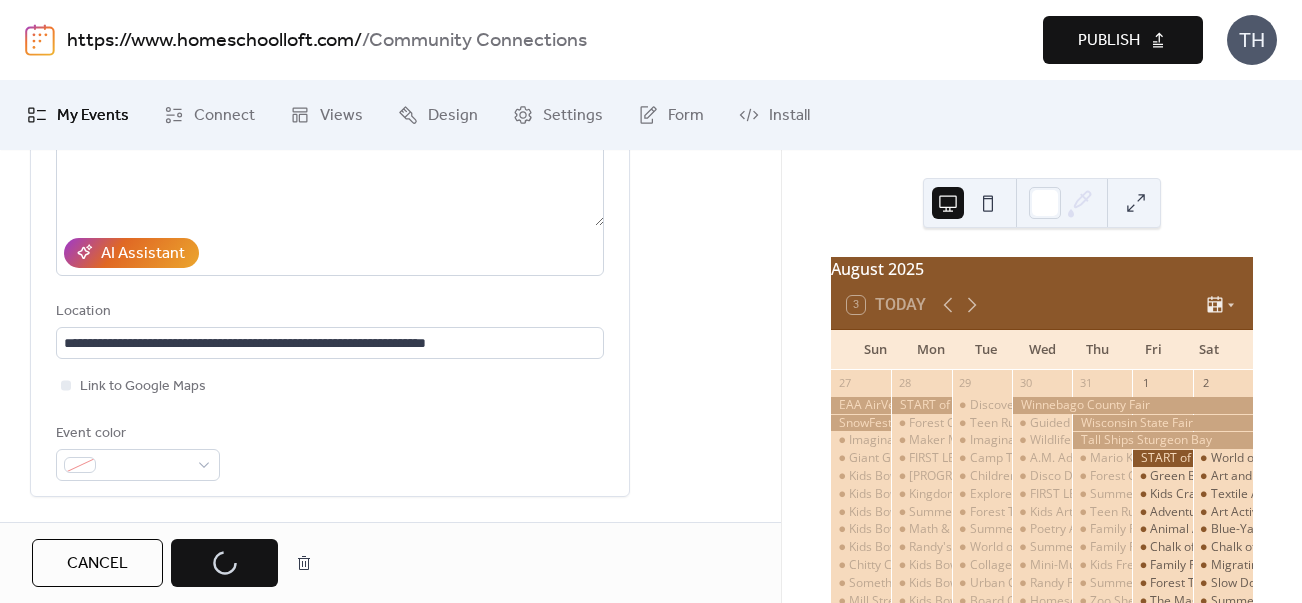 scroll, scrollTop: 0, scrollLeft: 0, axis: both 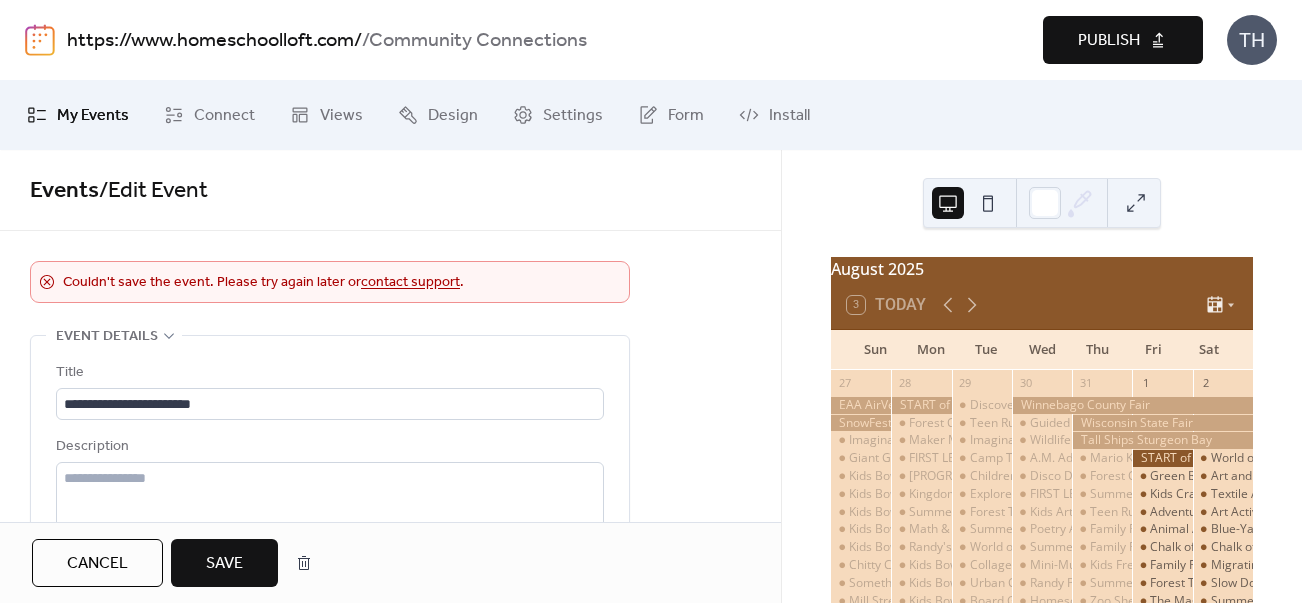 click on "Publish" at bounding box center [1109, 41] 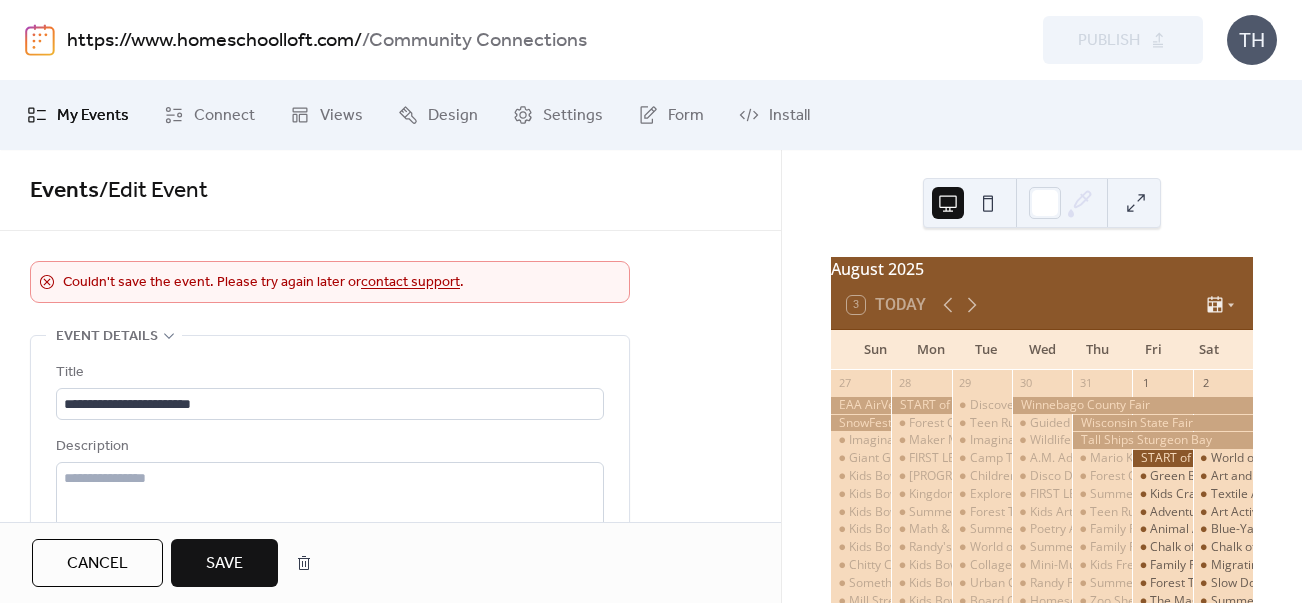 click on "https://www.homeschoolloft.com/" at bounding box center [214, 41] 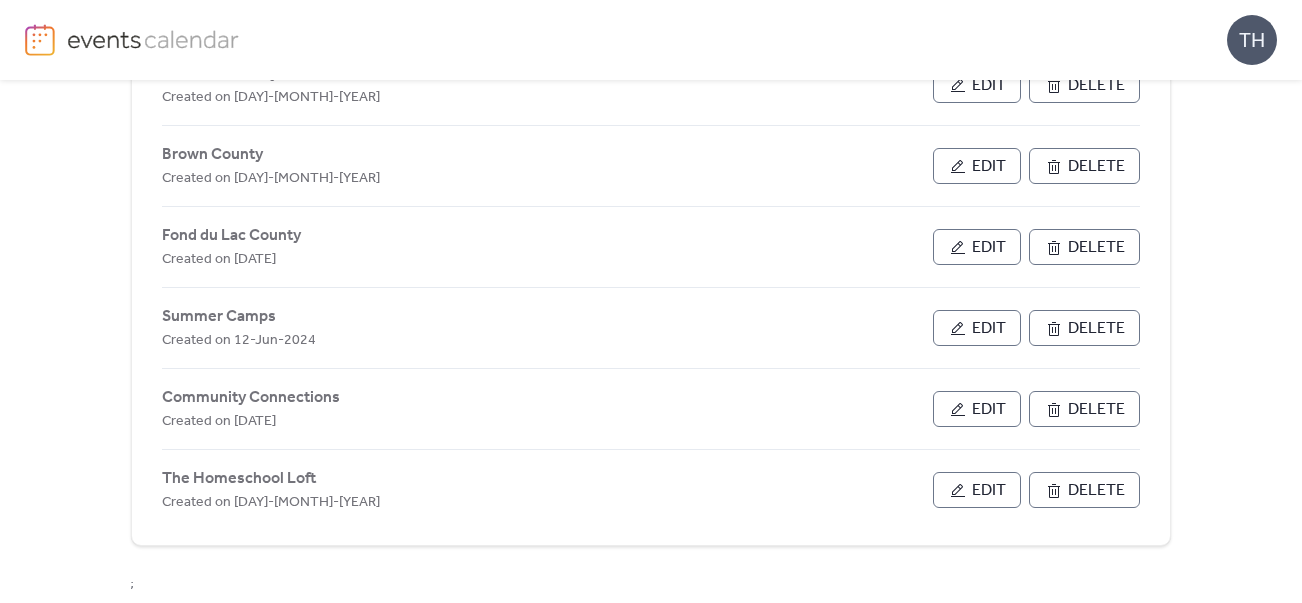 scroll, scrollTop: 1073, scrollLeft: 0, axis: vertical 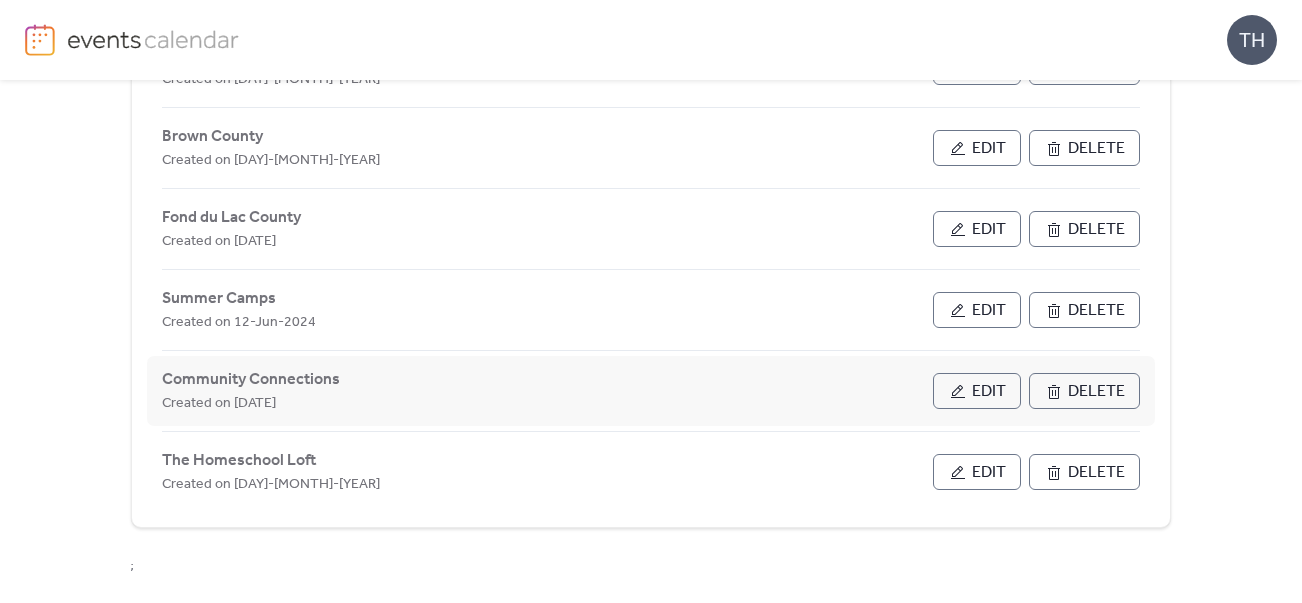 click on "Edit" at bounding box center (989, 392) 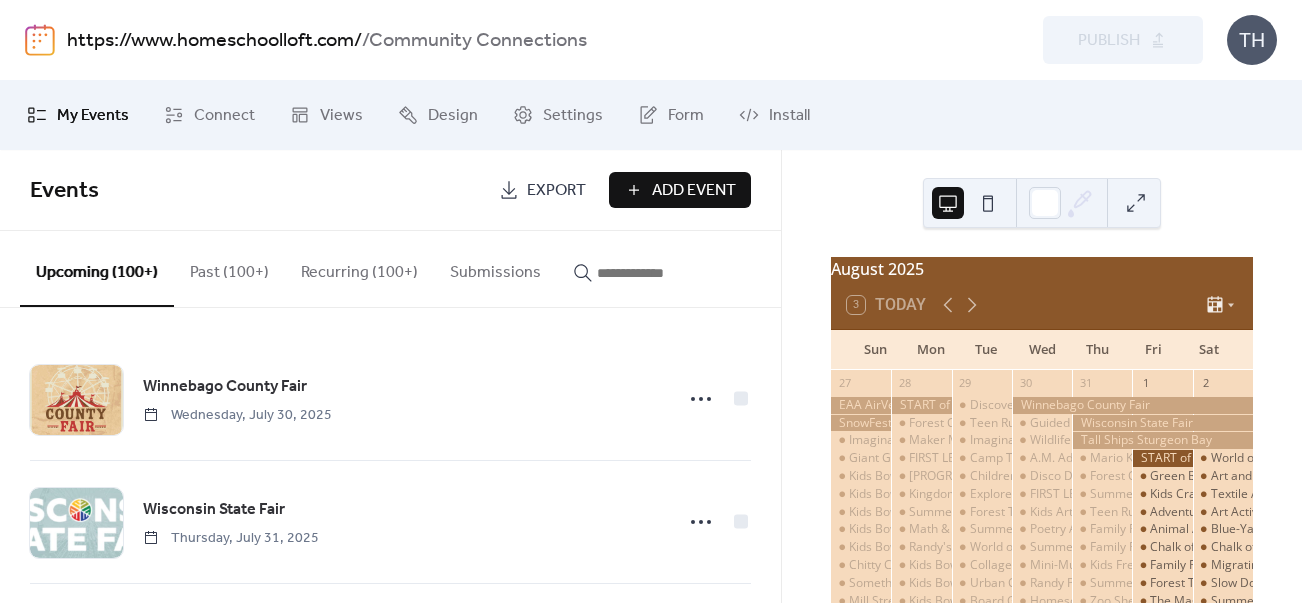click at bounding box center (657, 273) 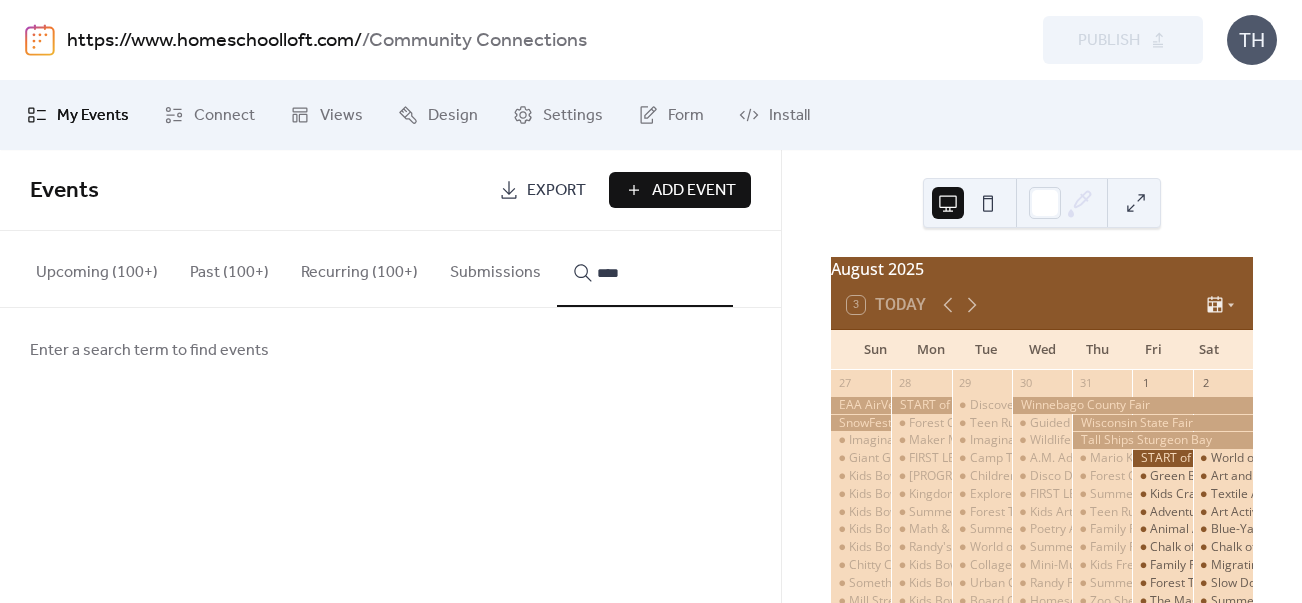 click on "****" at bounding box center (645, 269) 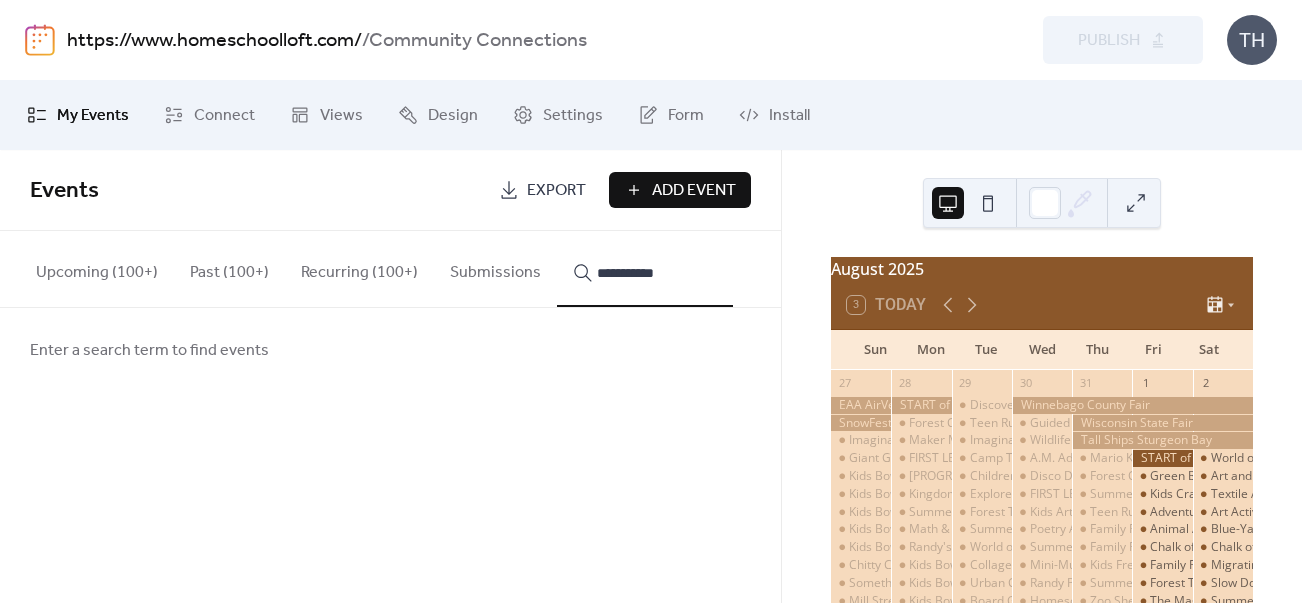 click on "**********" at bounding box center [645, 269] 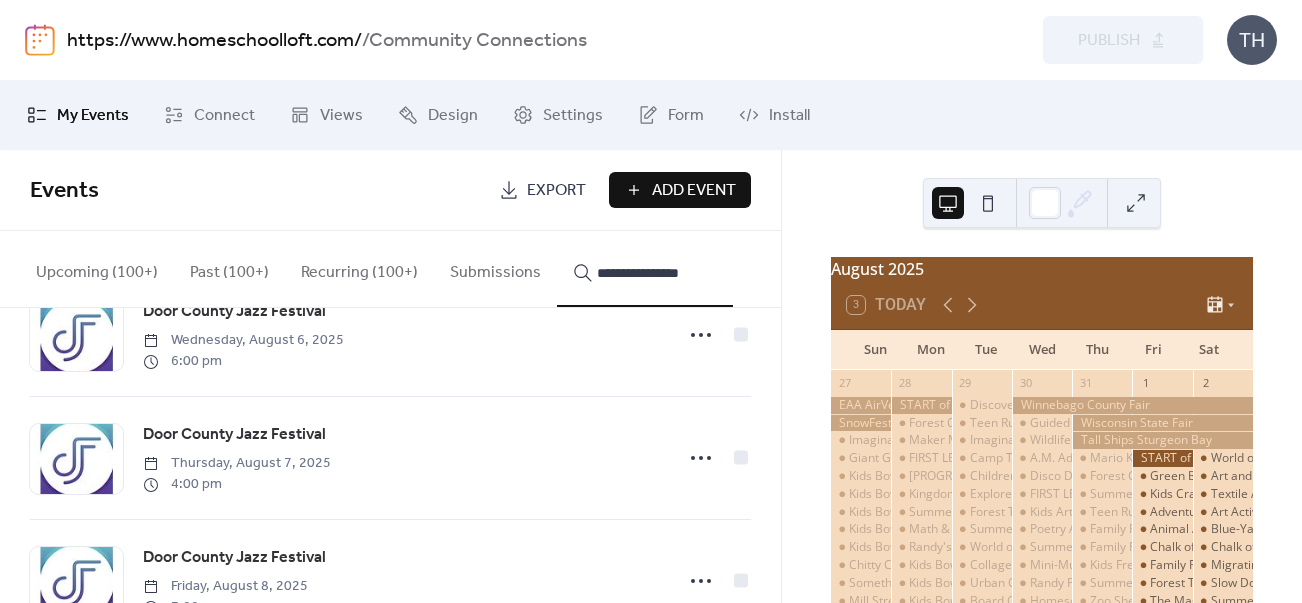 scroll, scrollTop: 382, scrollLeft: 0, axis: vertical 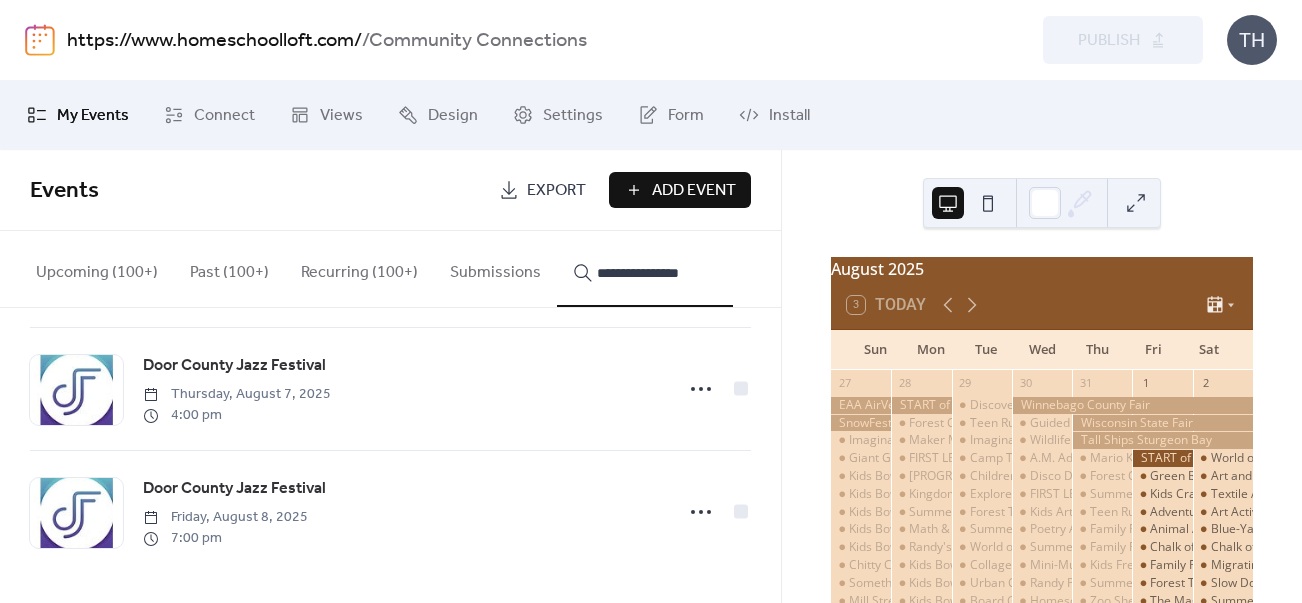 type on "**********" 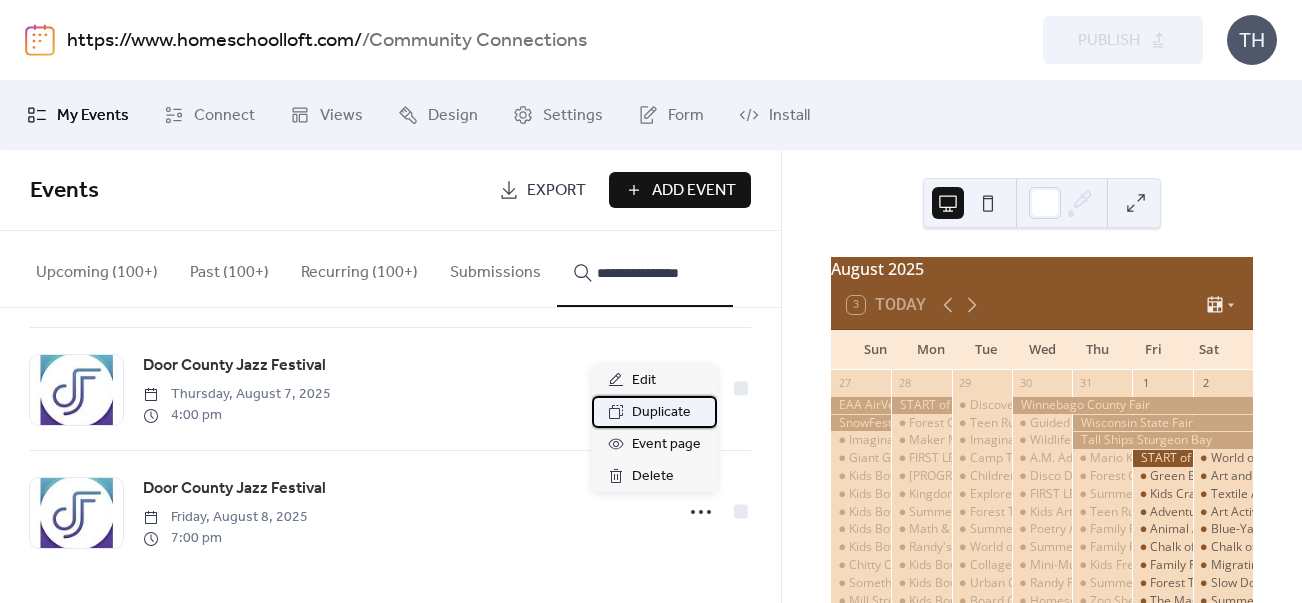 click on "Duplicate" at bounding box center (661, 413) 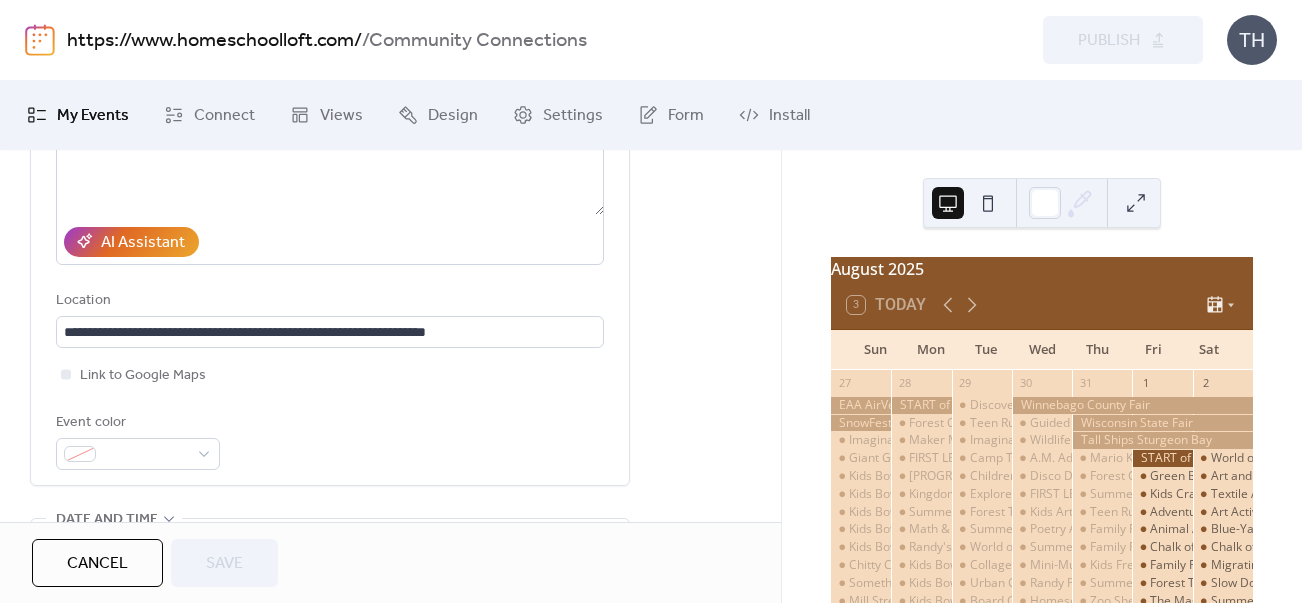 scroll, scrollTop: 327, scrollLeft: 0, axis: vertical 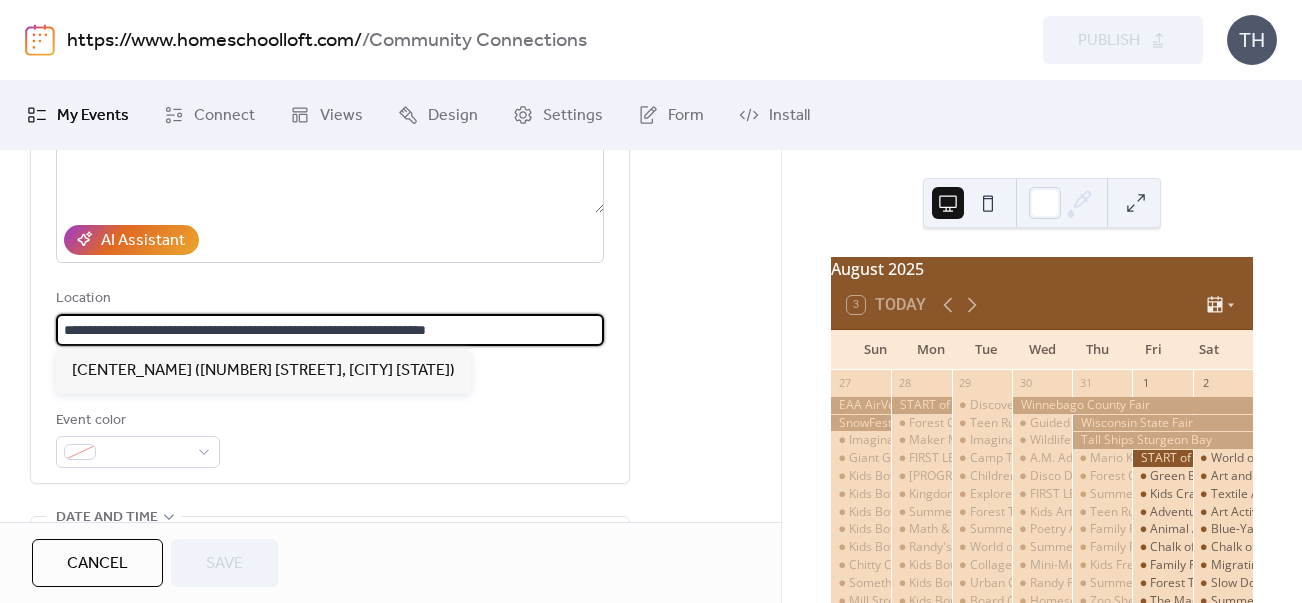 drag, startPoint x: 67, startPoint y: 330, endPoint x: 556, endPoint y: 331, distance: 489.00104 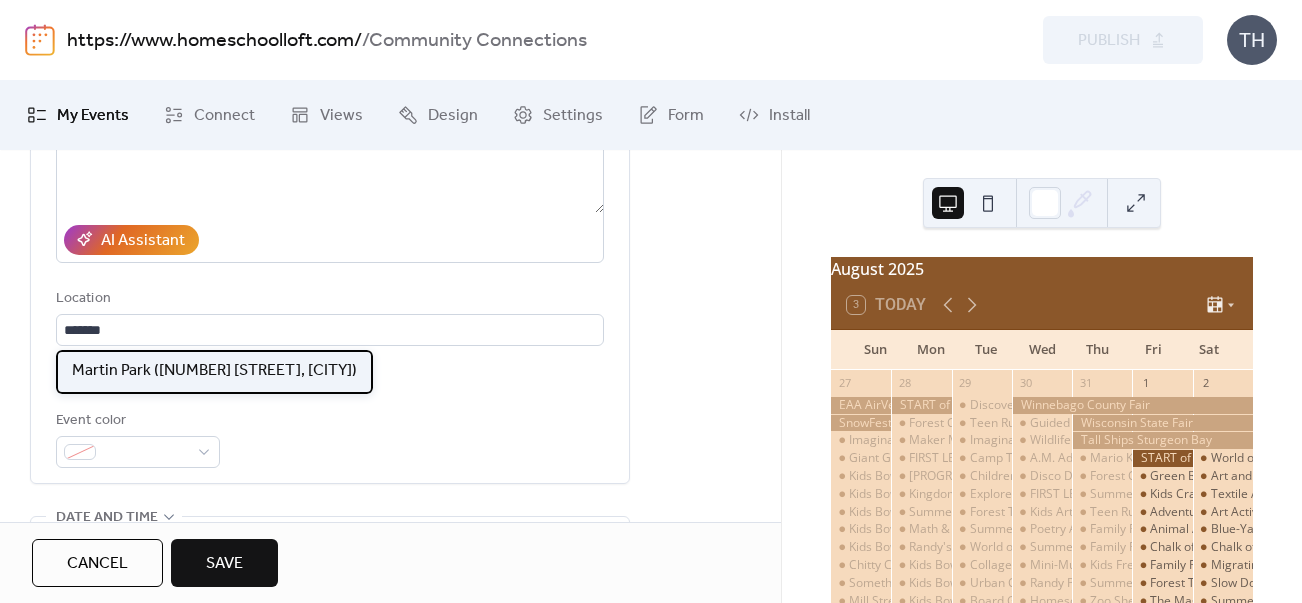 click on "Martin Park ([NUMBER] [STREET], [CITY])" at bounding box center [214, 371] 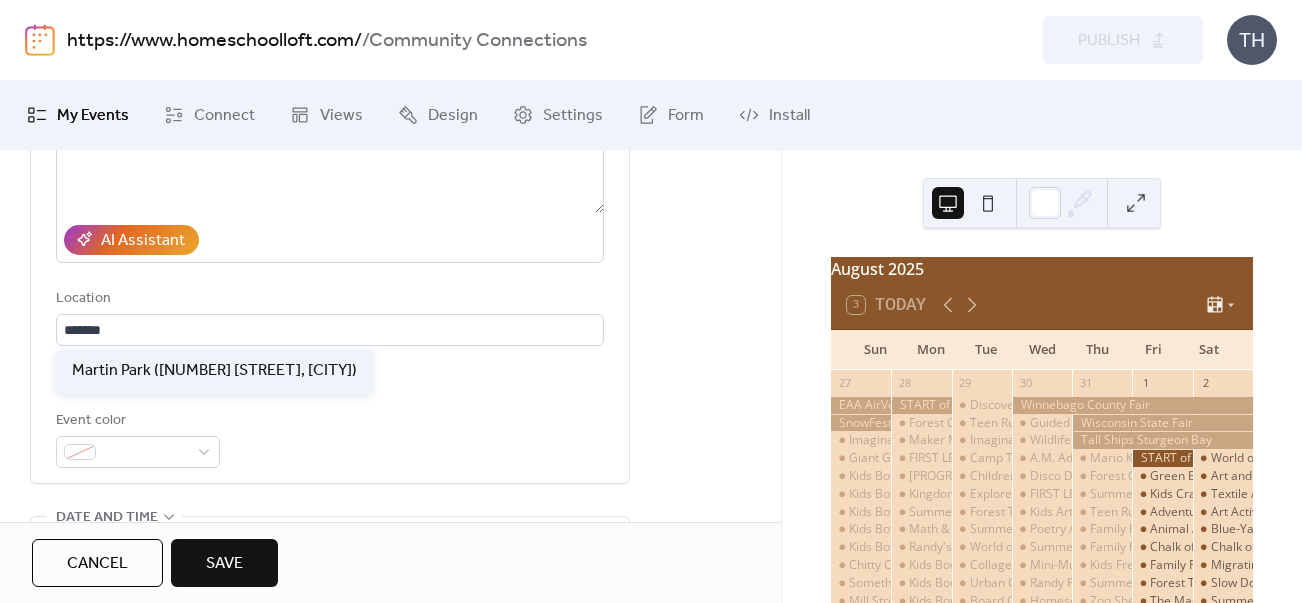 type on "**********" 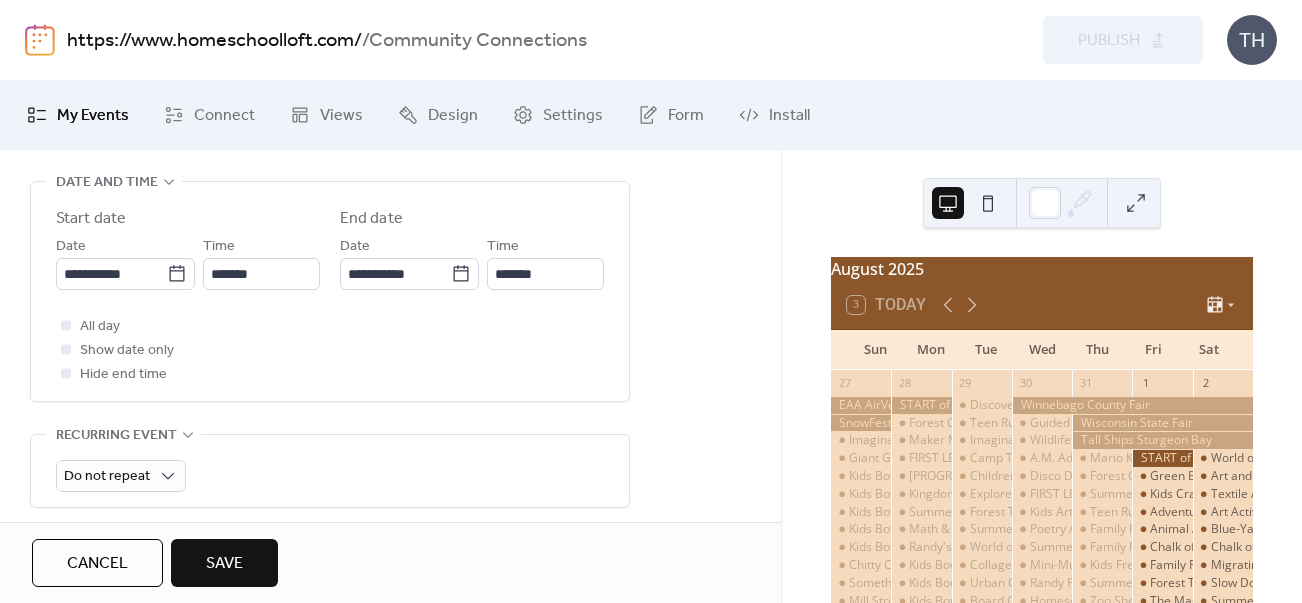 scroll, scrollTop: 680, scrollLeft: 0, axis: vertical 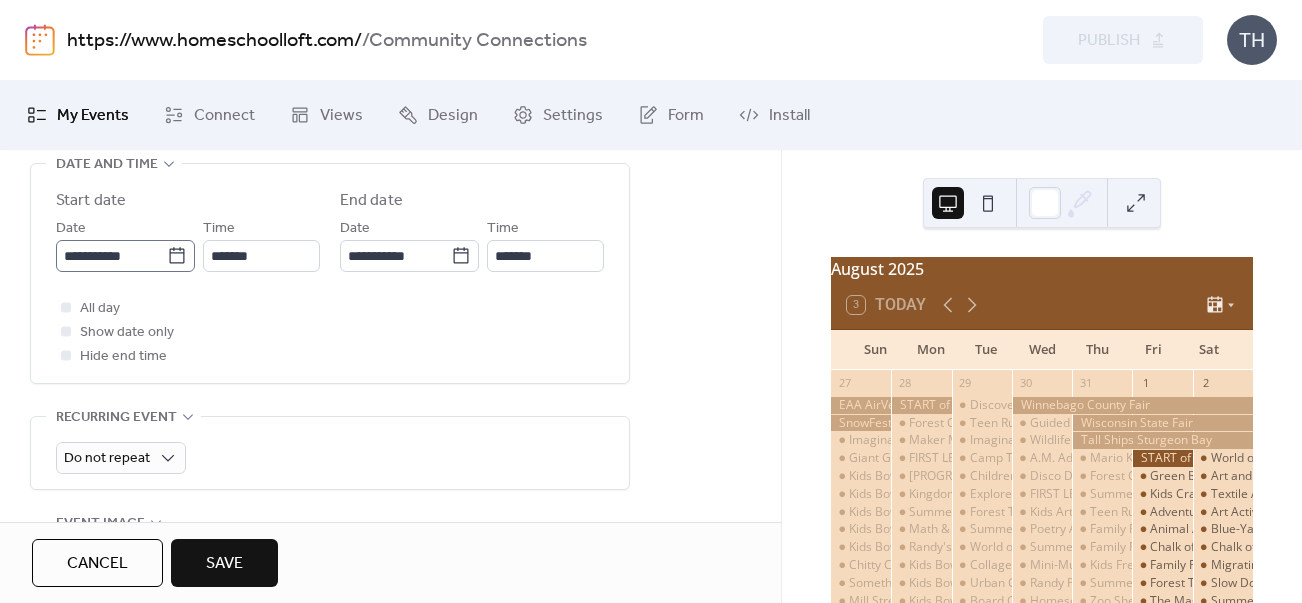 click on "**********" at bounding box center [125, 256] 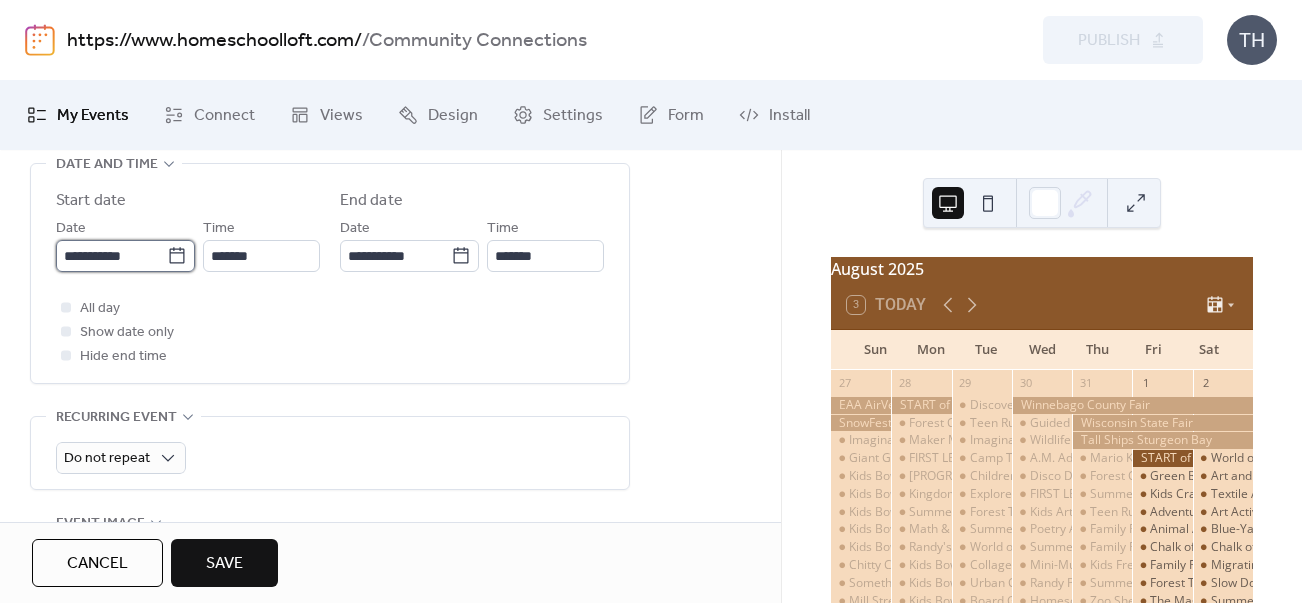click on "**********" at bounding box center (111, 256) 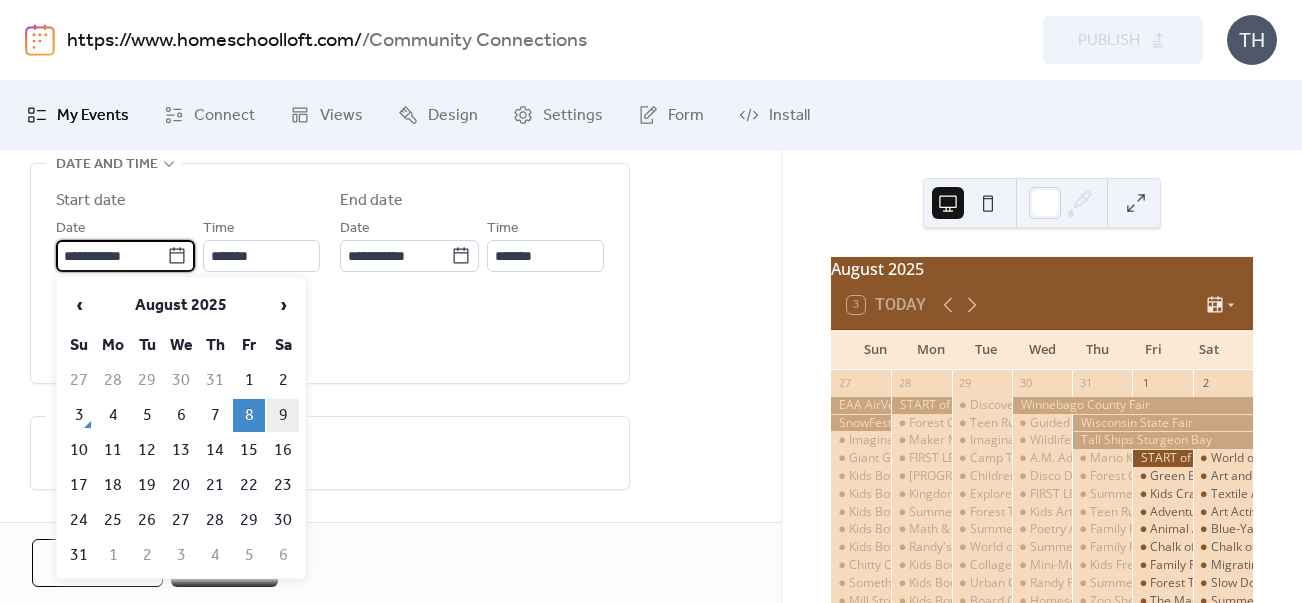 click on "9" at bounding box center (283, 415) 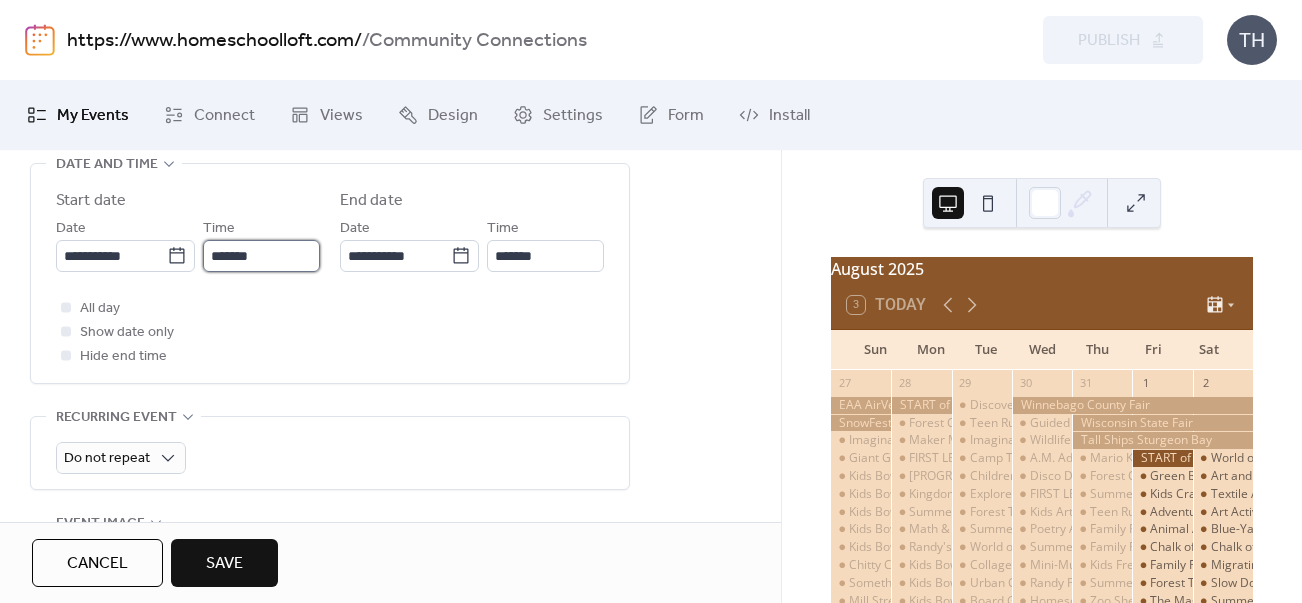 click on "*******" at bounding box center (261, 256) 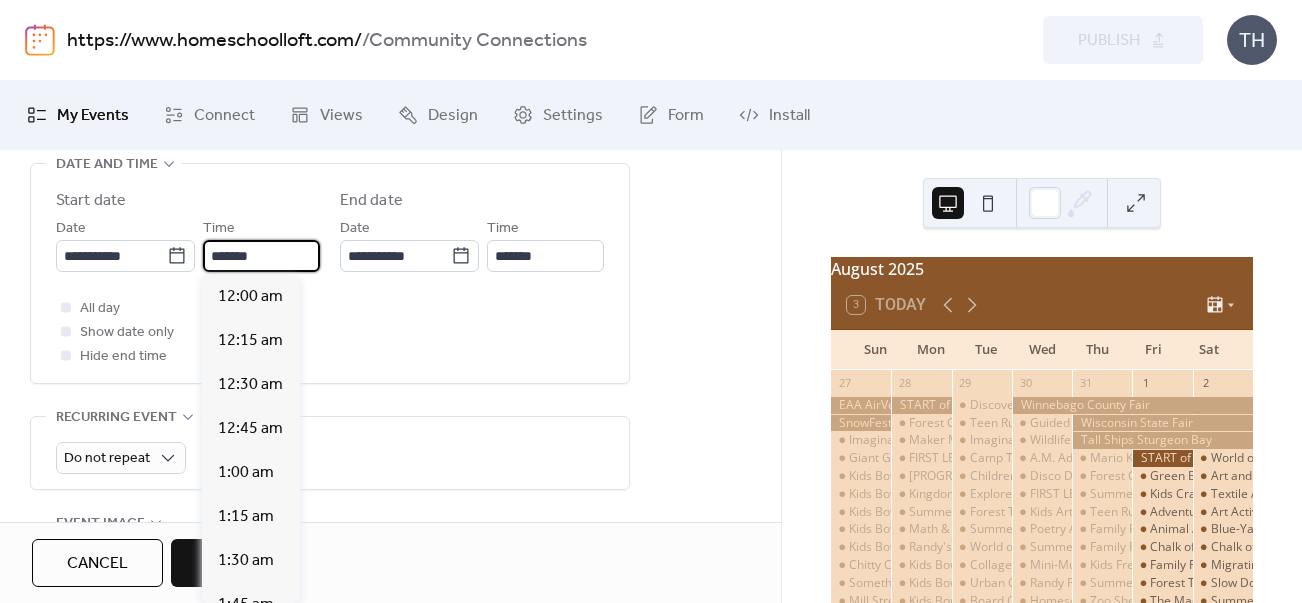 scroll, scrollTop: 3458, scrollLeft: 0, axis: vertical 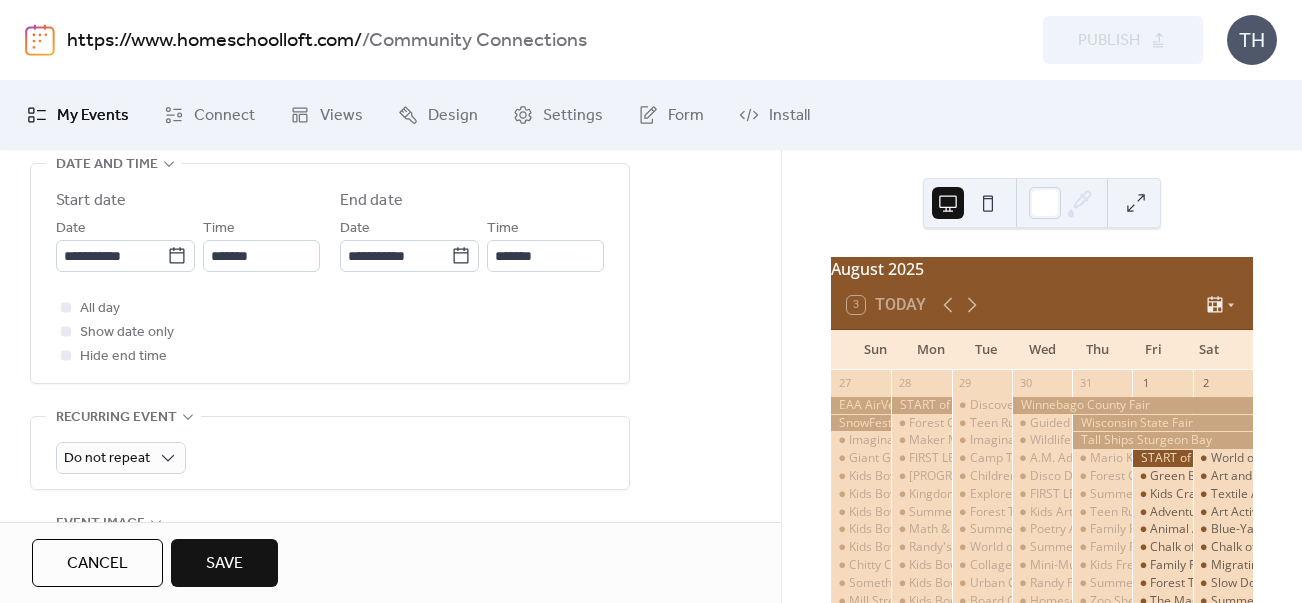 click on "Cancel Save" at bounding box center (390, 563) 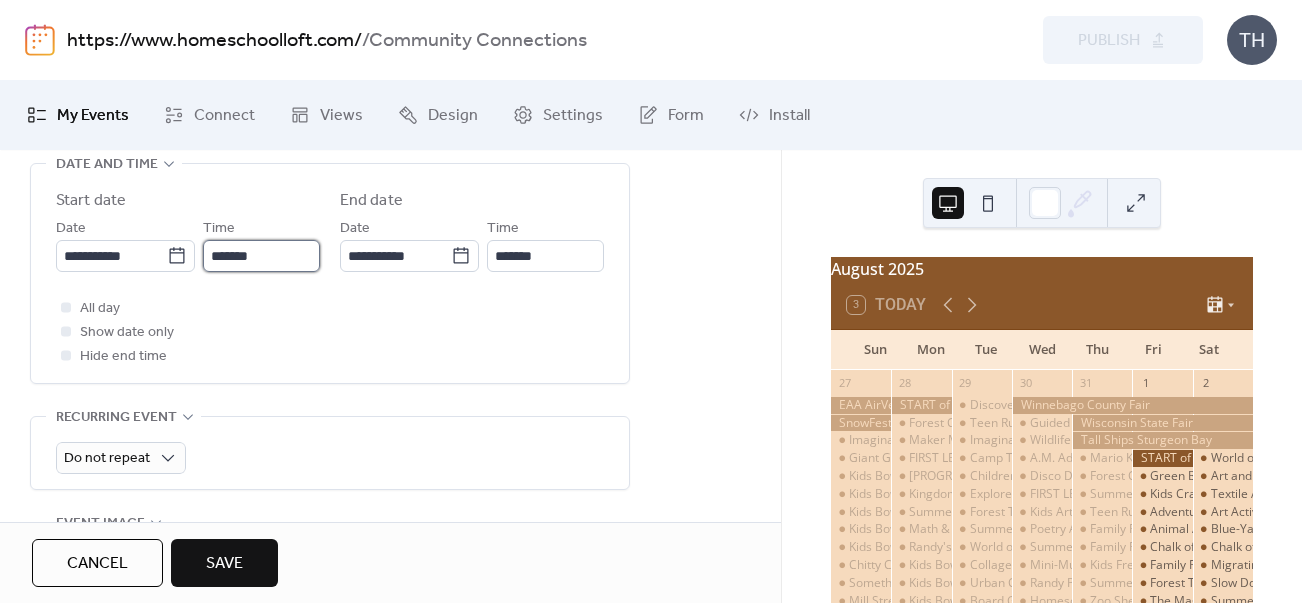 click on "*******" at bounding box center (261, 256) 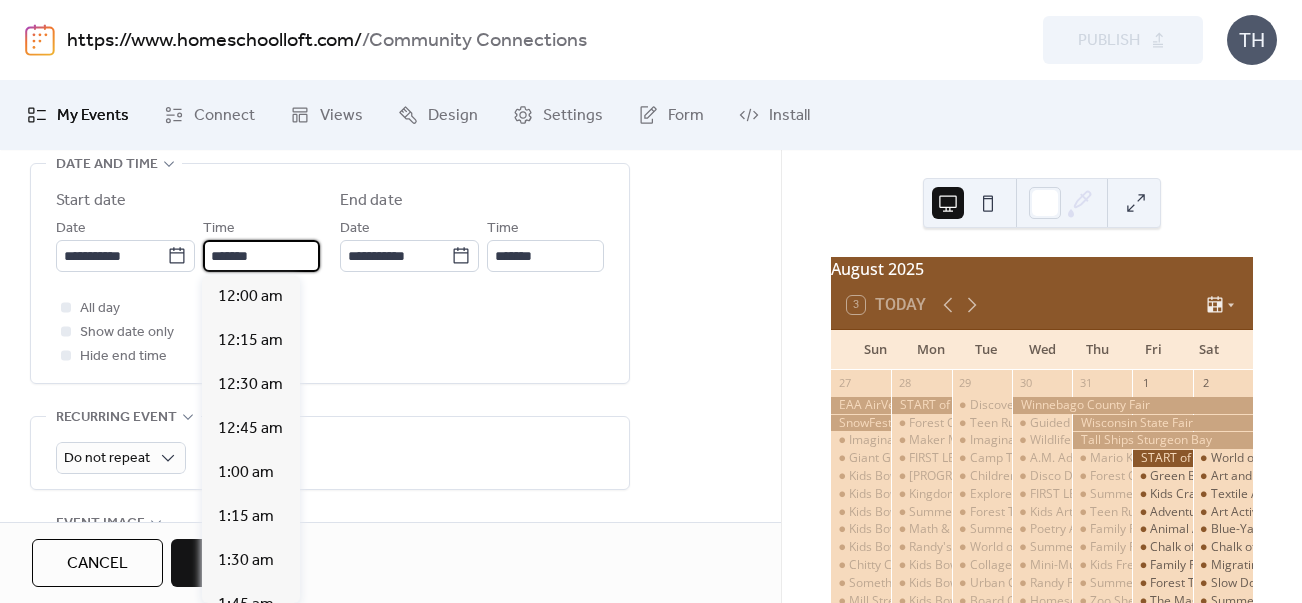 scroll, scrollTop: 3458, scrollLeft: 0, axis: vertical 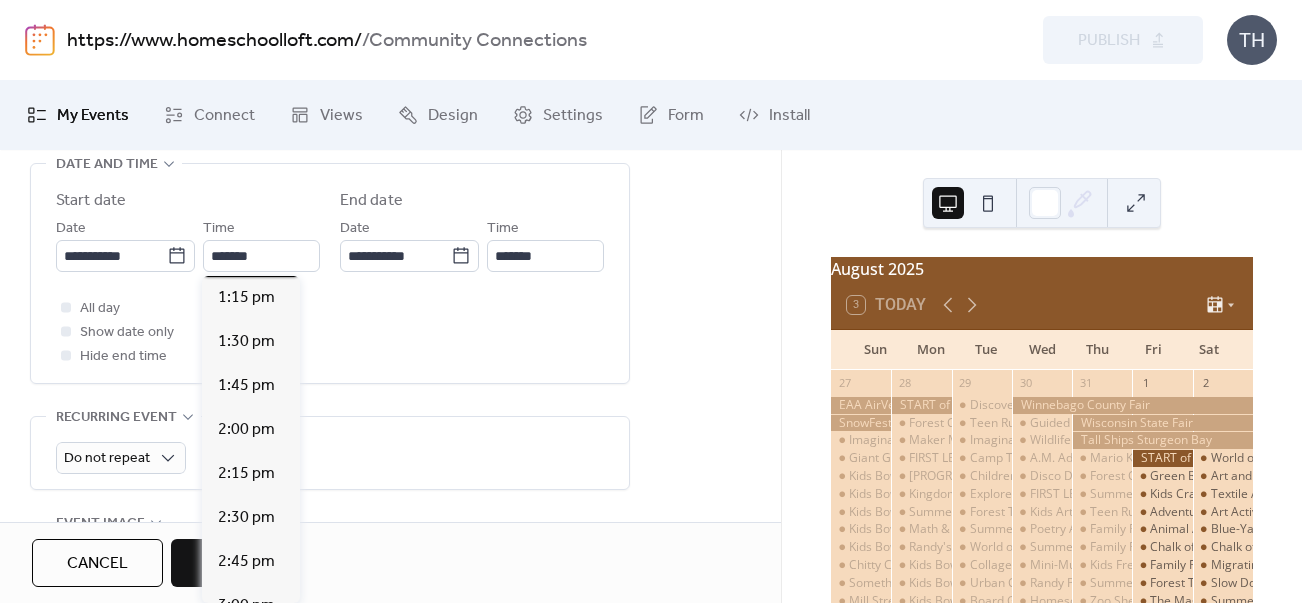 click on "1:00 pm" at bounding box center (246, 254) 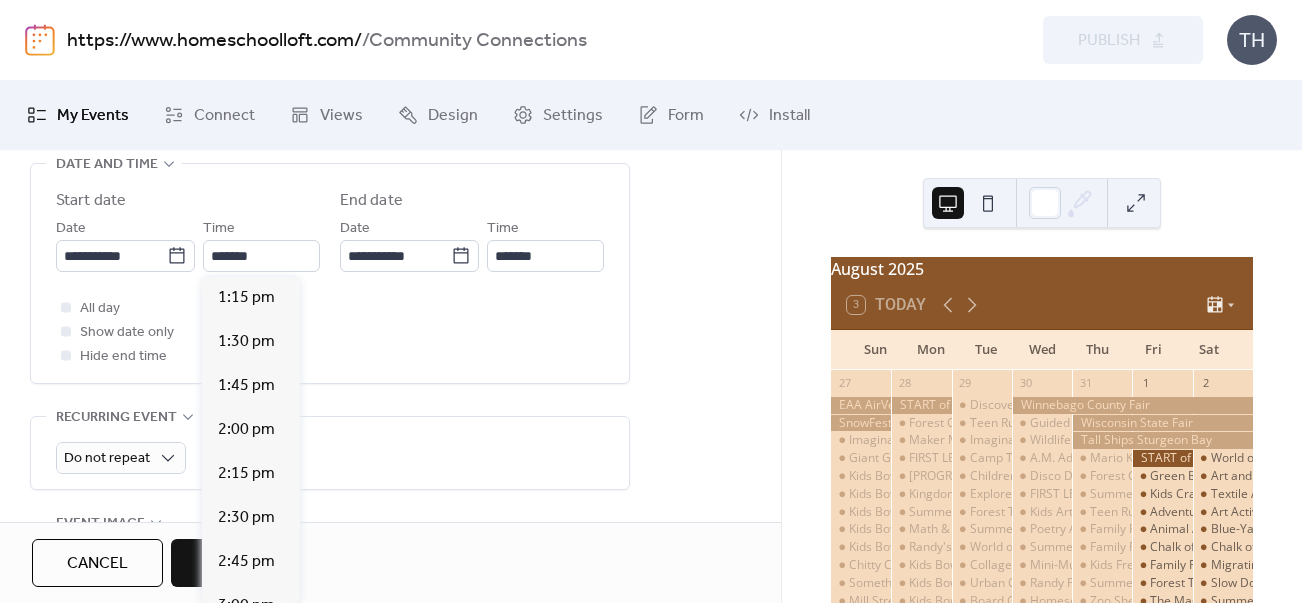 type on "*******" 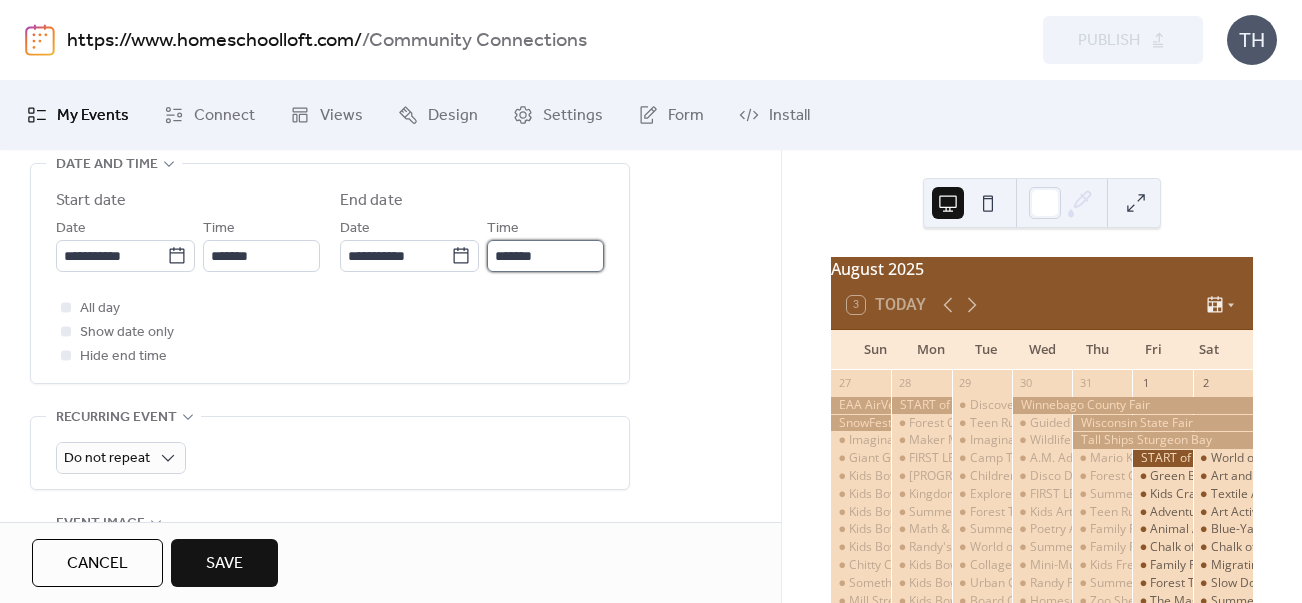 click on "*******" at bounding box center [545, 256] 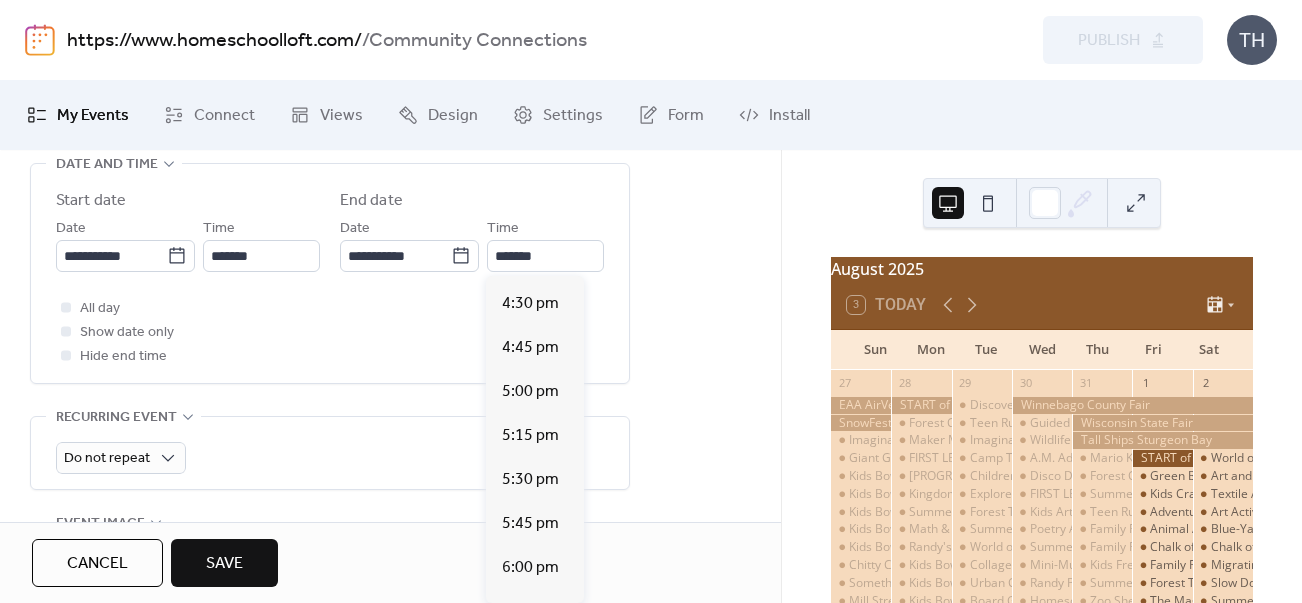 scroll, scrollTop: 568, scrollLeft: 0, axis: vertical 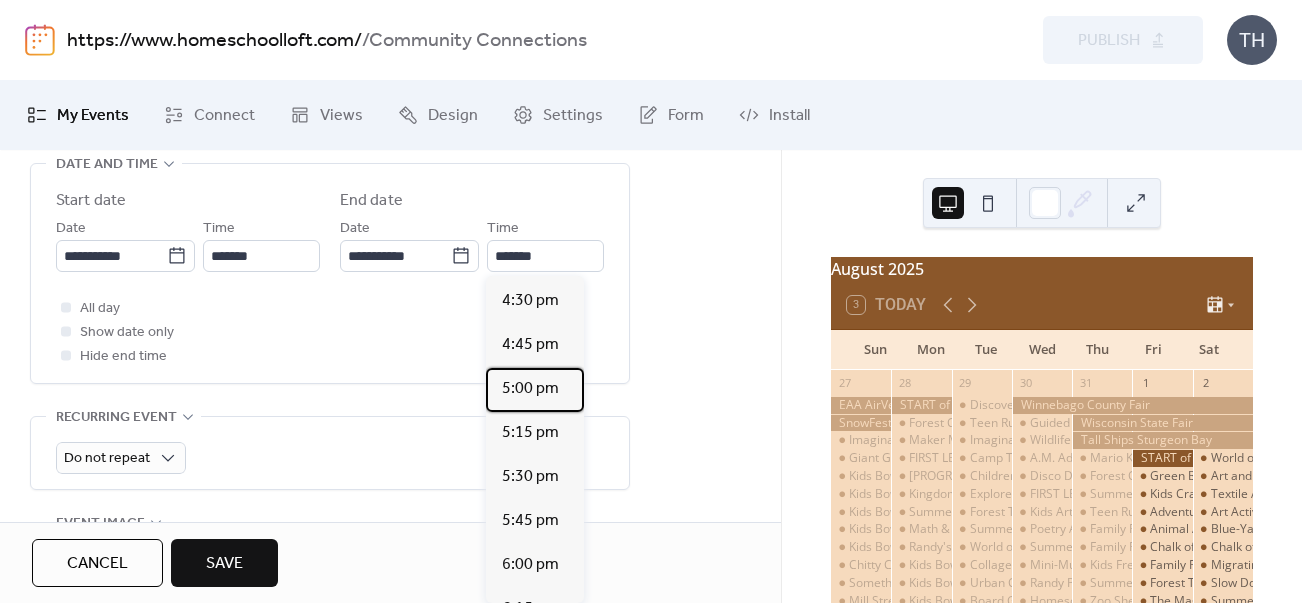 click on "5:00 pm" at bounding box center (535, 390) 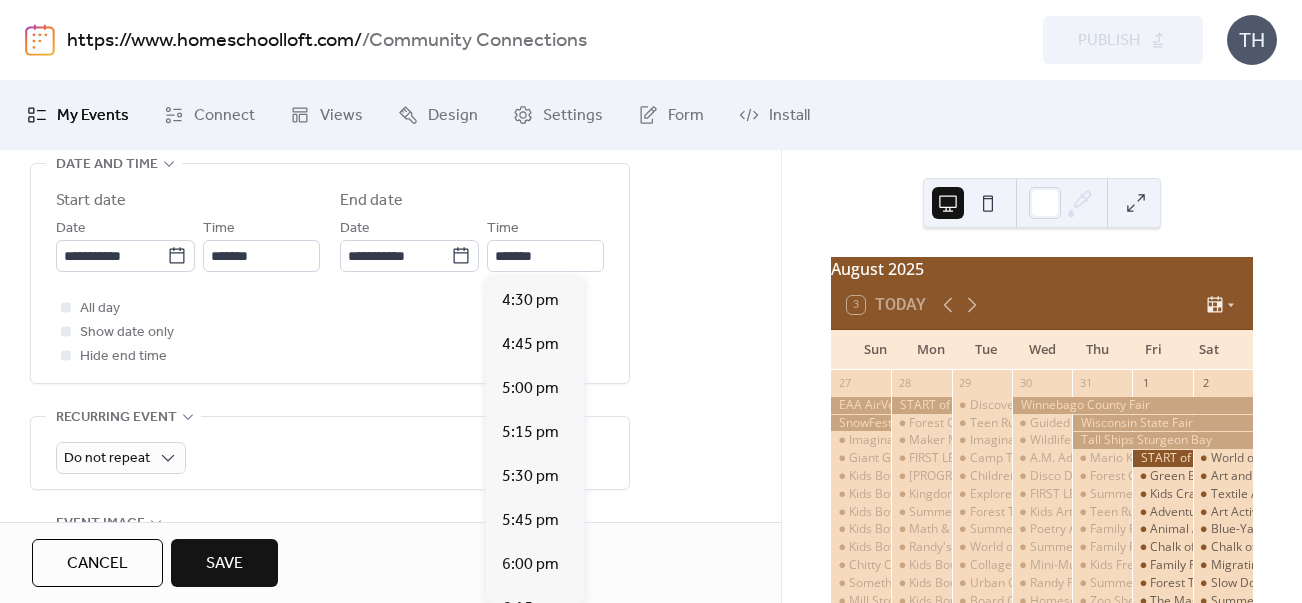type on "*******" 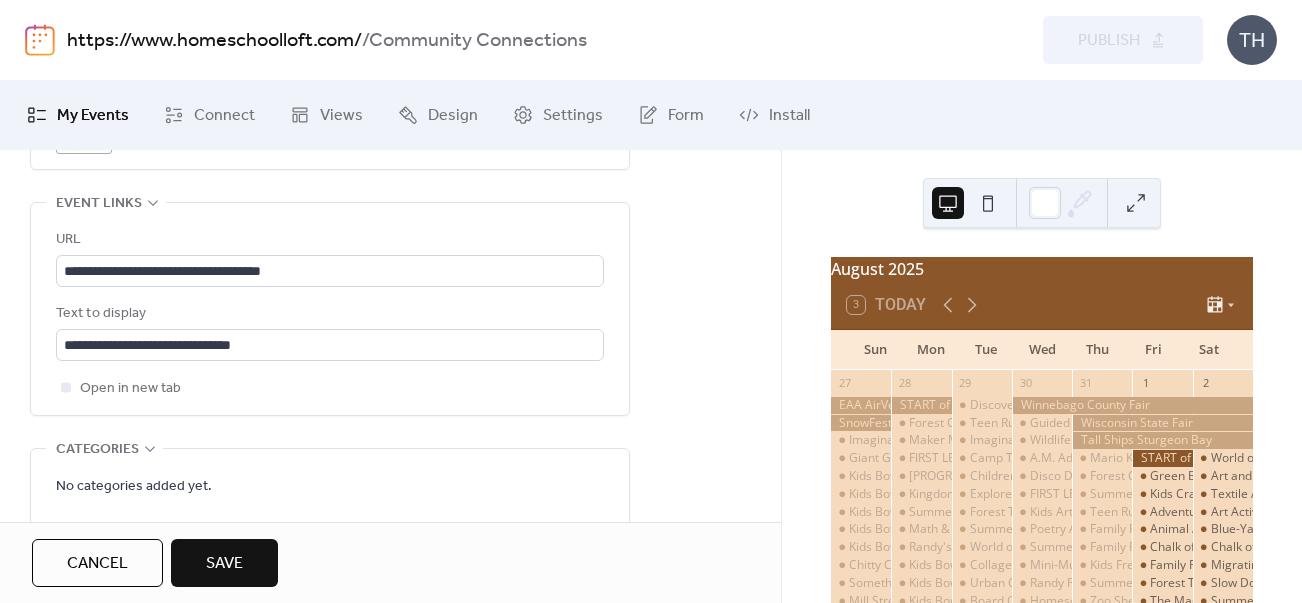 scroll, scrollTop: 1132, scrollLeft: 0, axis: vertical 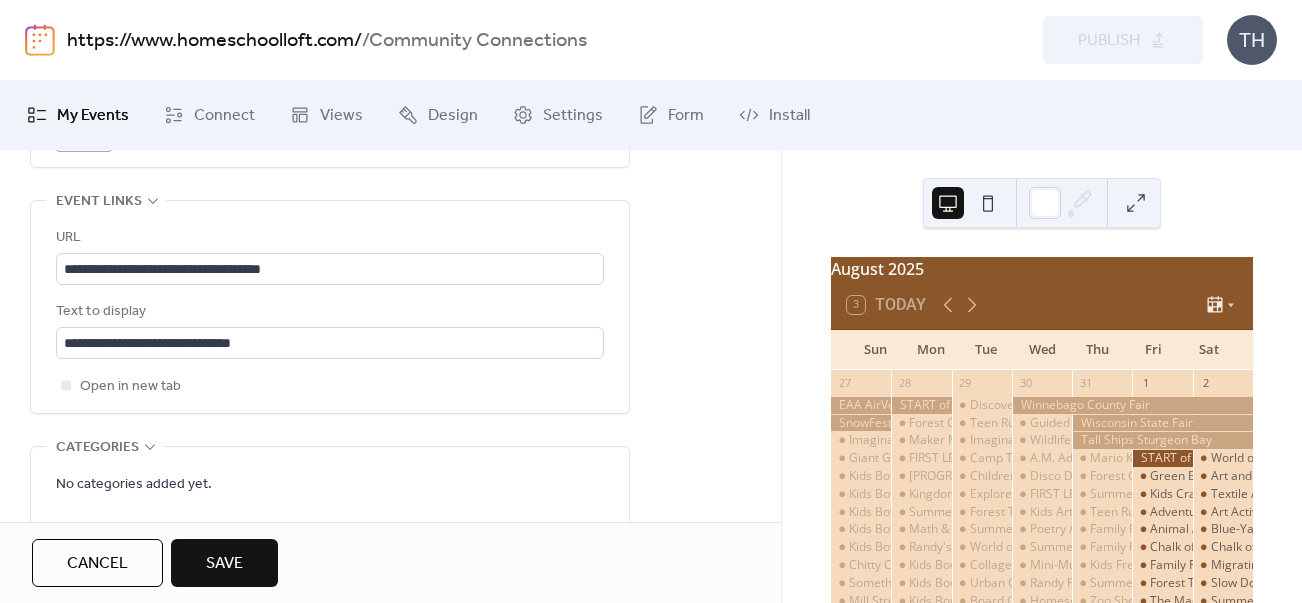 click on "Save" at bounding box center [224, 564] 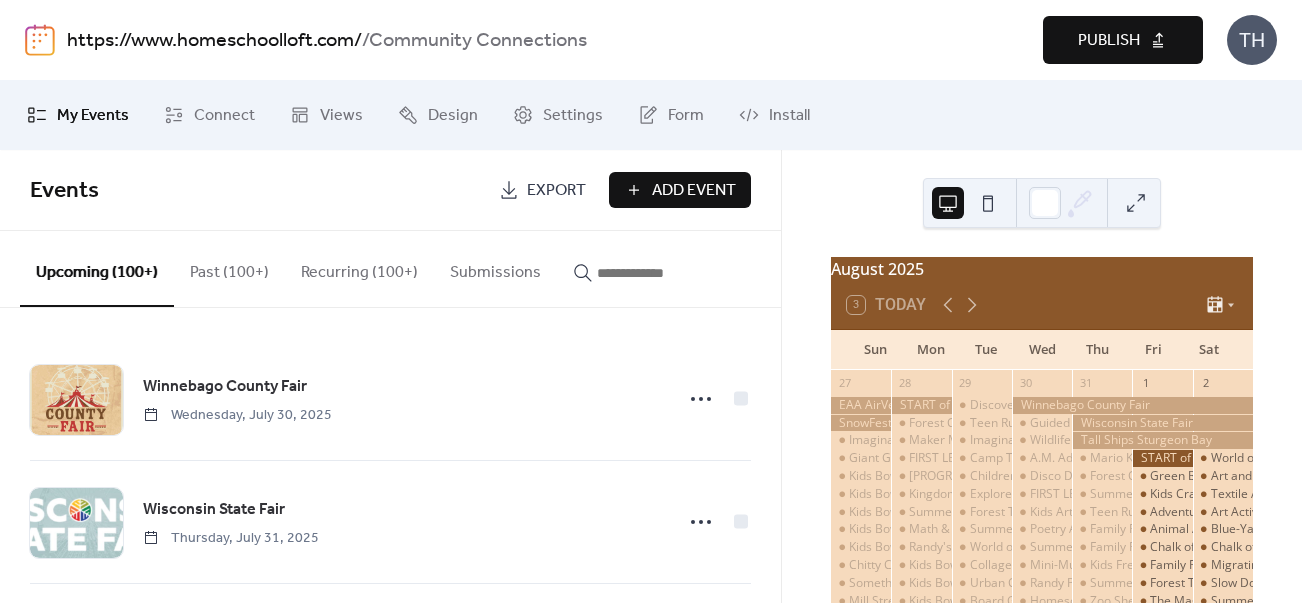 click on "Publish" at bounding box center (1123, 40) 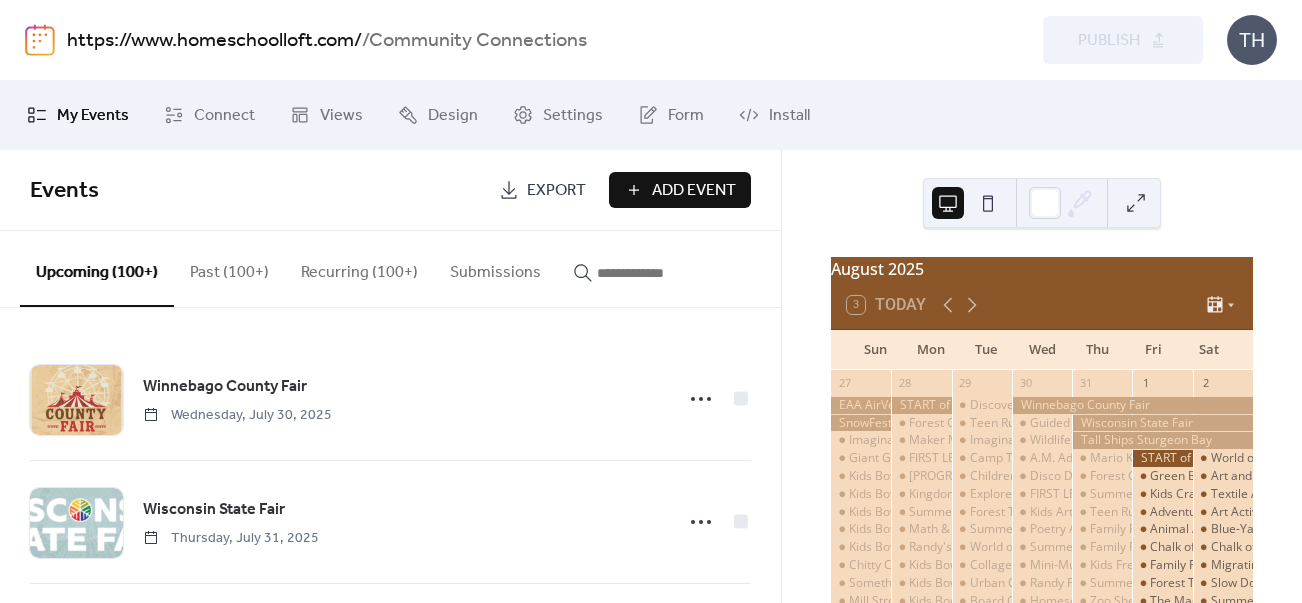 click at bounding box center (657, 273) 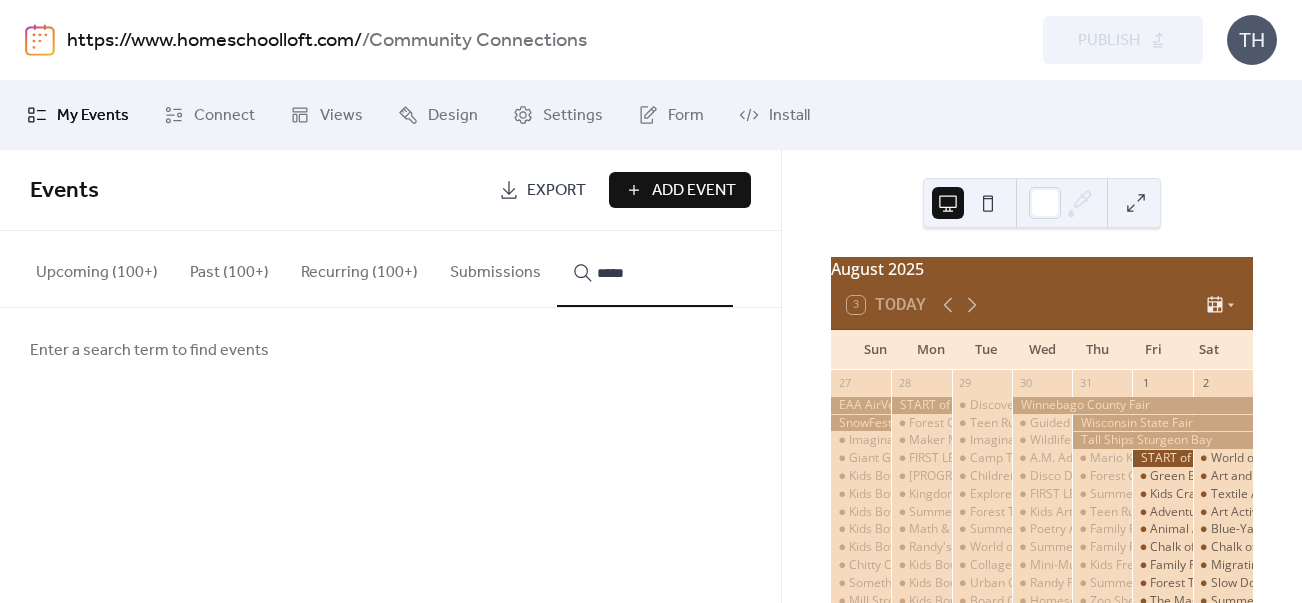 click on "******" at bounding box center [645, 269] 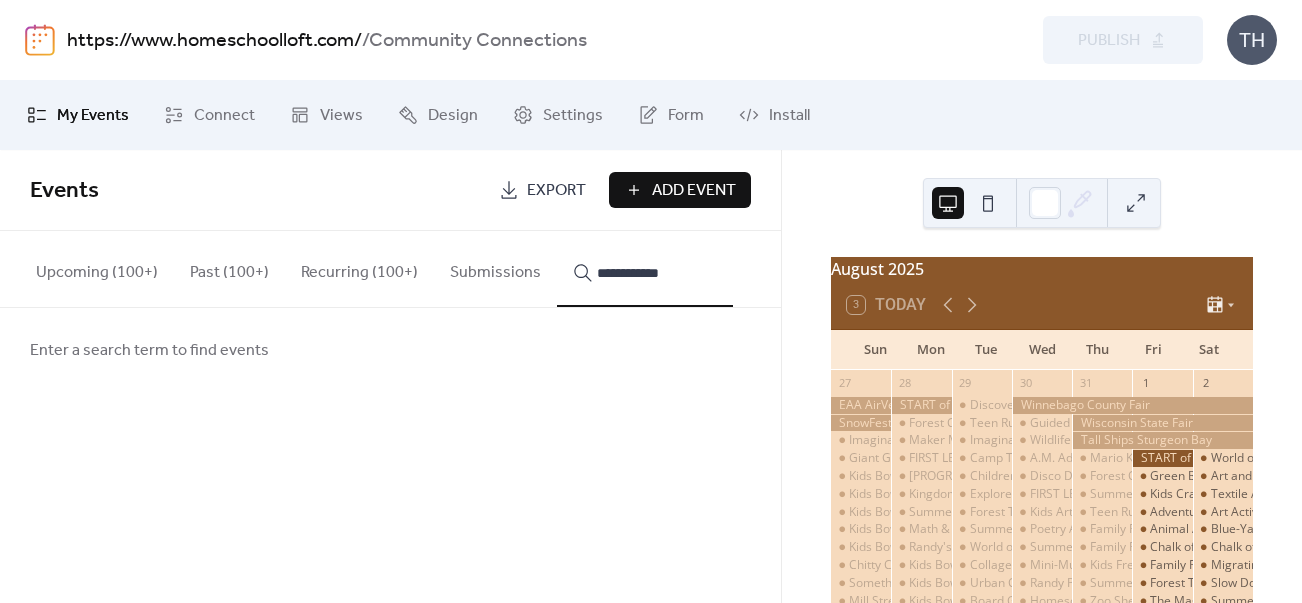 click on "**********" at bounding box center (645, 269) 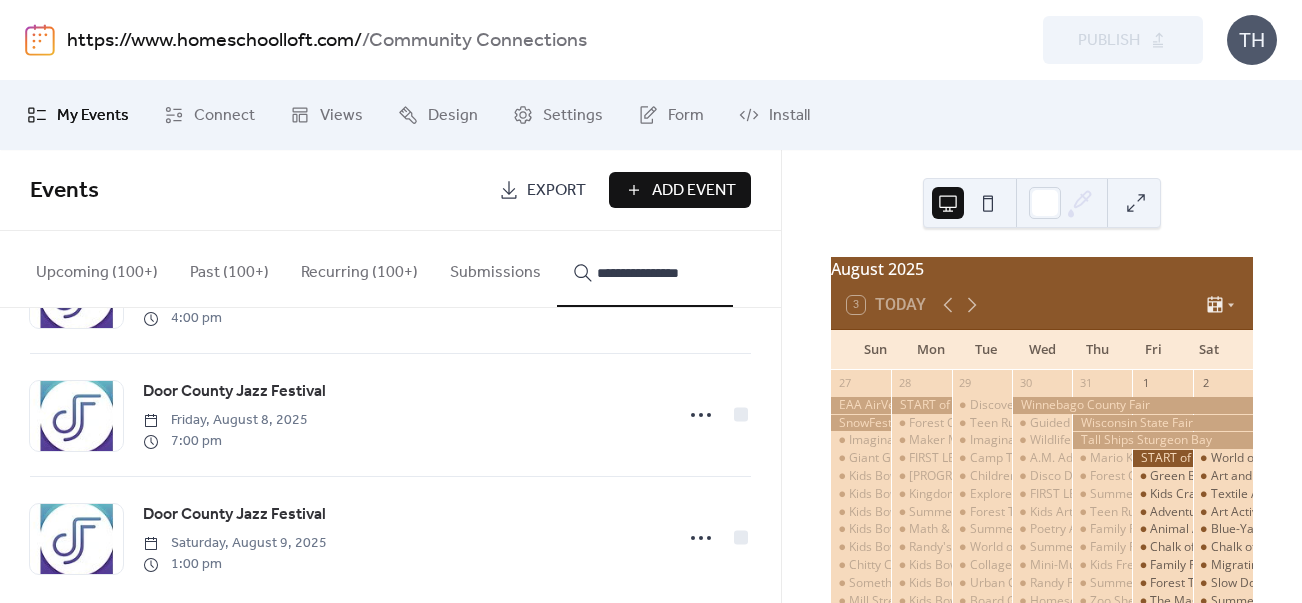 scroll, scrollTop: 505, scrollLeft: 0, axis: vertical 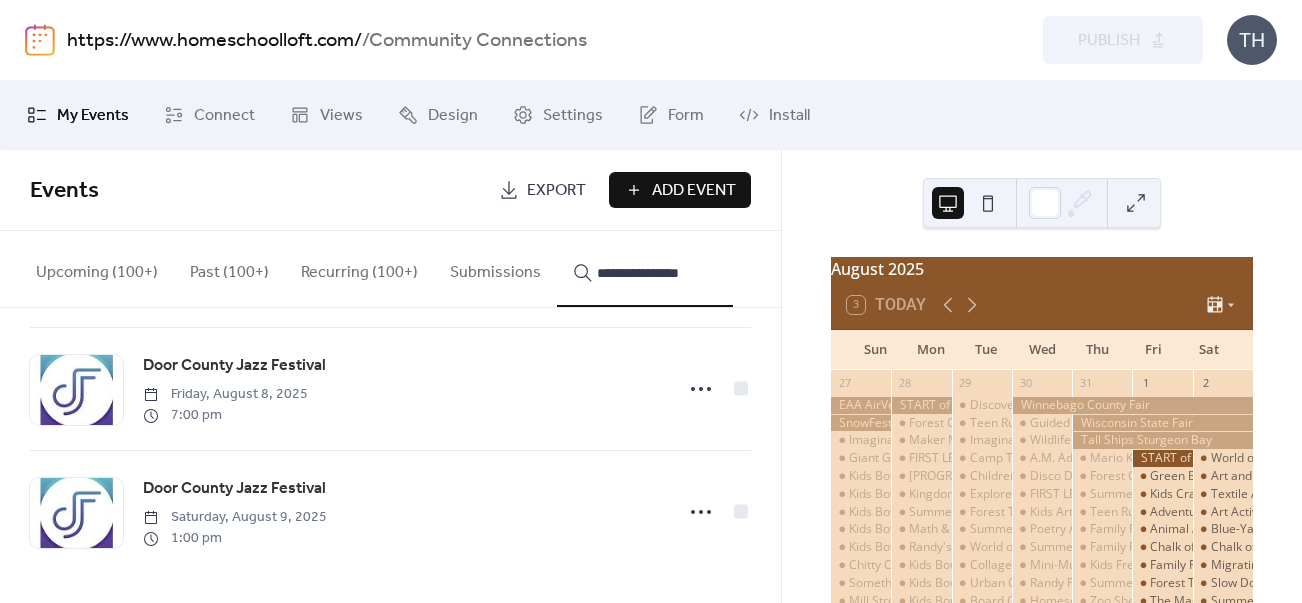 type on "**********" 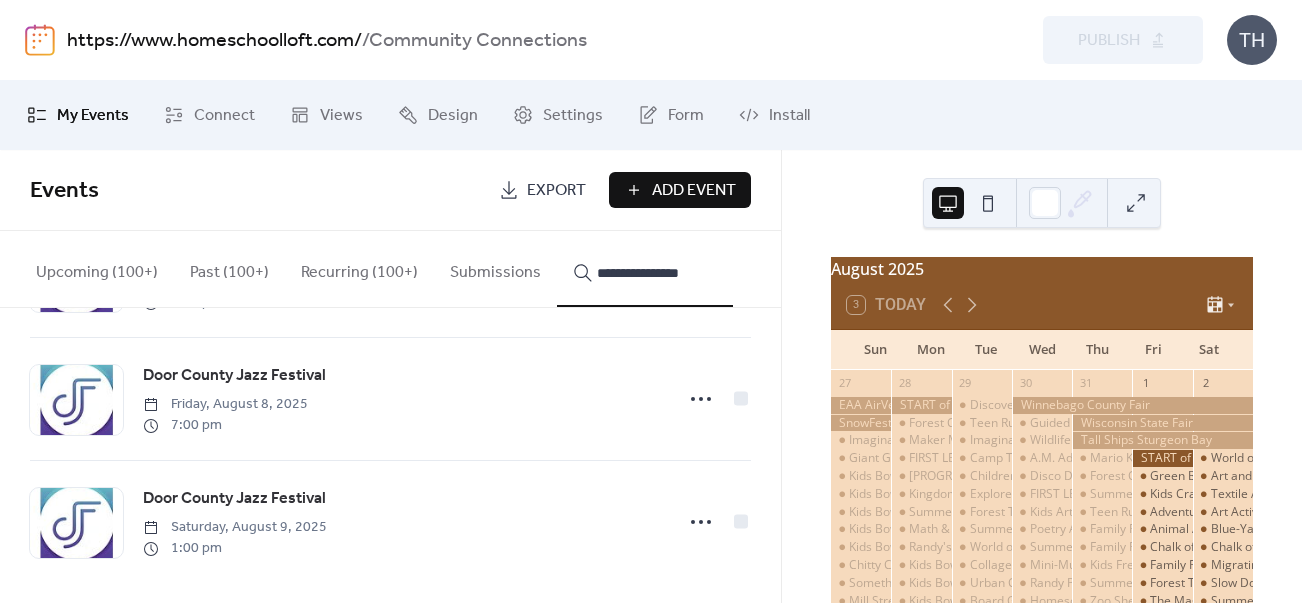 scroll, scrollTop: 505, scrollLeft: 0, axis: vertical 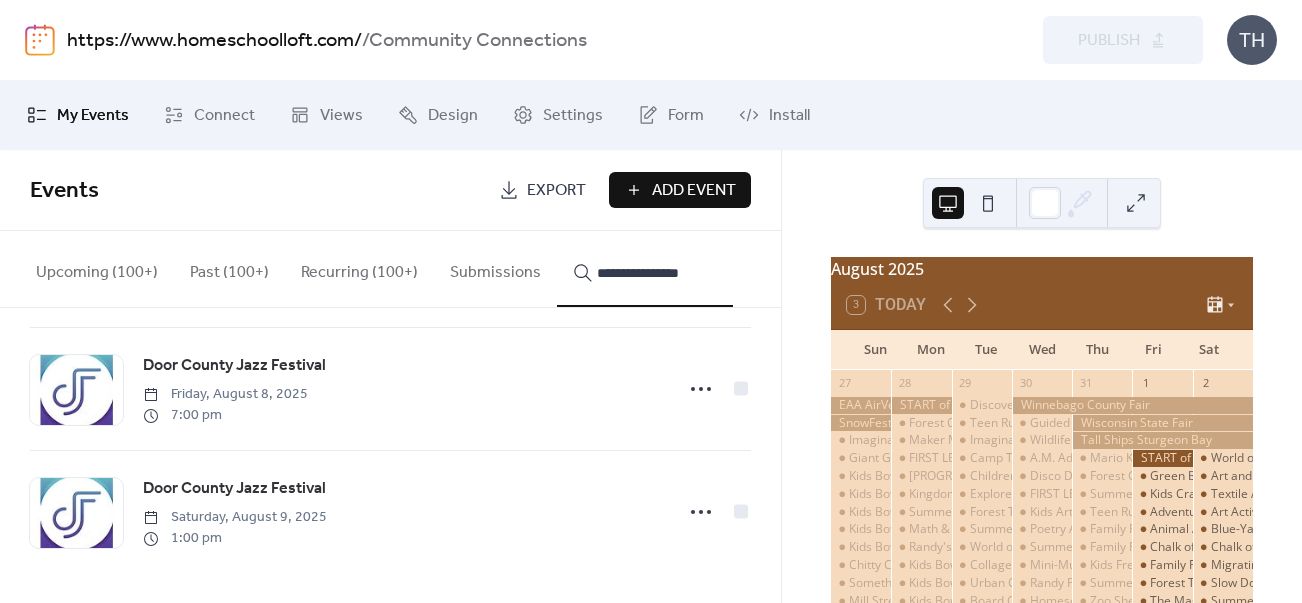 click on "Add Event" at bounding box center (694, 191) 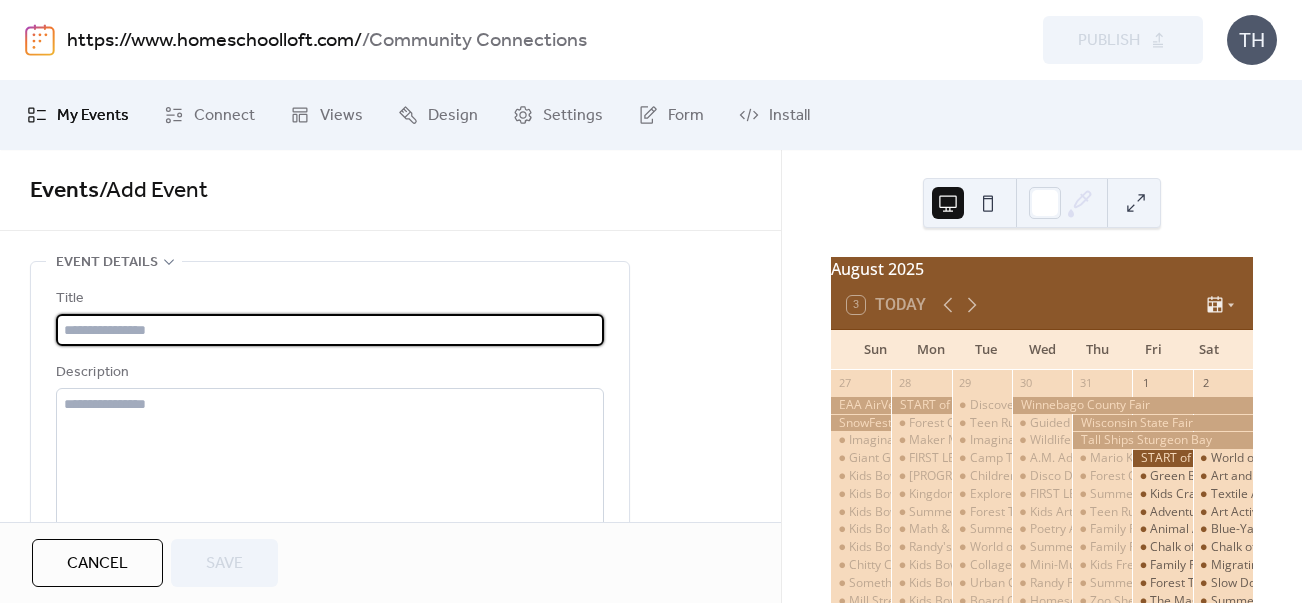 type on "*" 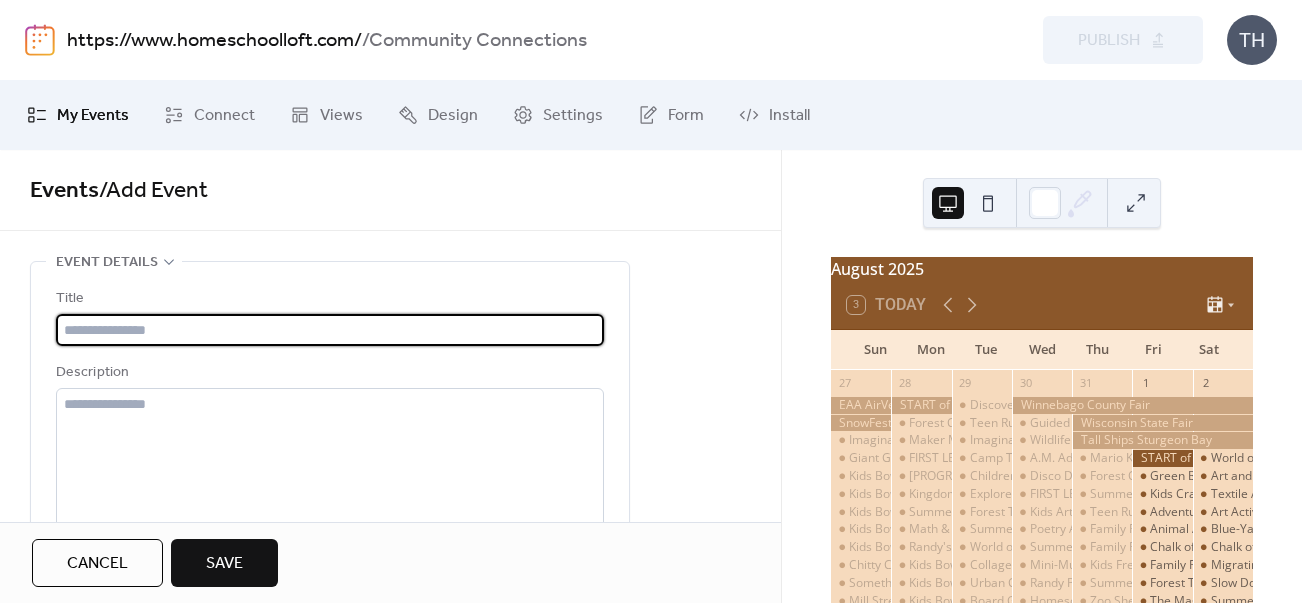 type on "*" 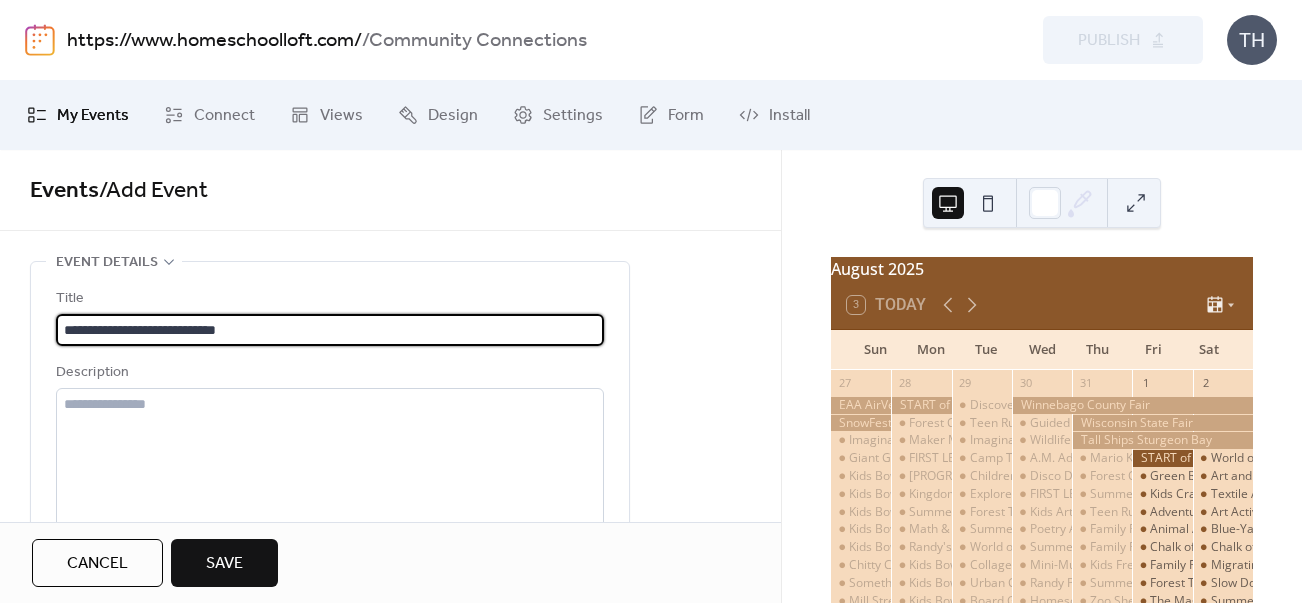 type on "**********" 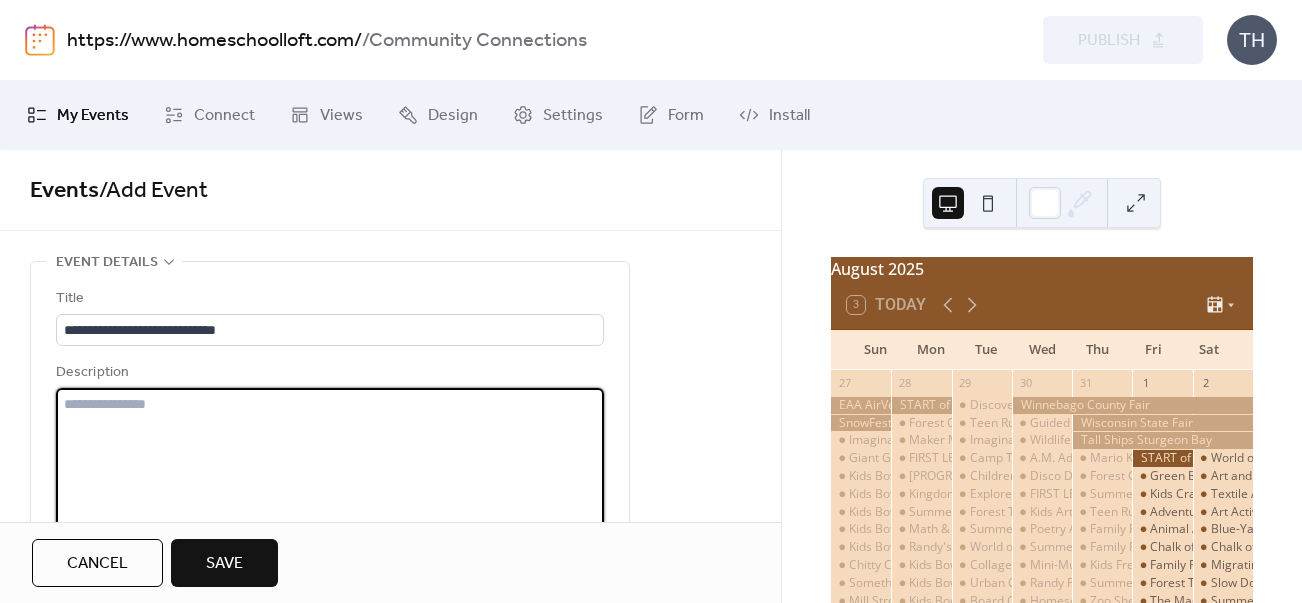 click at bounding box center (330, 464) 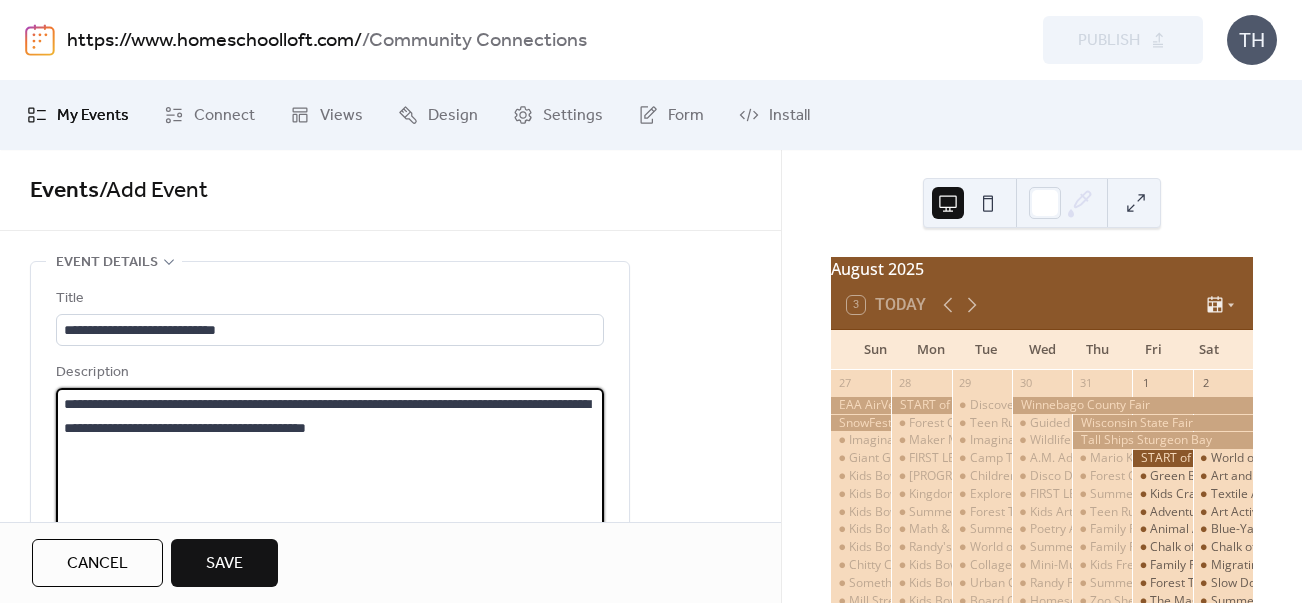 click on "**********" at bounding box center [330, 464] 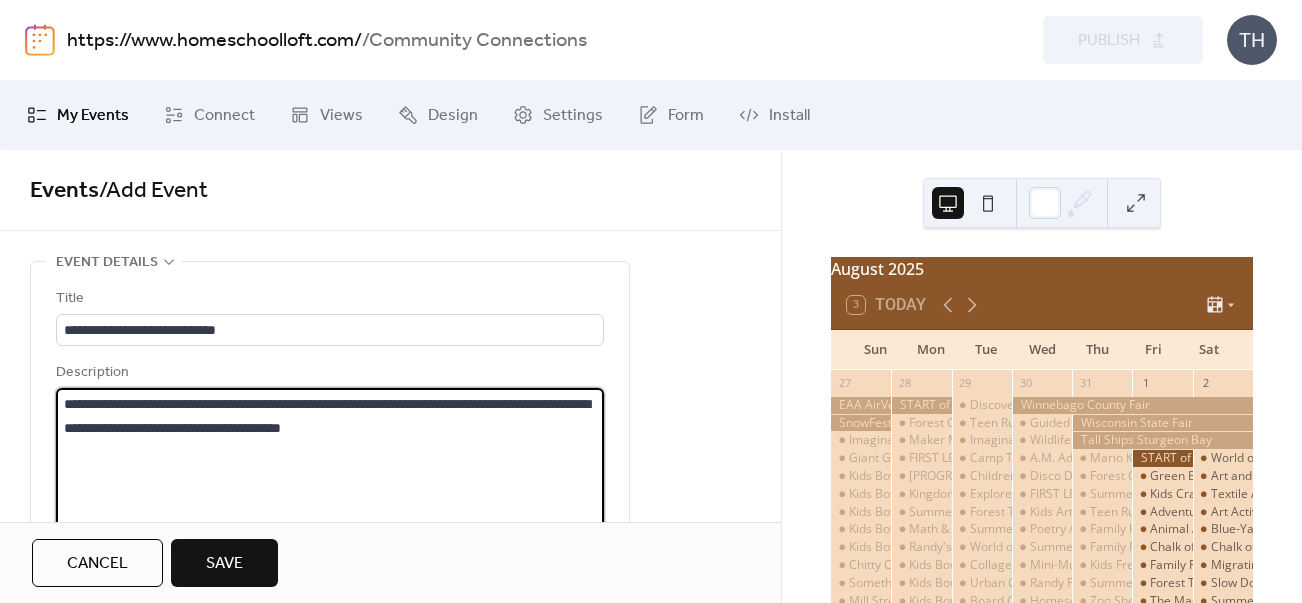 drag, startPoint x: 66, startPoint y: 431, endPoint x: 91, endPoint y: 430, distance: 25.019993 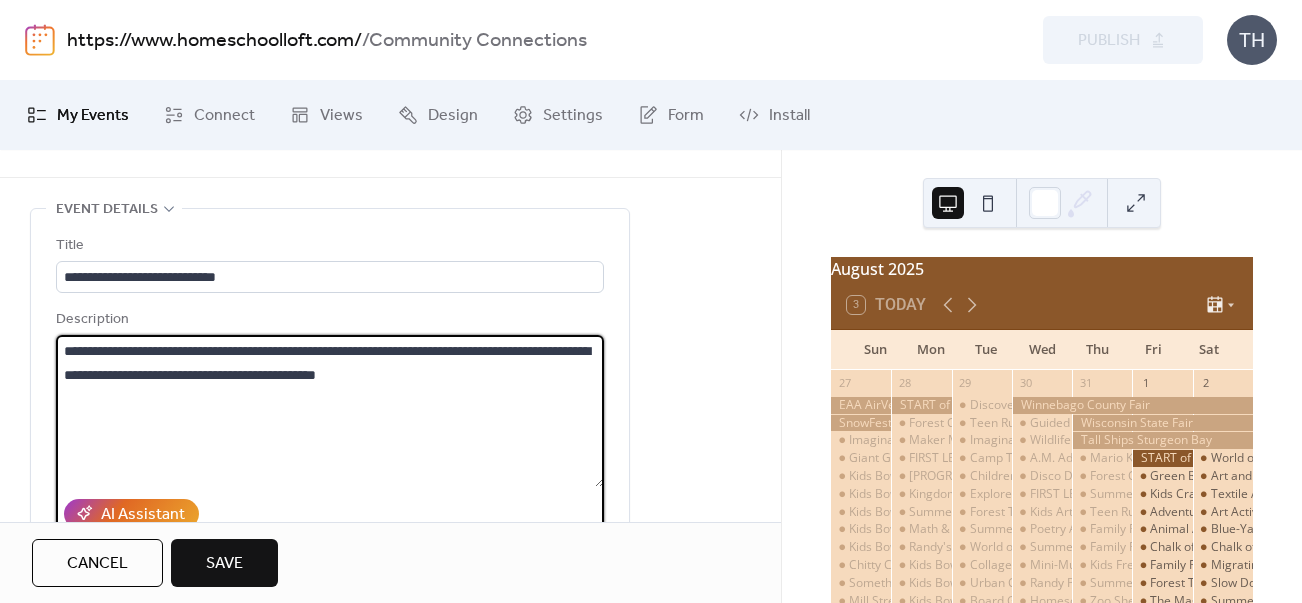 scroll, scrollTop: 62, scrollLeft: 0, axis: vertical 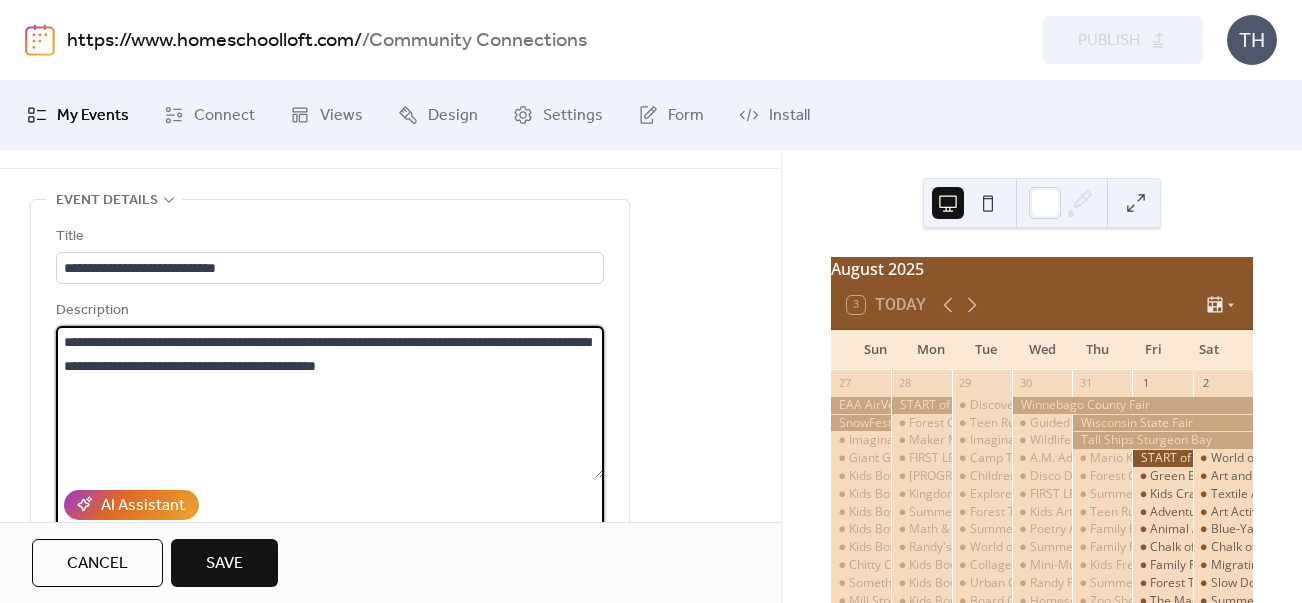 click on "**********" at bounding box center [330, 402] 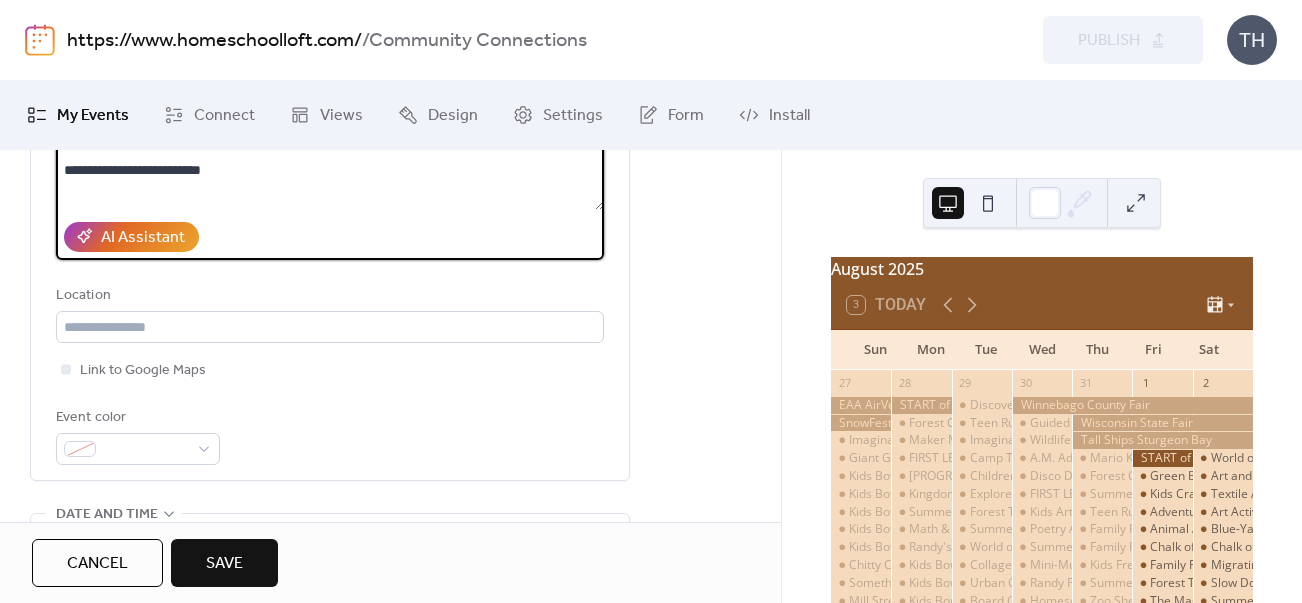 scroll, scrollTop: 332, scrollLeft: 0, axis: vertical 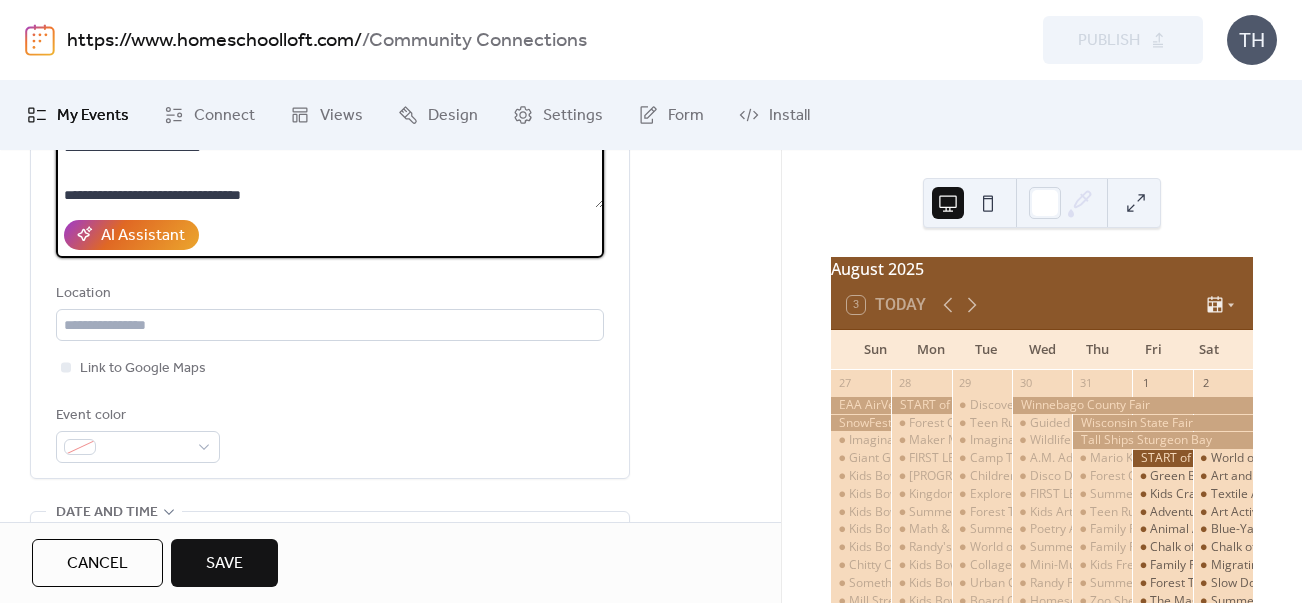 type on "**********" 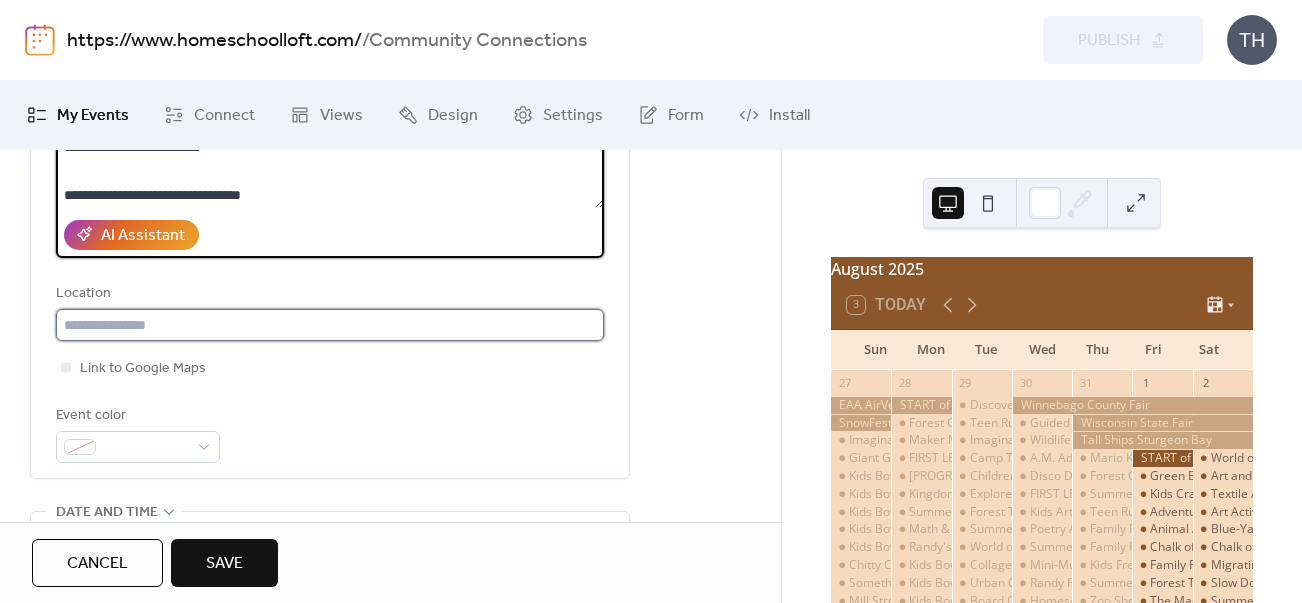 click at bounding box center (330, 325) 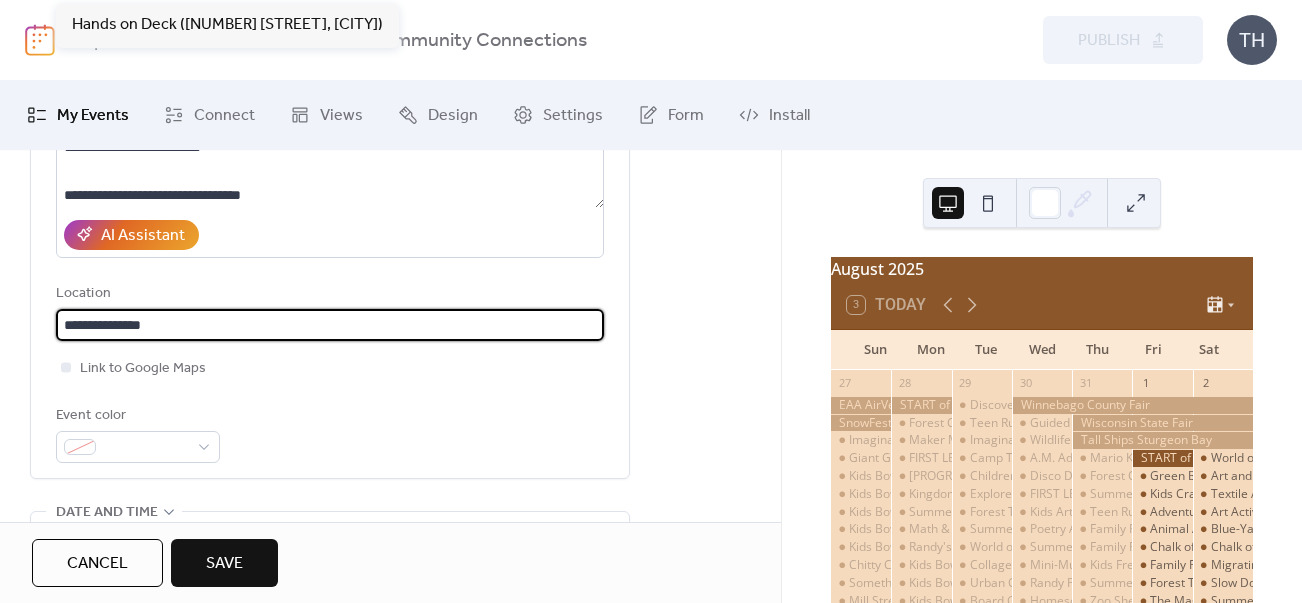 paste on "**********" 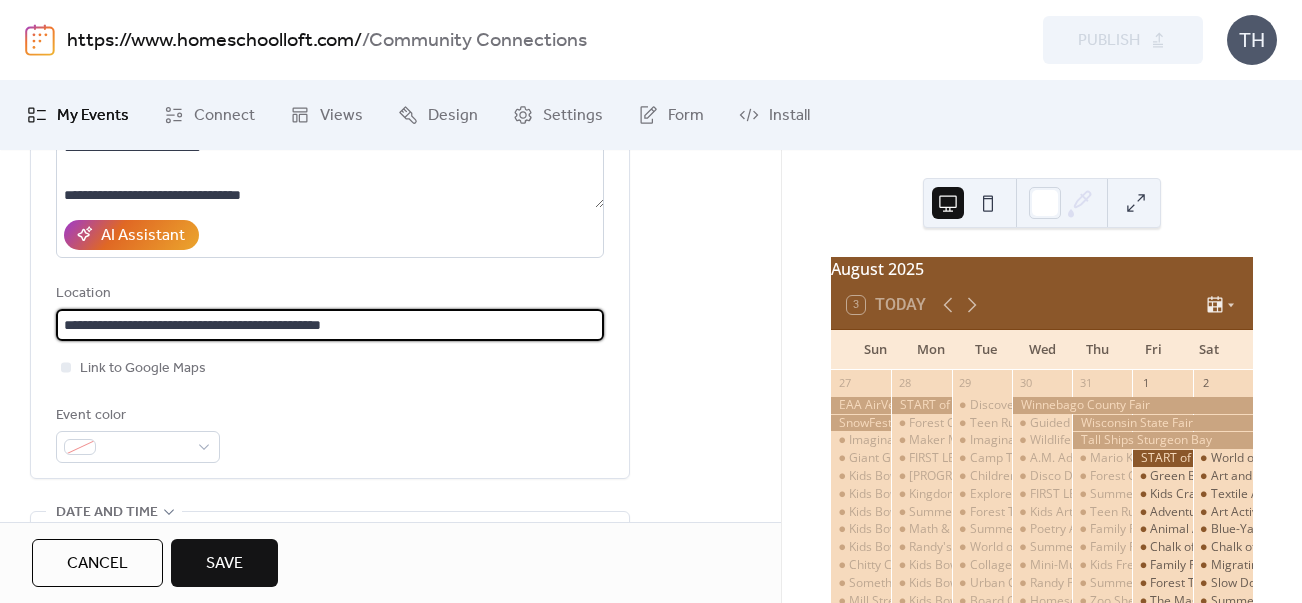 drag, startPoint x: 317, startPoint y: 326, endPoint x: 404, endPoint y: 322, distance: 87.0919 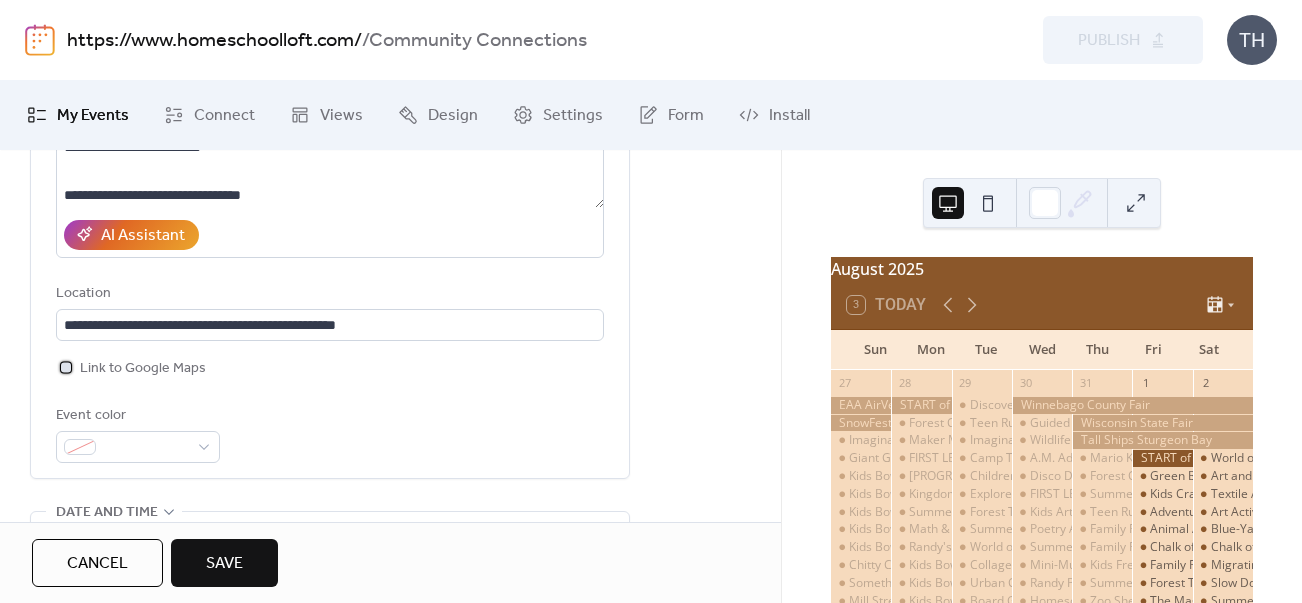 click on "Link to Google Maps" at bounding box center (143, 369) 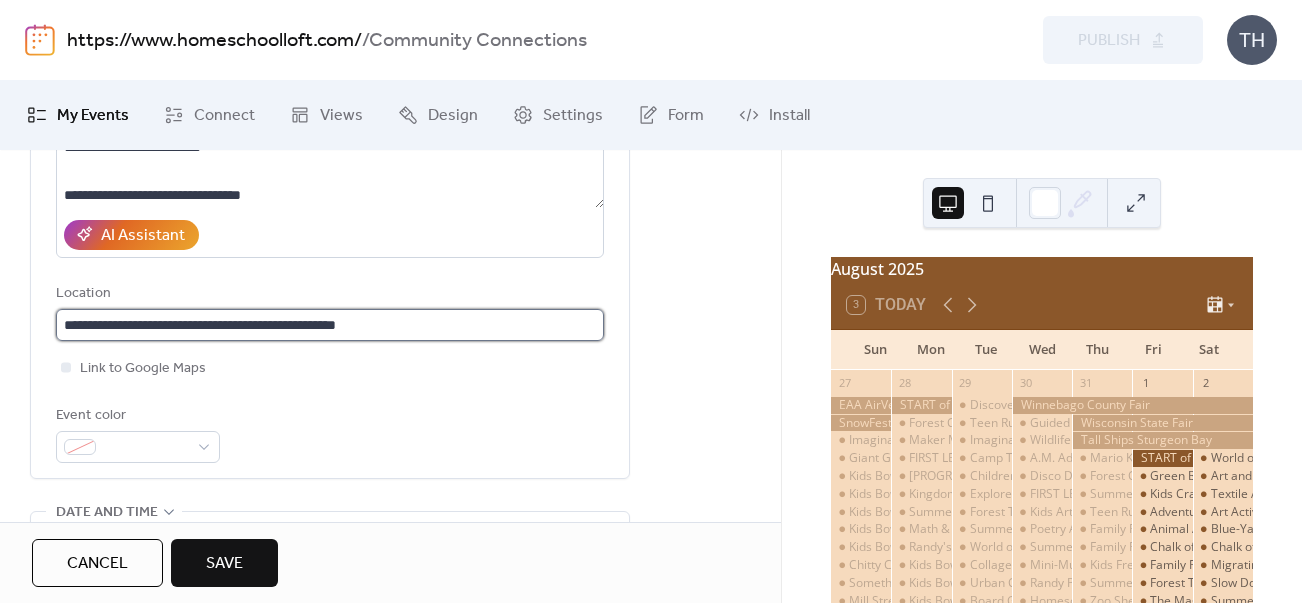 click on "**********" at bounding box center [330, 325] 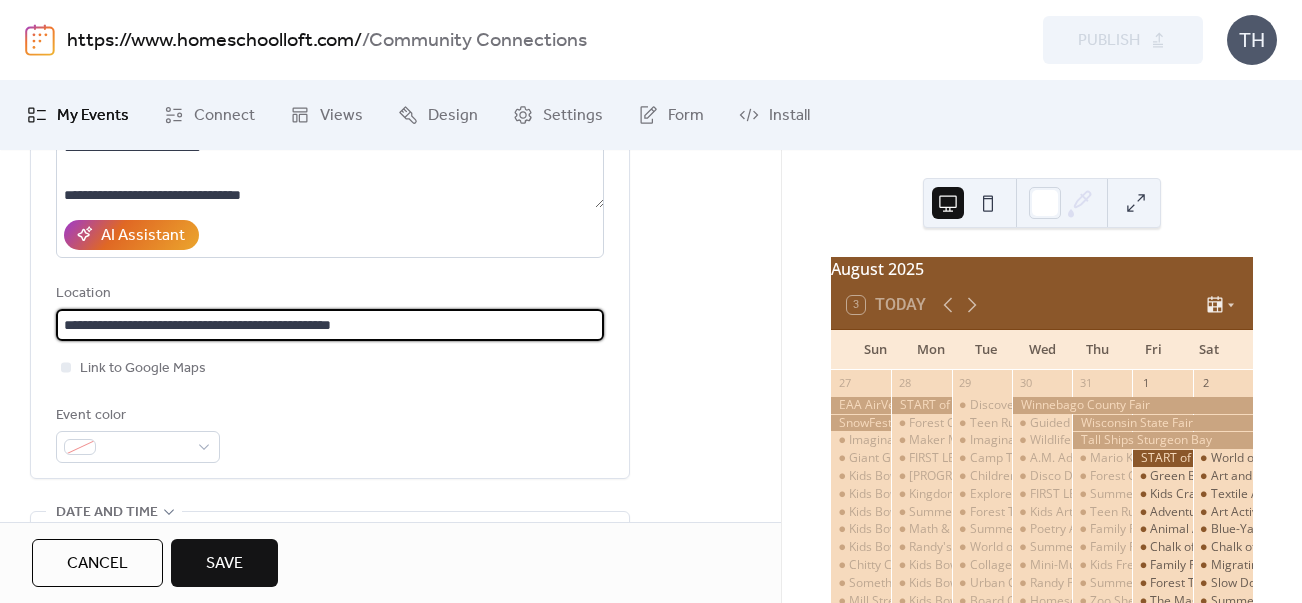 drag, startPoint x: 408, startPoint y: 321, endPoint x: -18, endPoint y: 315, distance: 426.04224 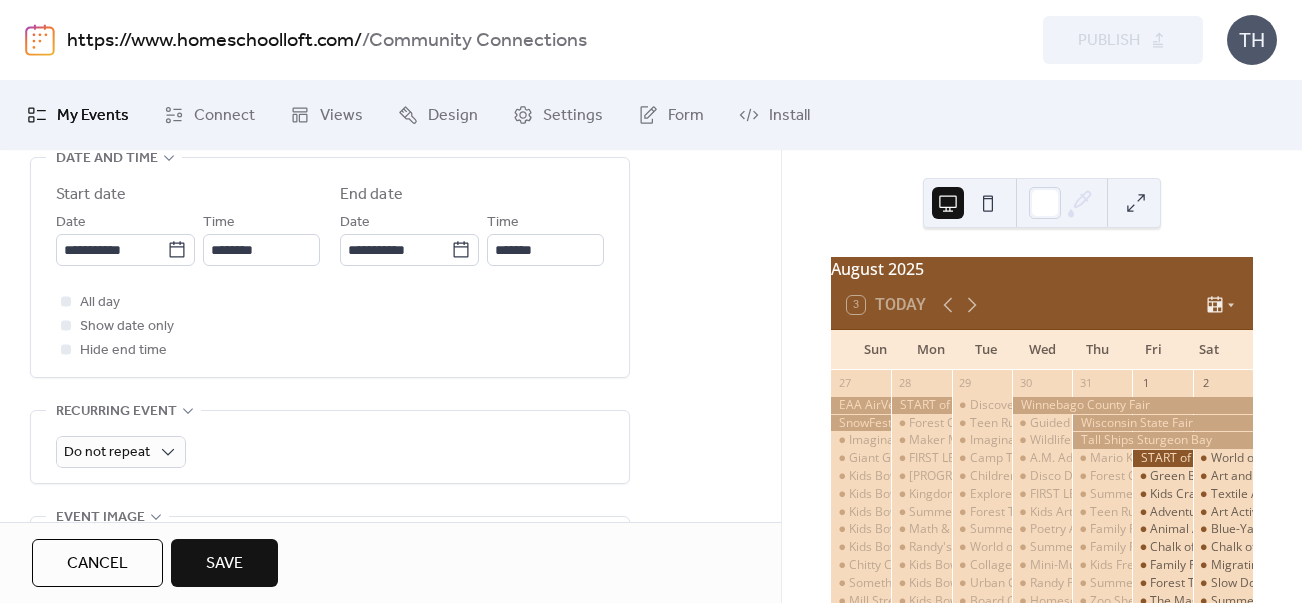scroll, scrollTop: 691, scrollLeft: 0, axis: vertical 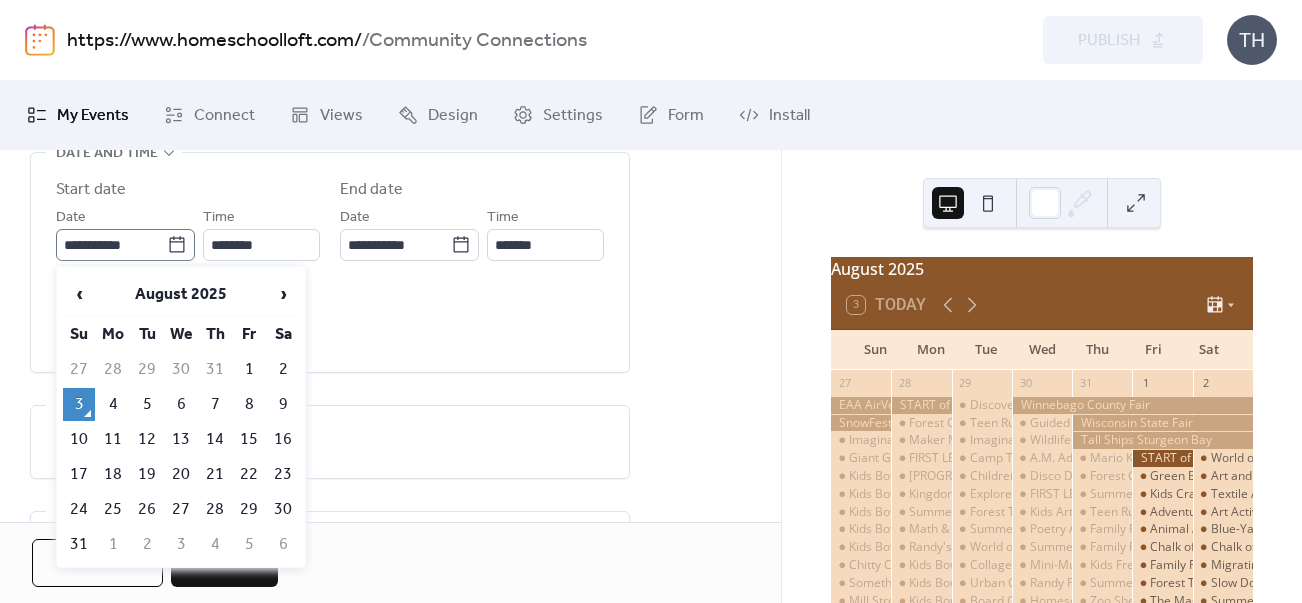 click on "**********" at bounding box center [125, 245] 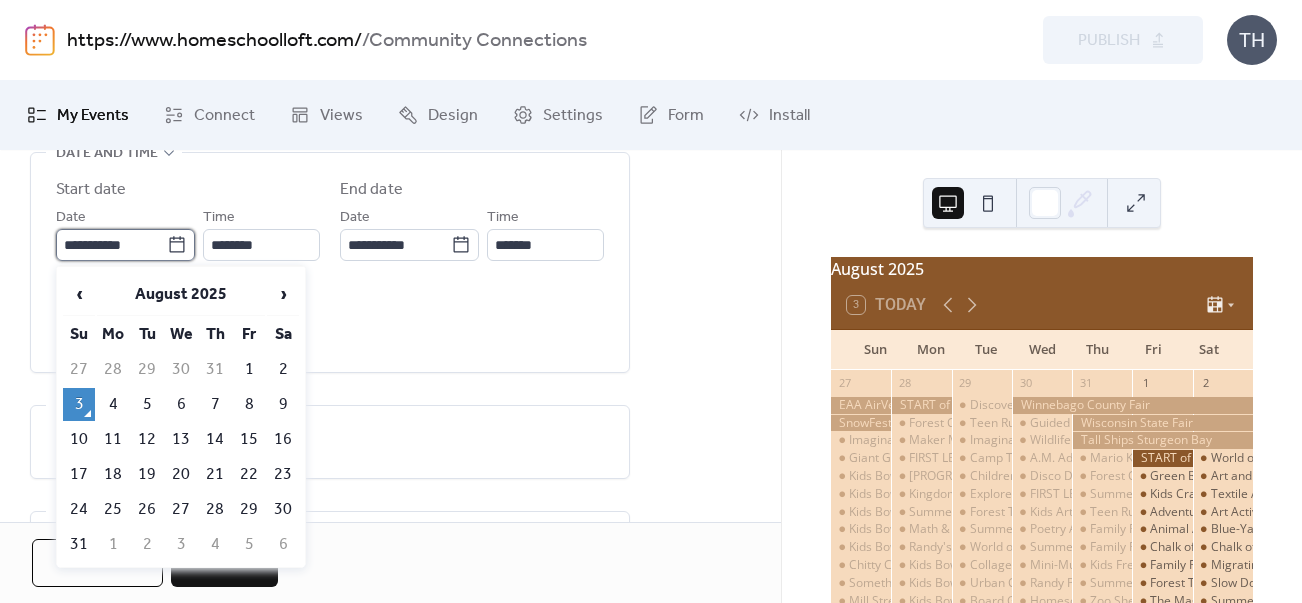 click on "**********" at bounding box center (111, 245) 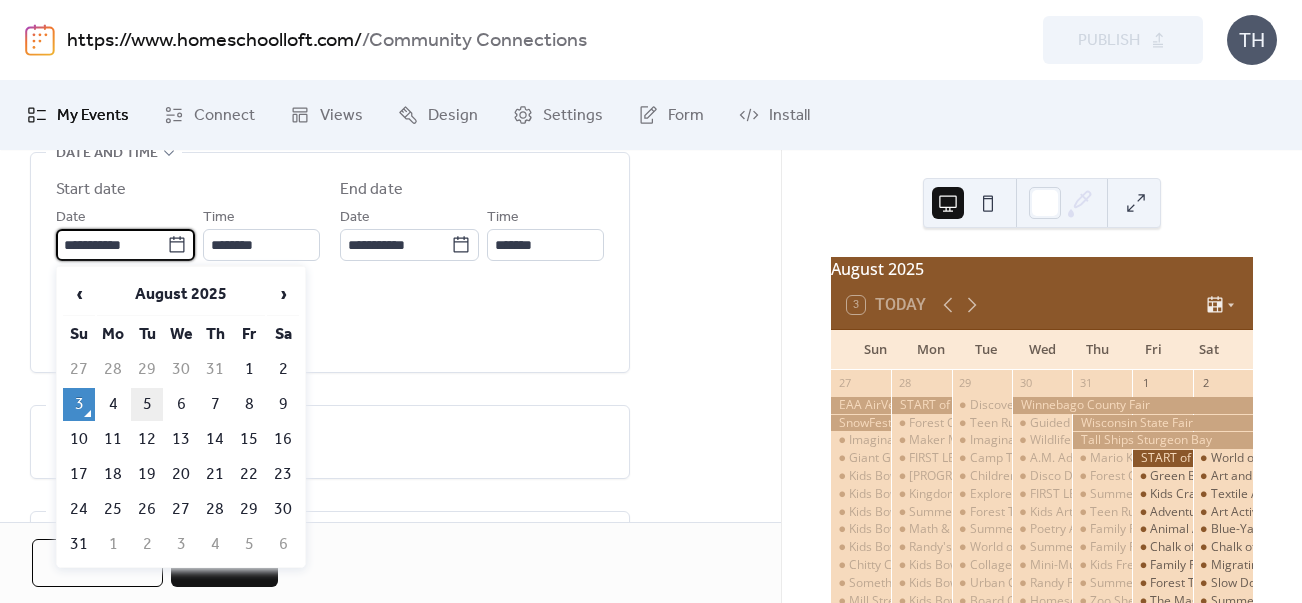 click on "5" at bounding box center [147, 404] 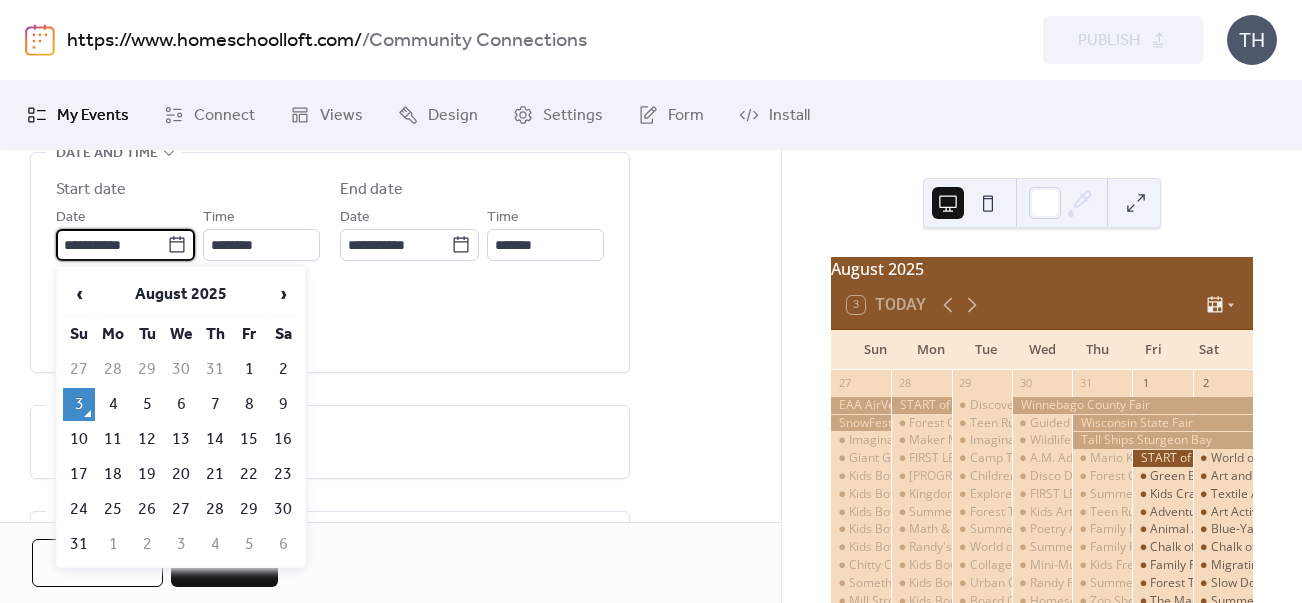 type on "**********" 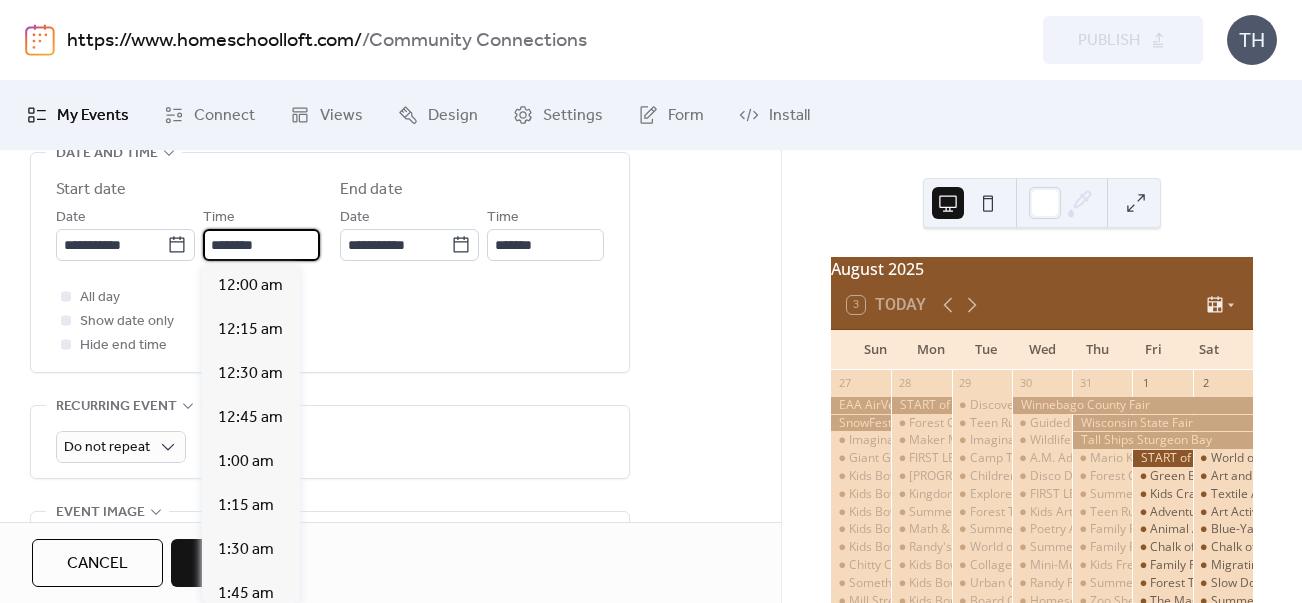 click on "********" at bounding box center (261, 245) 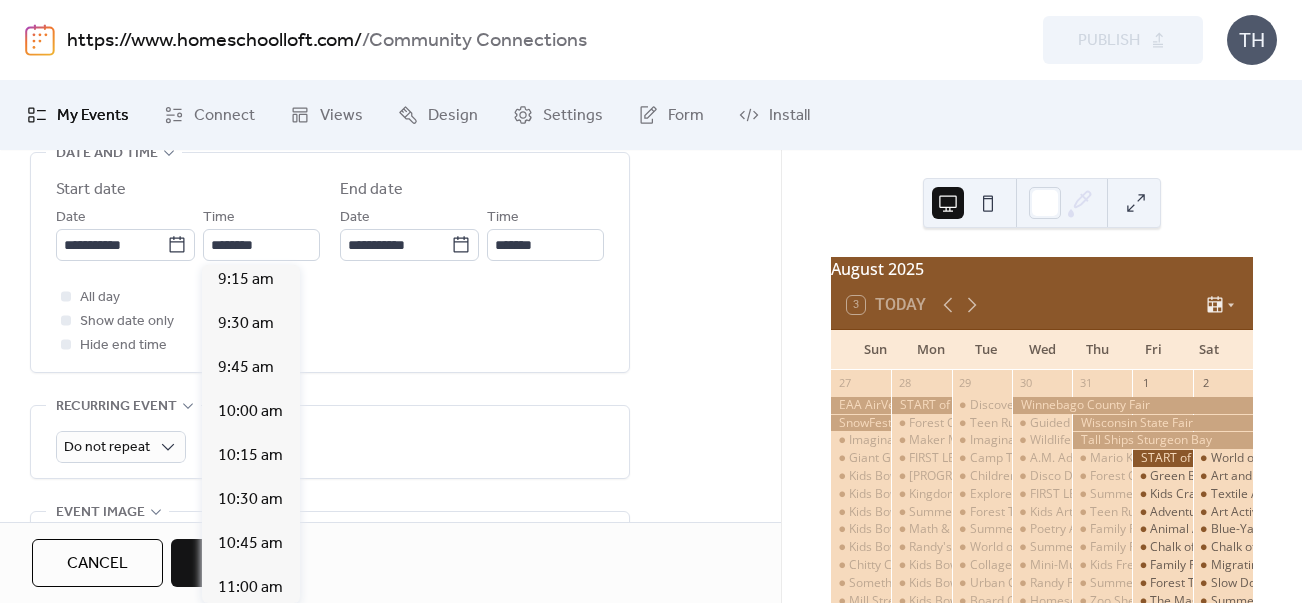 scroll, scrollTop: 1653, scrollLeft: 0, axis: vertical 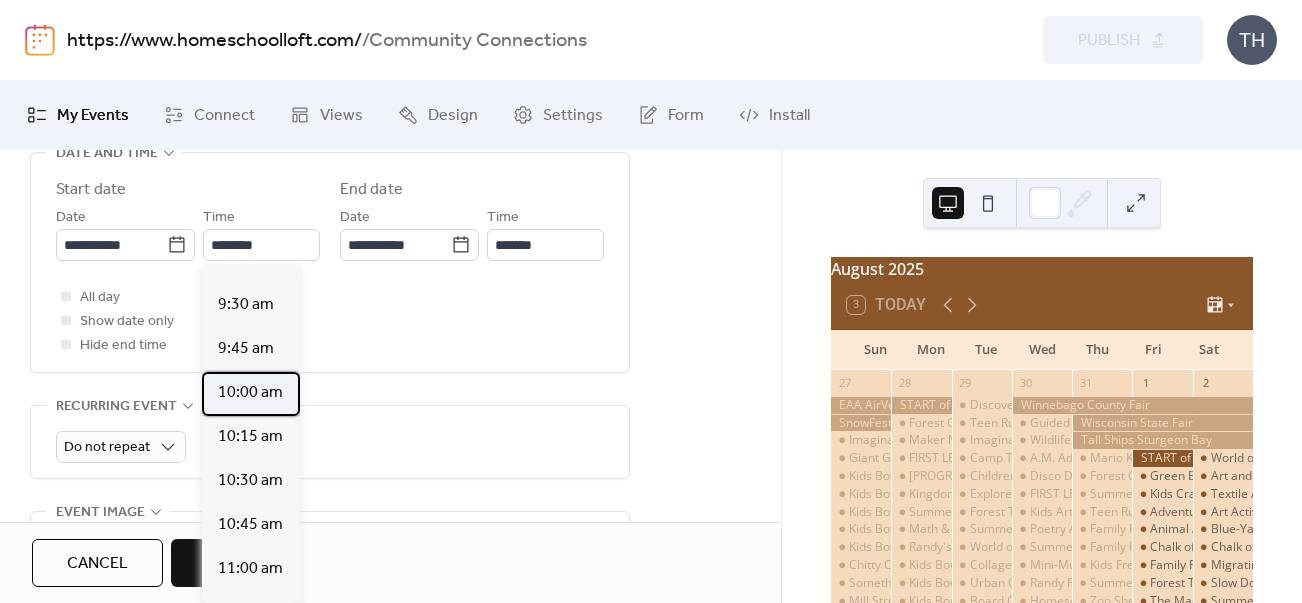 click on "10:00 am" at bounding box center (251, 394) 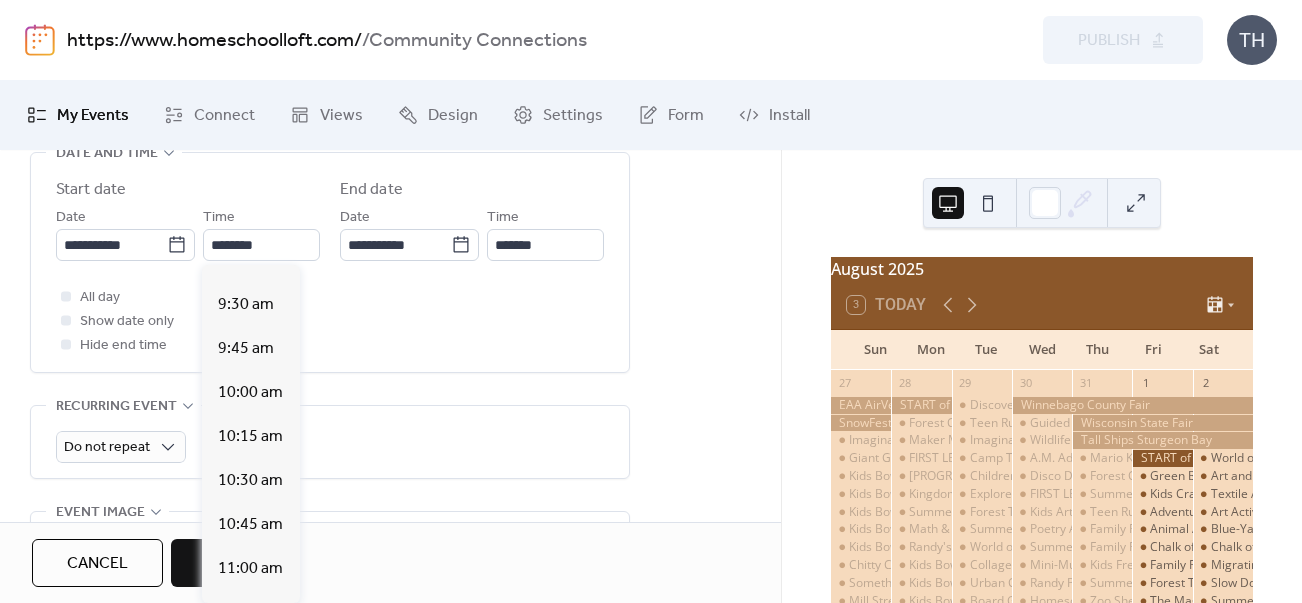 type on "********" 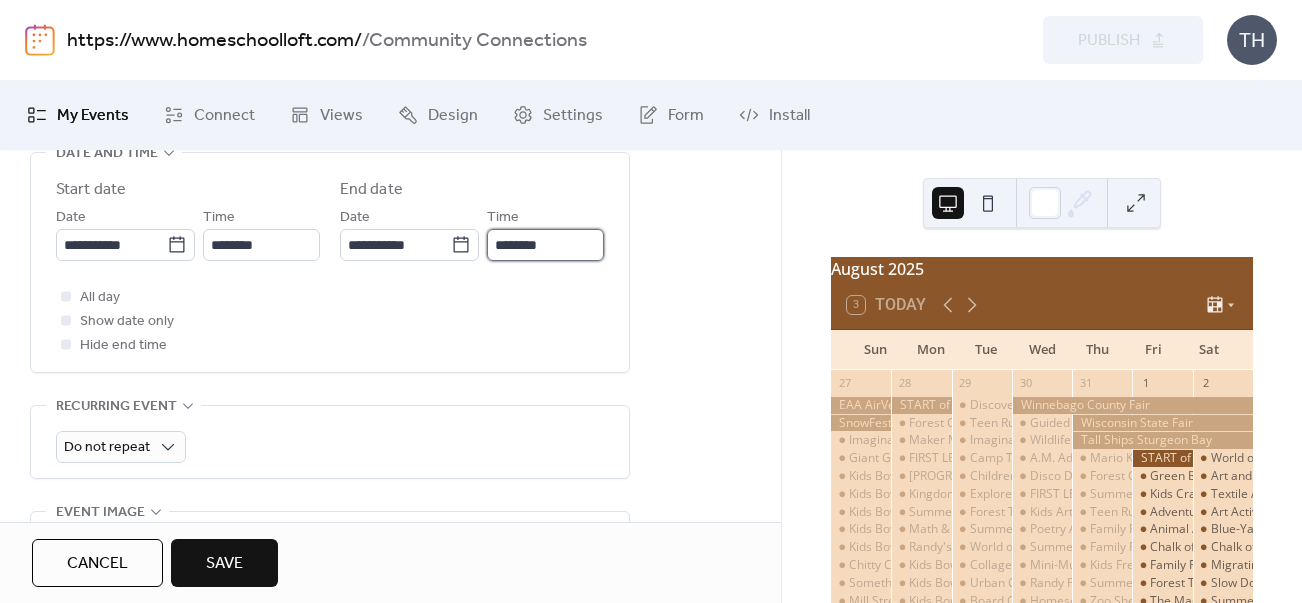 click on "********" at bounding box center [545, 245] 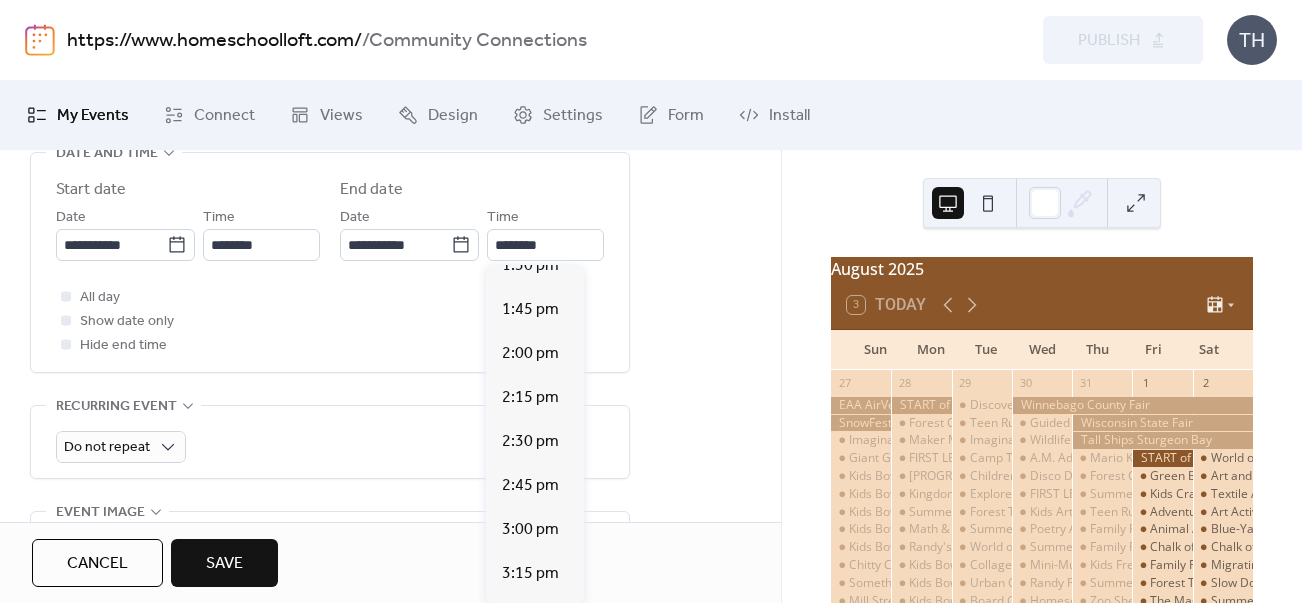 scroll, scrollTop: 595, scrollLeft: 0, axis: vertical 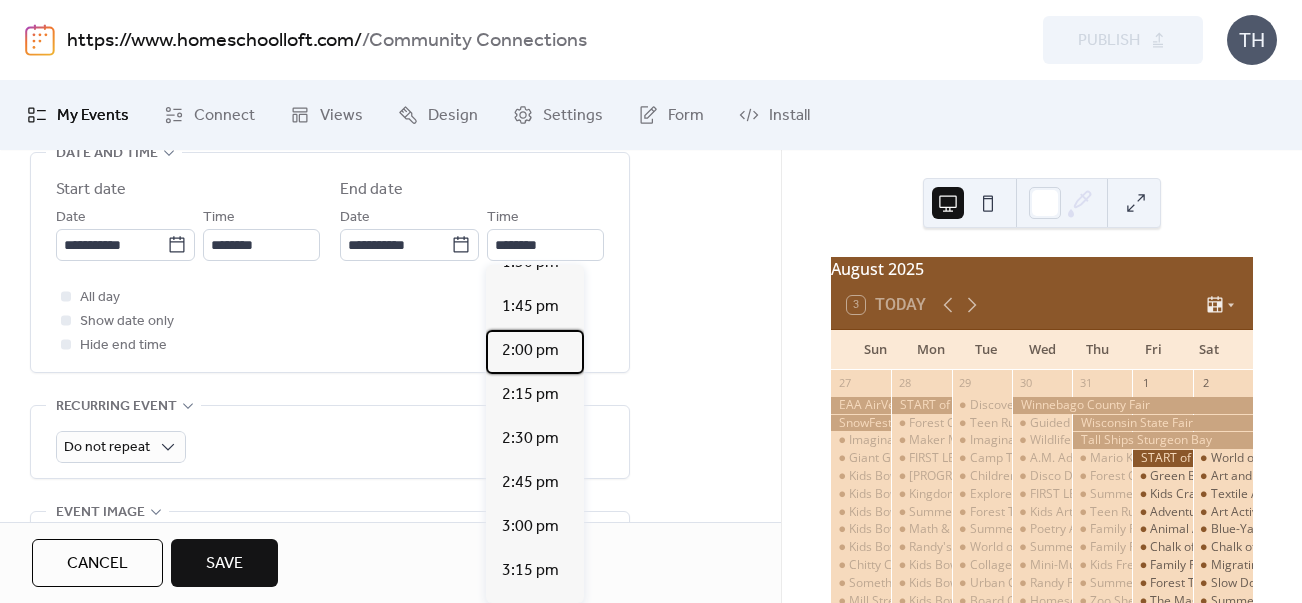 click on "2:00 pm" at bounding box center (535, 352) 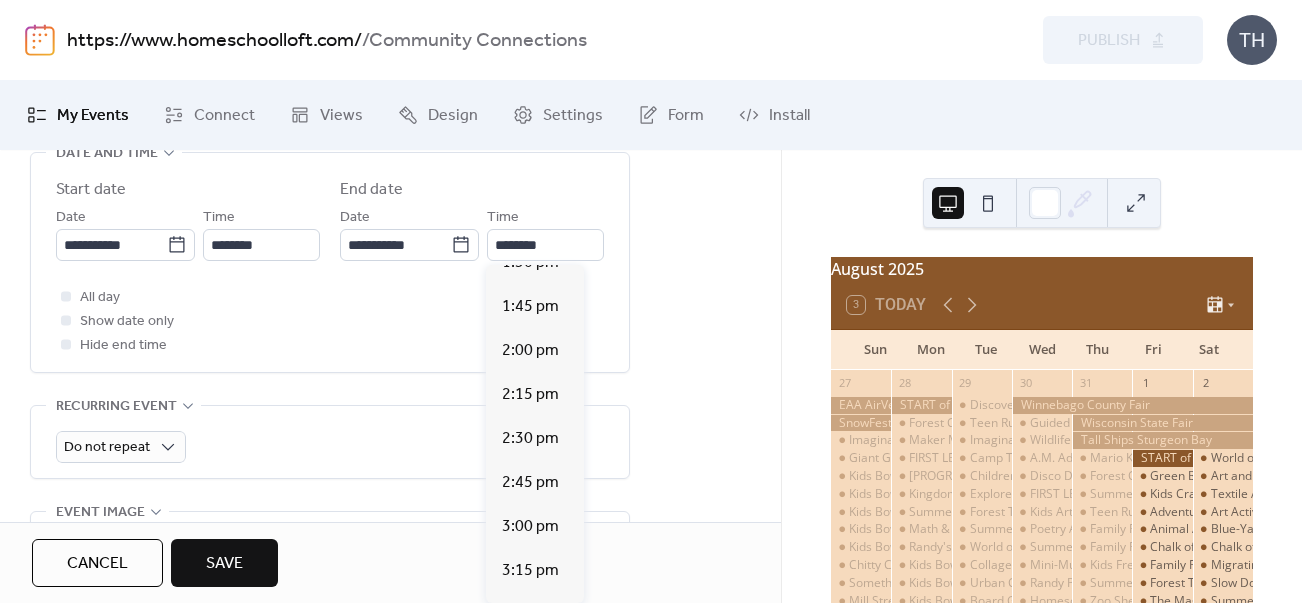 type on "*******" 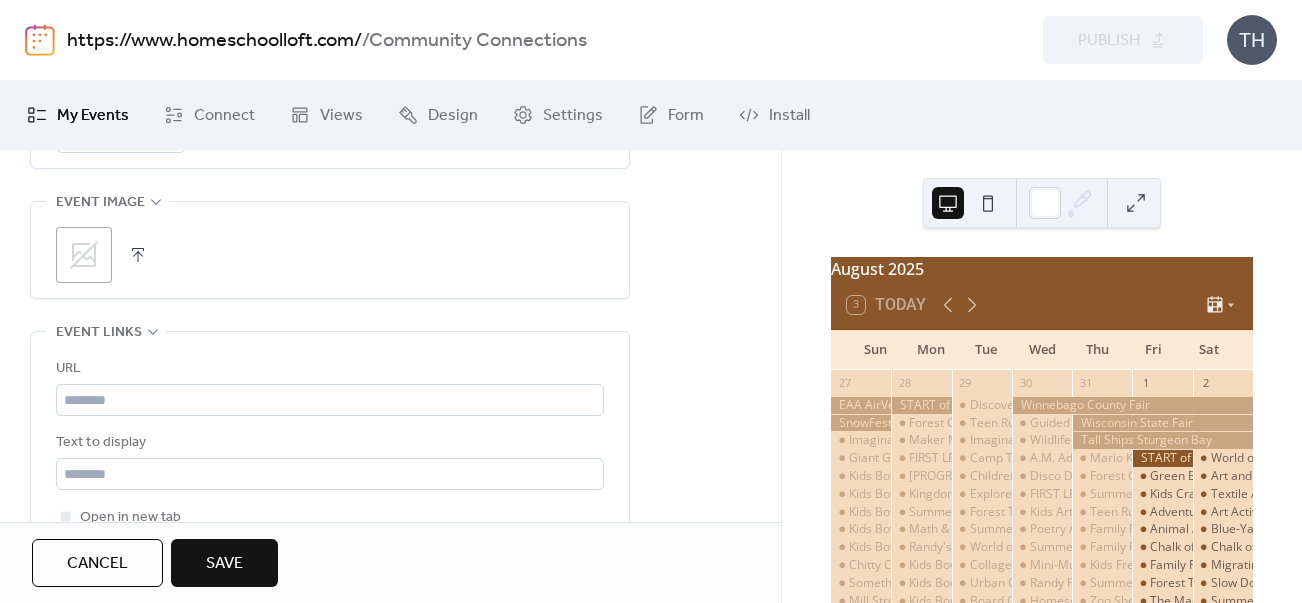 scroll, scrollTop: 1014, scrollLeft: 0, axis: vertical 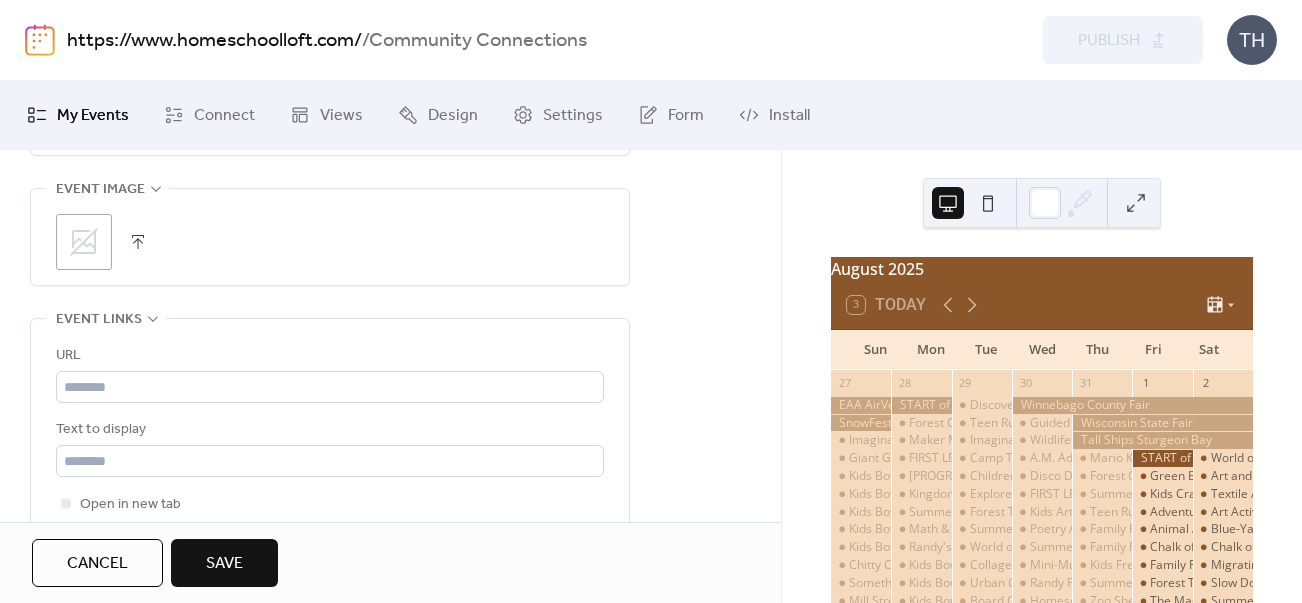 click at bounding box center [138, 242] 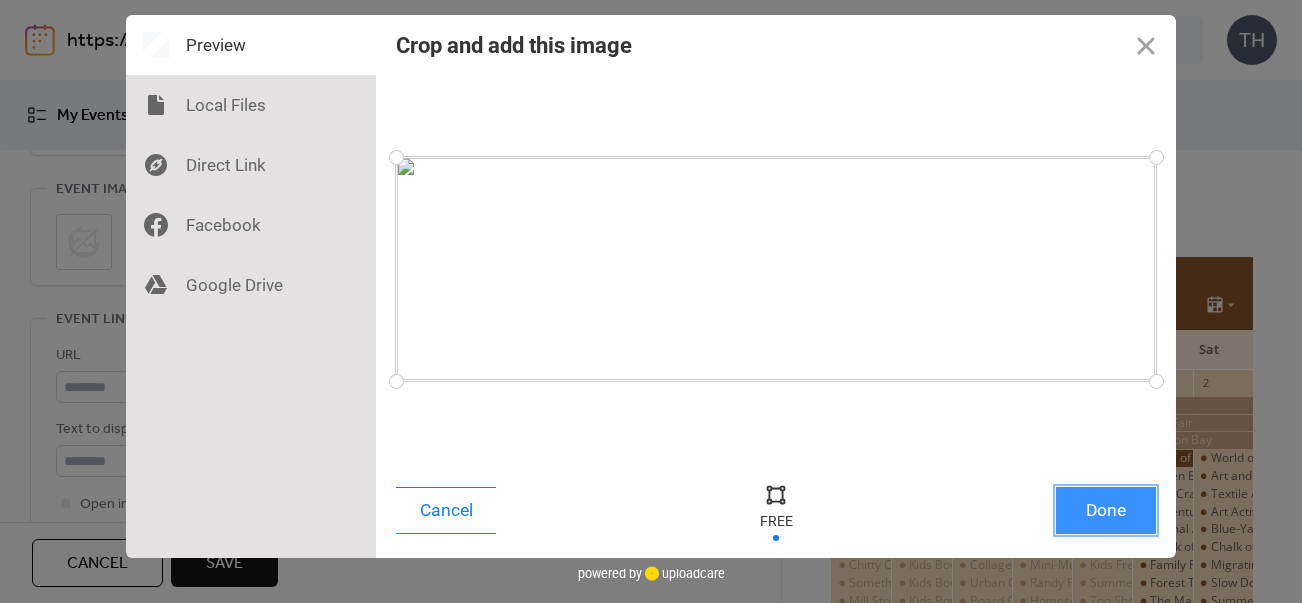 click on "Done" at bounding box center (1106, 510) 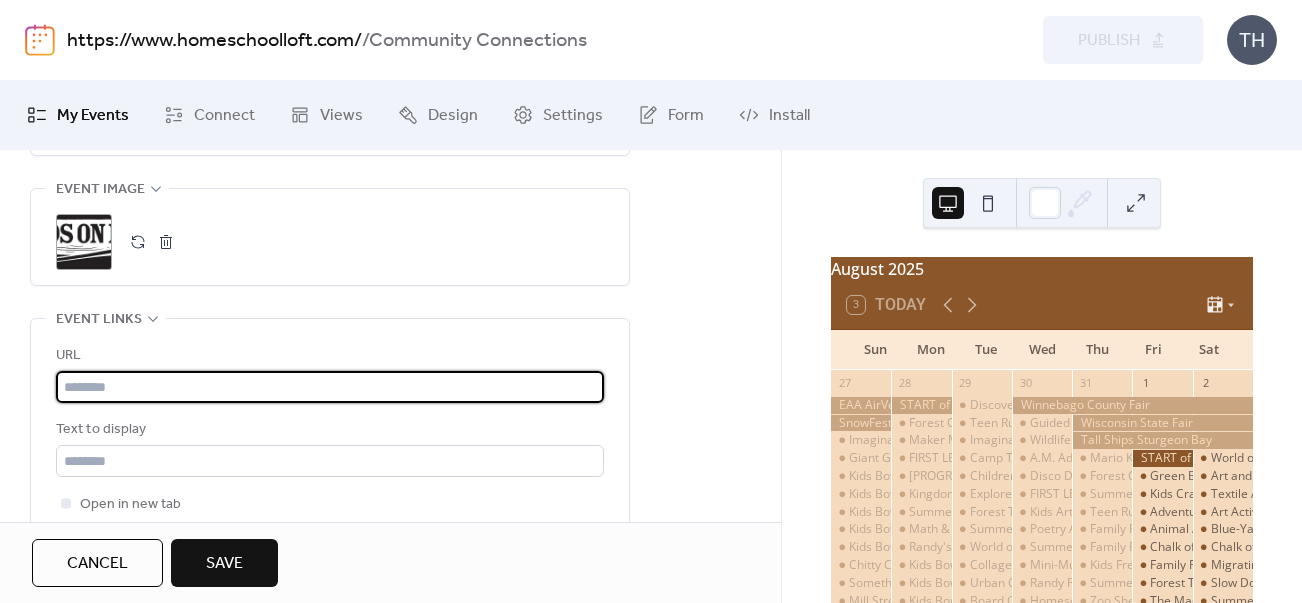 click at bounding box center [330, 387] 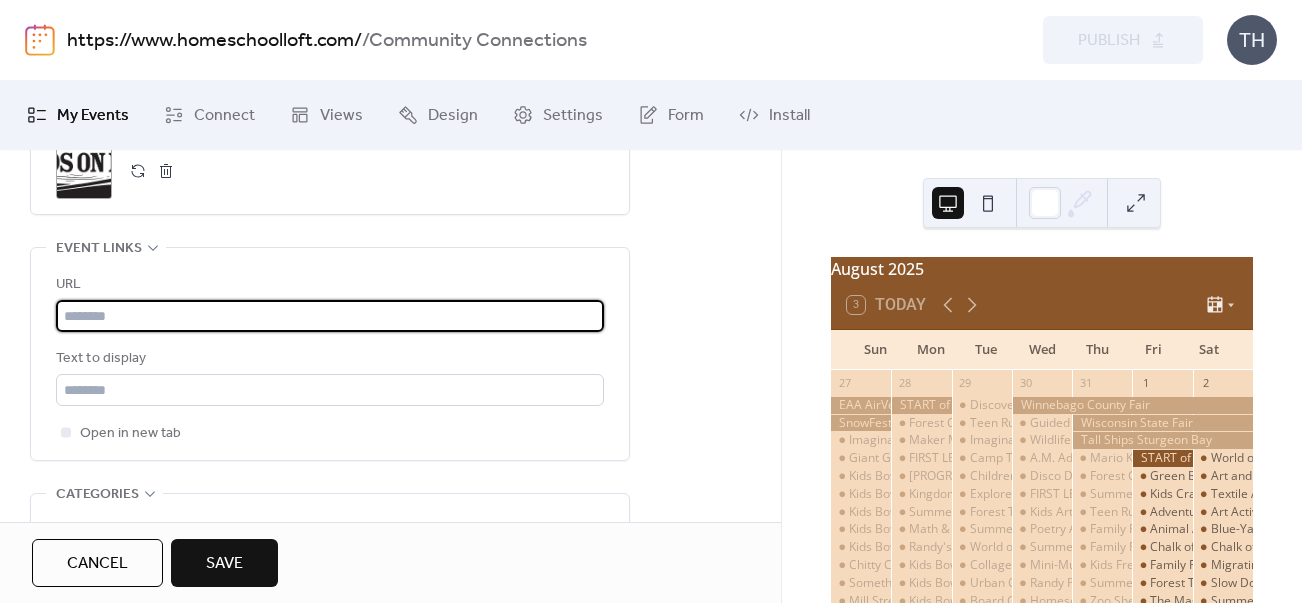 scroll, scrollTop: 1088, scrollLeft: 0, axis: vertical 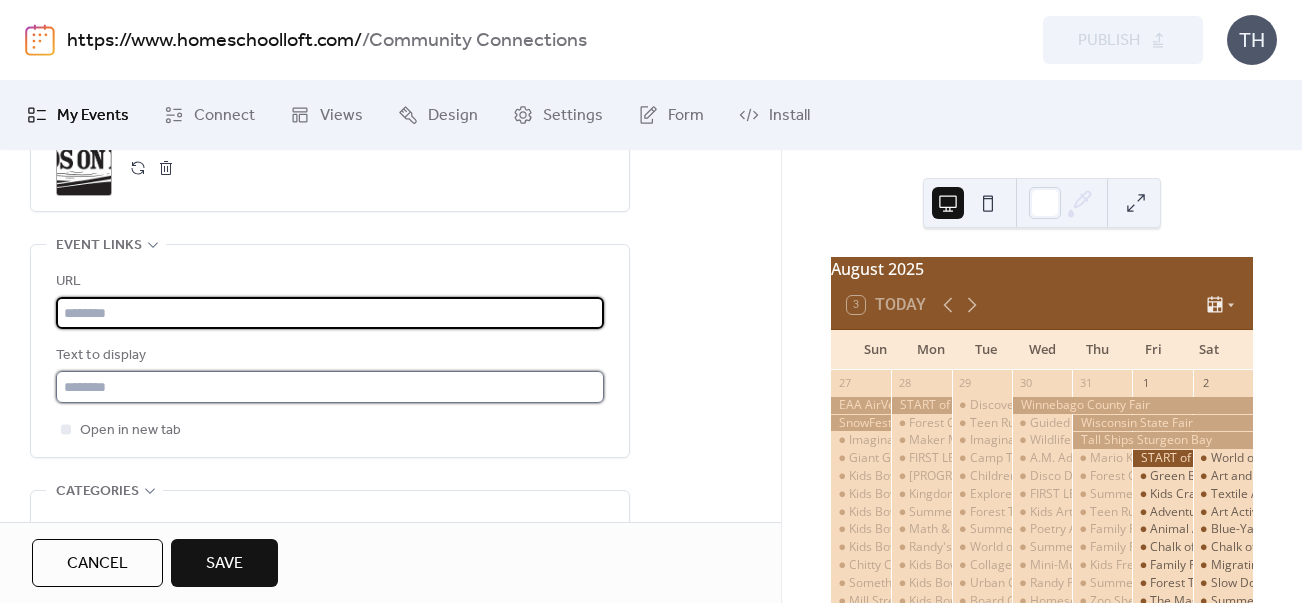 click at bounding box center (330, 387) 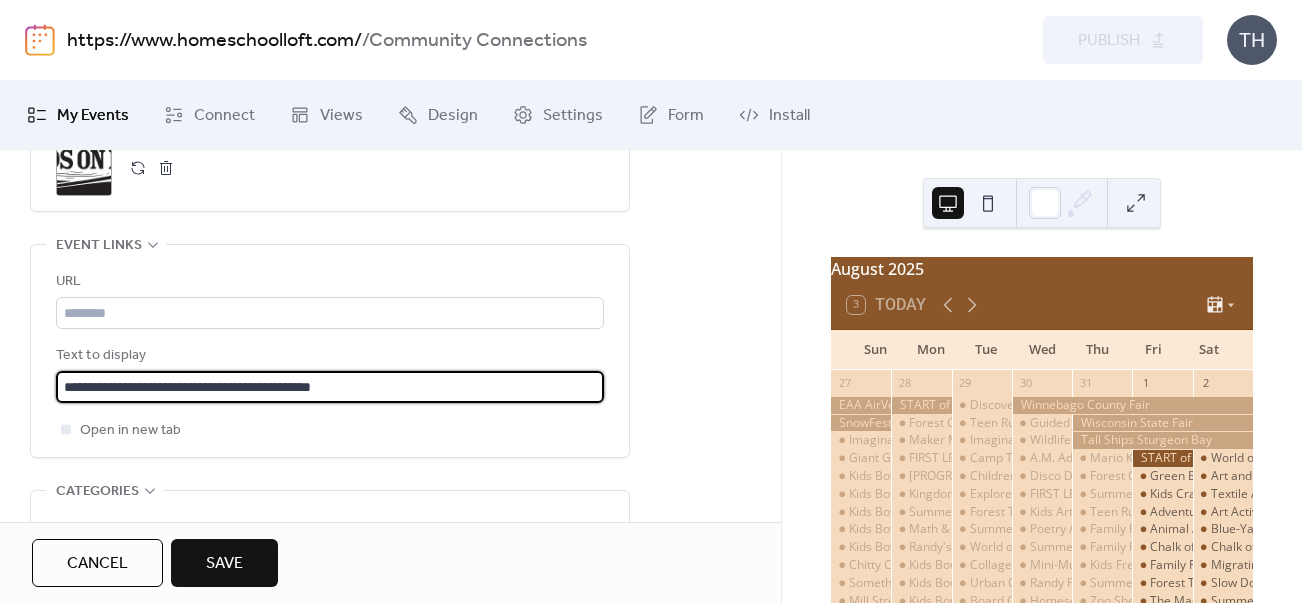 type on "**********" 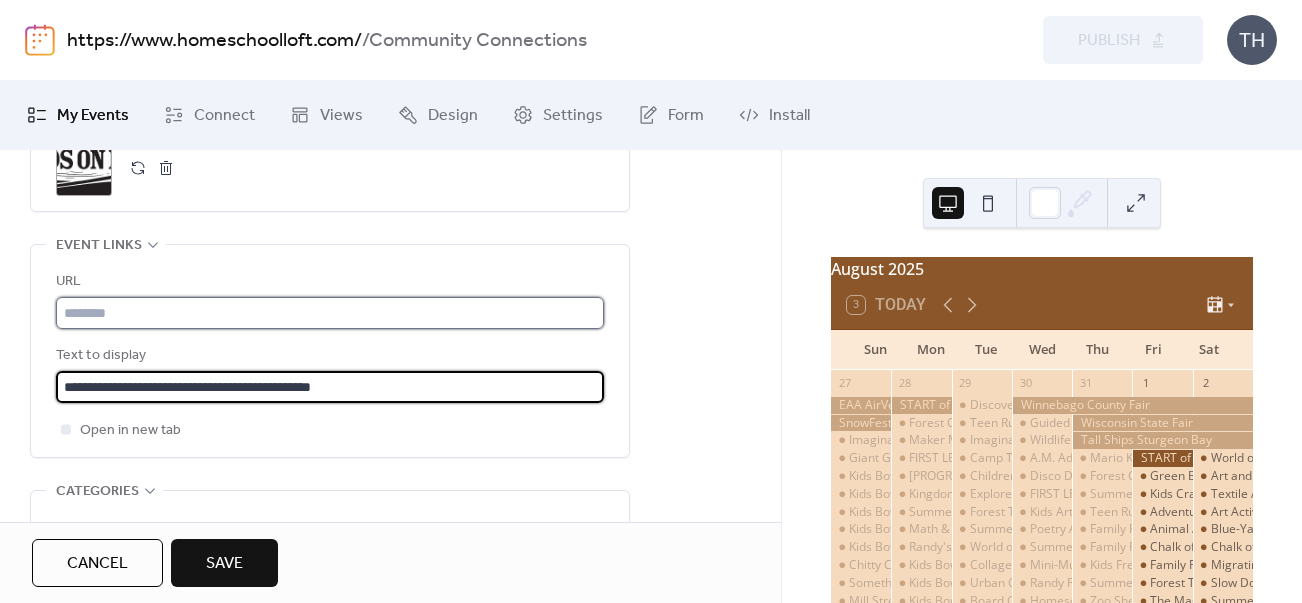 click at bounding box center [330, 313] 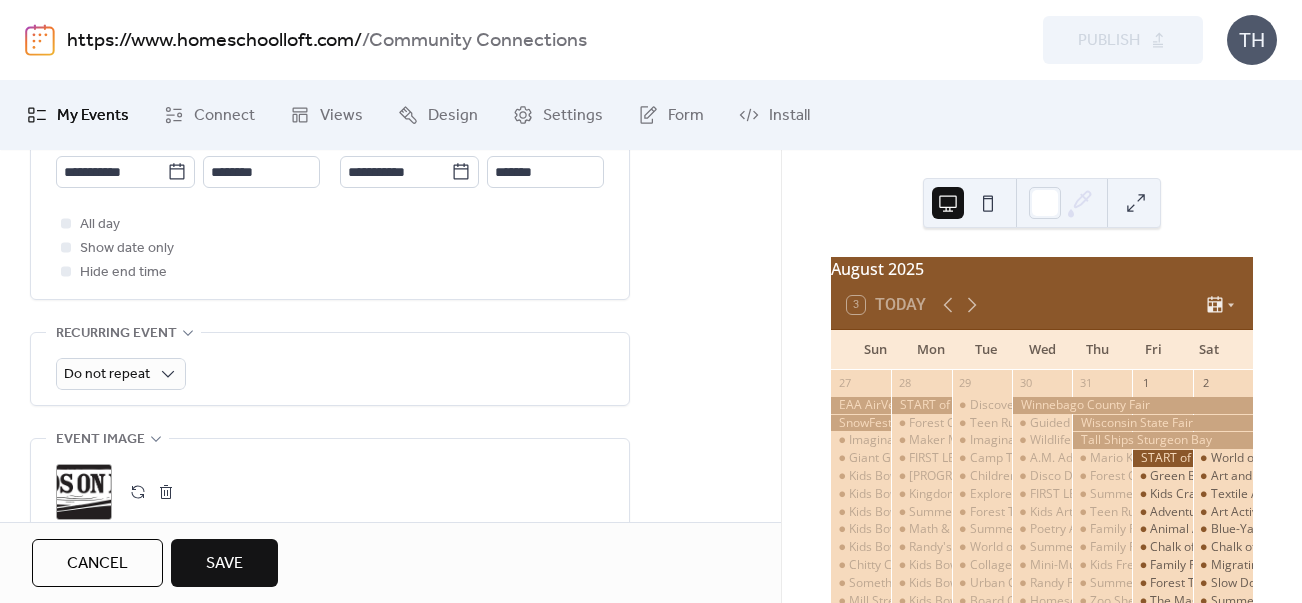 scroll, scrollTop: 769, scrollLeft: 0, axis: vertical 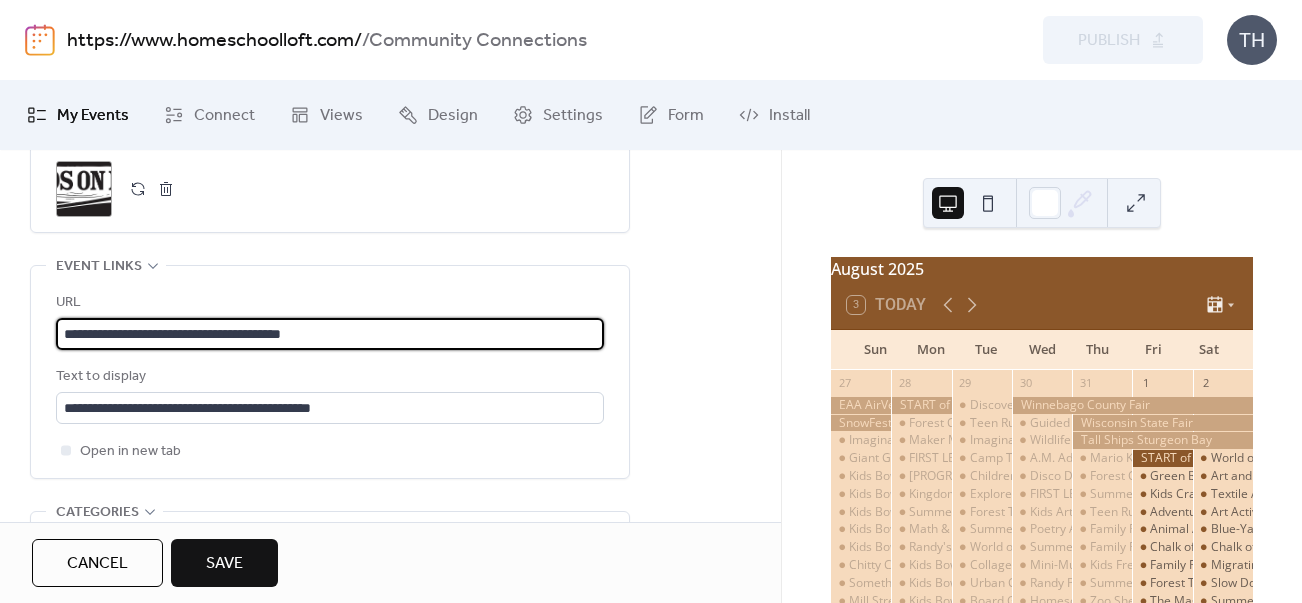 paste on "**" 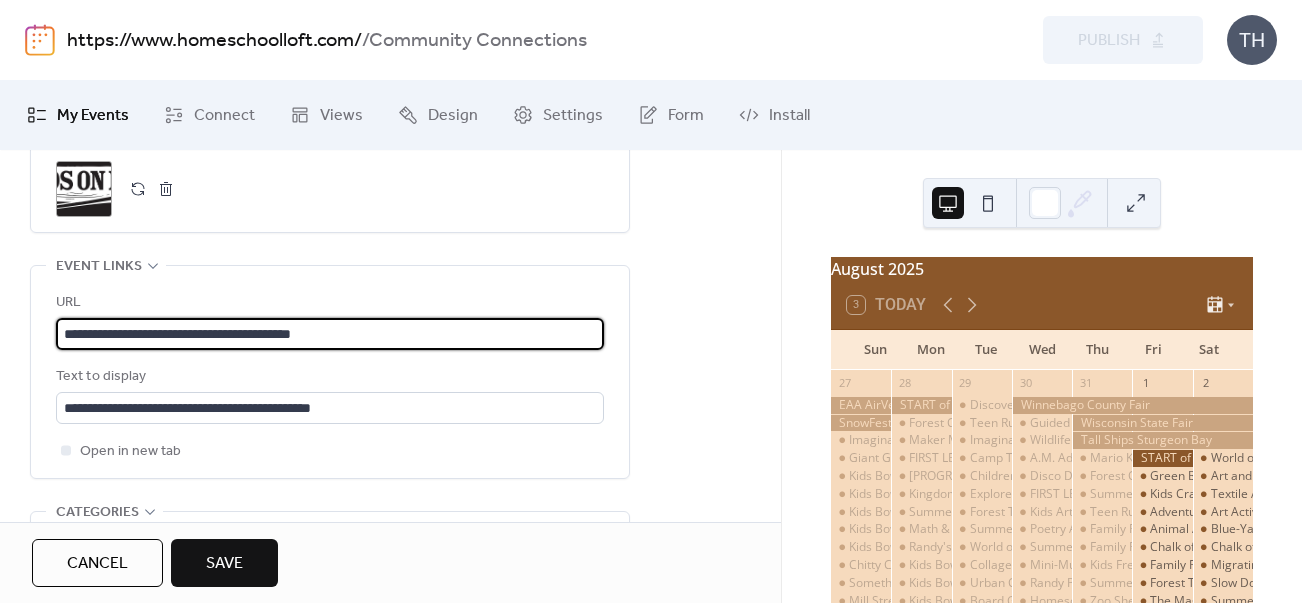 type on "**********" 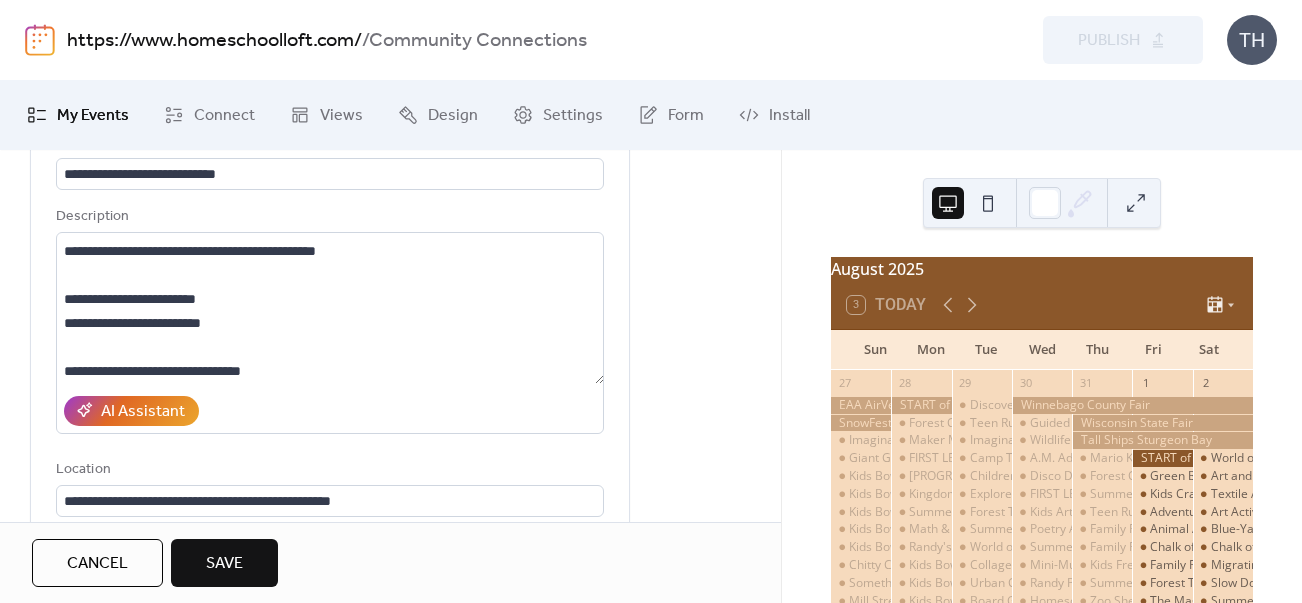 scroll, scrollTop: 134, scrollLeft: 0, axis: vertical 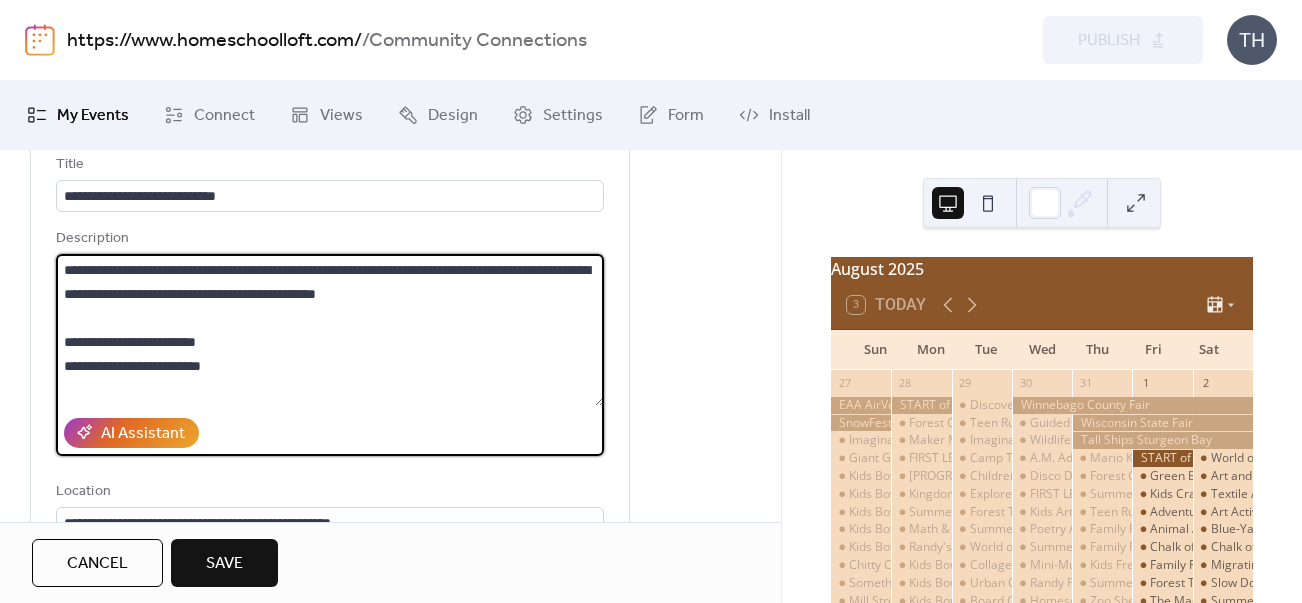 click on "**********" at bounding box center (330, 330) 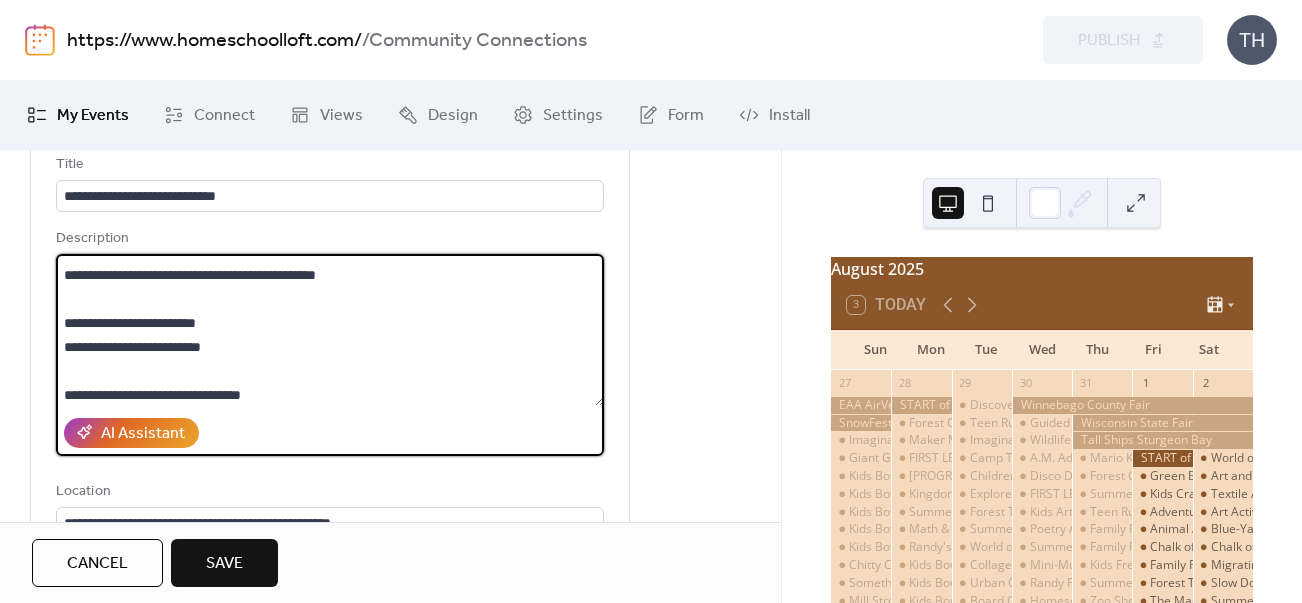scroll, scrollTop: 72, scrollLeft: 0, axis: vertical 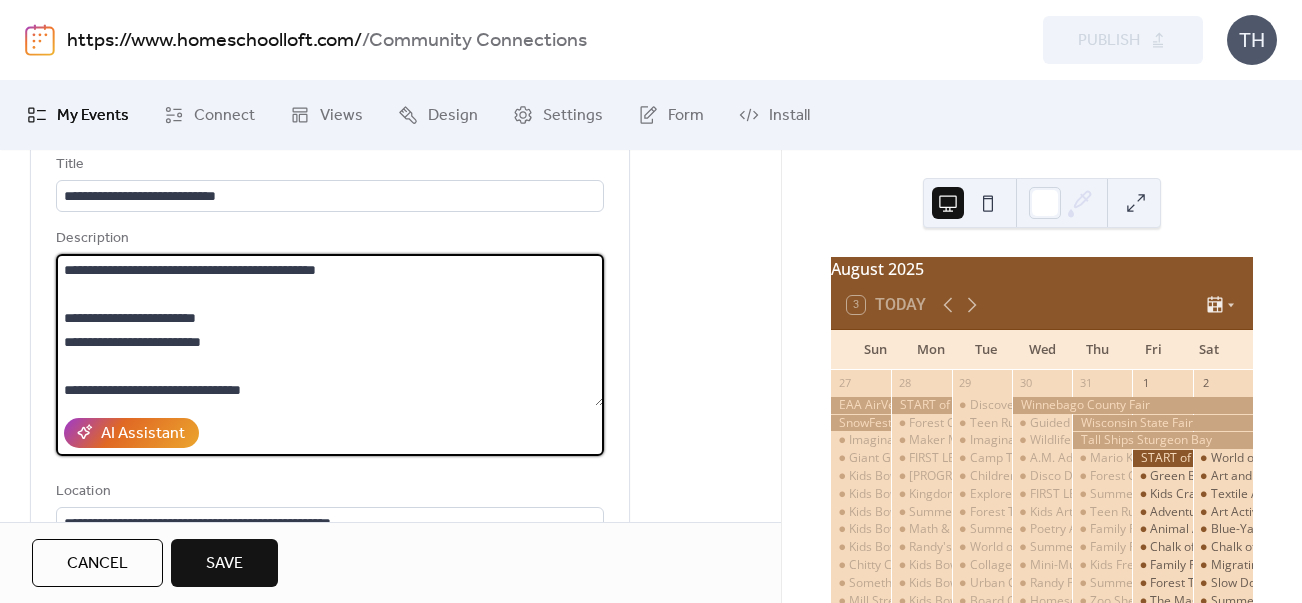 type on "**********" 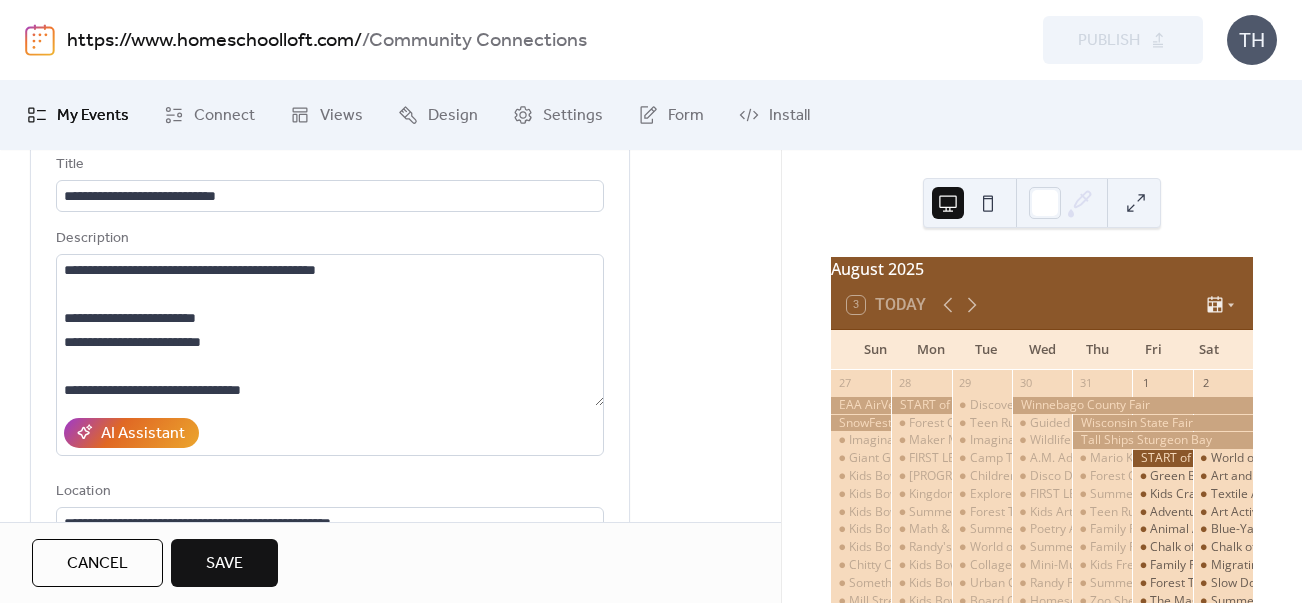 drag, startPoint x: 775, startPoint y: 263, endPoint x: 768, endPoint y: 298, distance: 35.69314 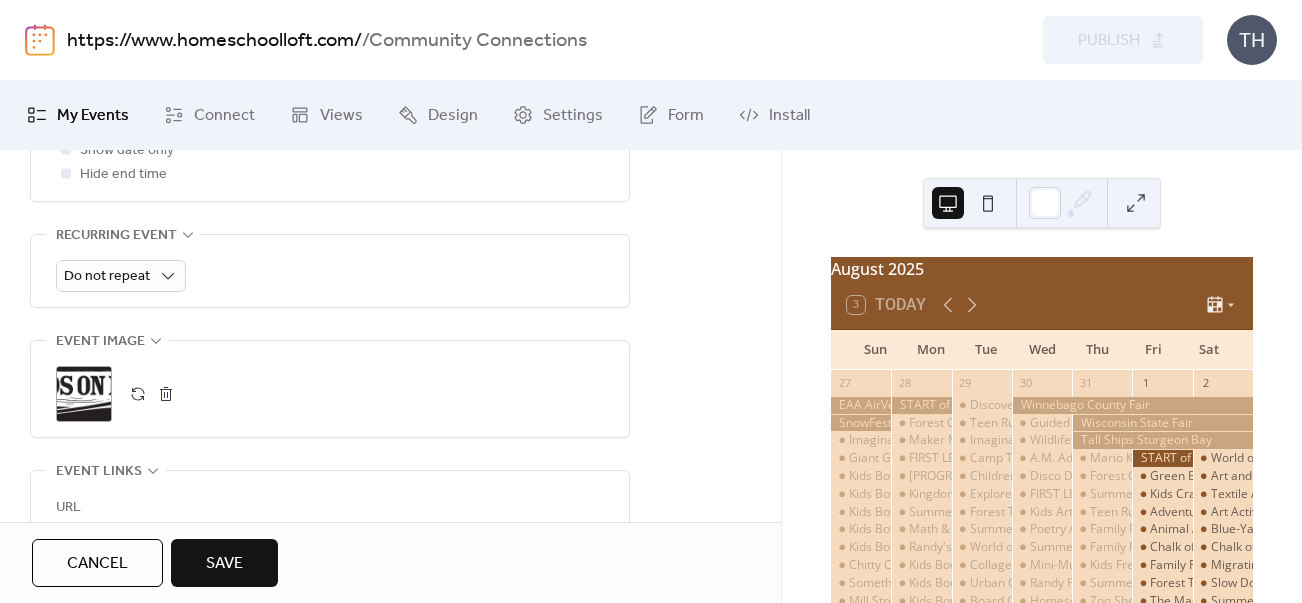 scroll, scrollTop: 878, scrollLeft: 0, axis: vertical 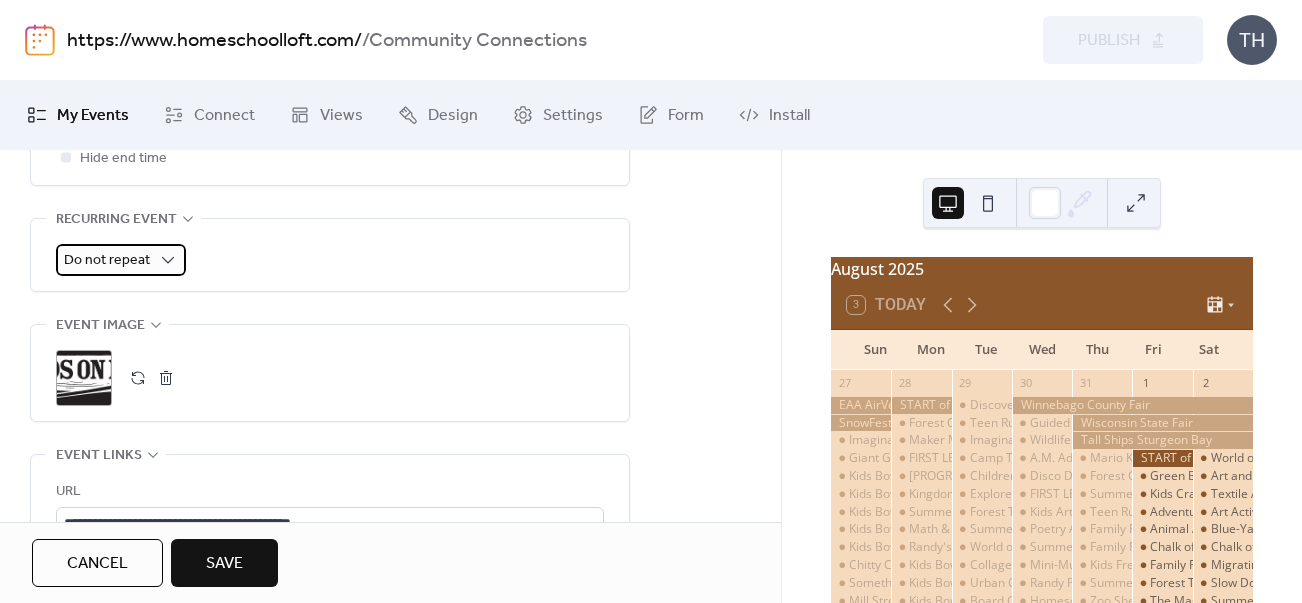 click on "Do not repeat" at bounding box center [107, 260] 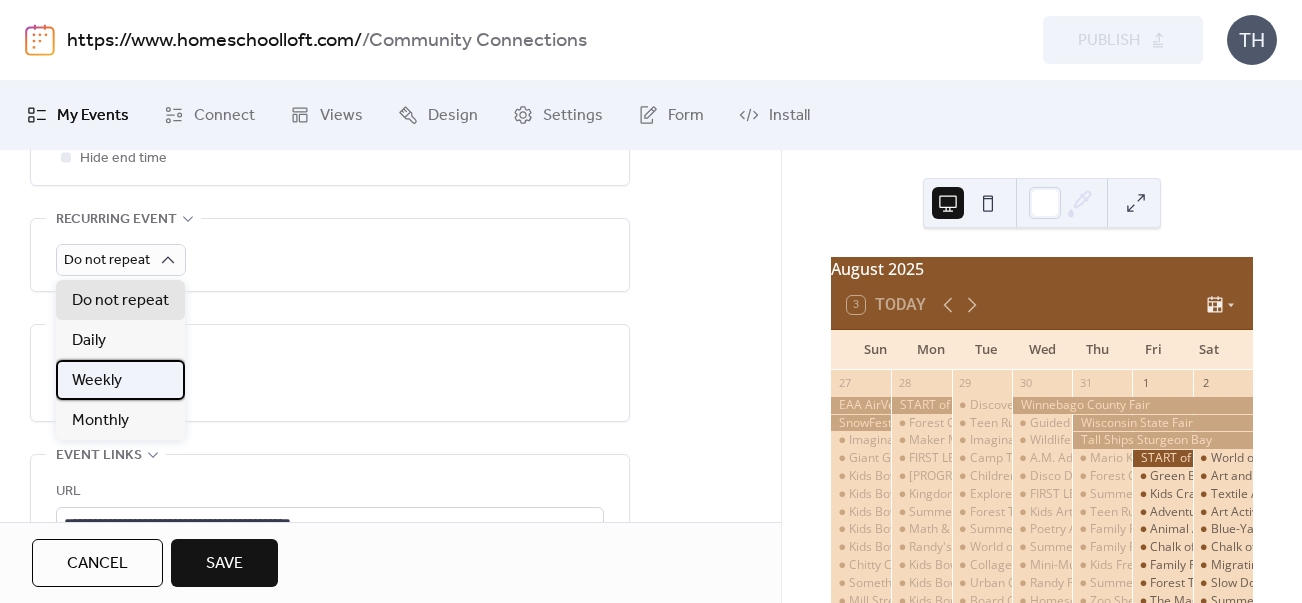 click on "Weekly" at bounding box center [97, 381] 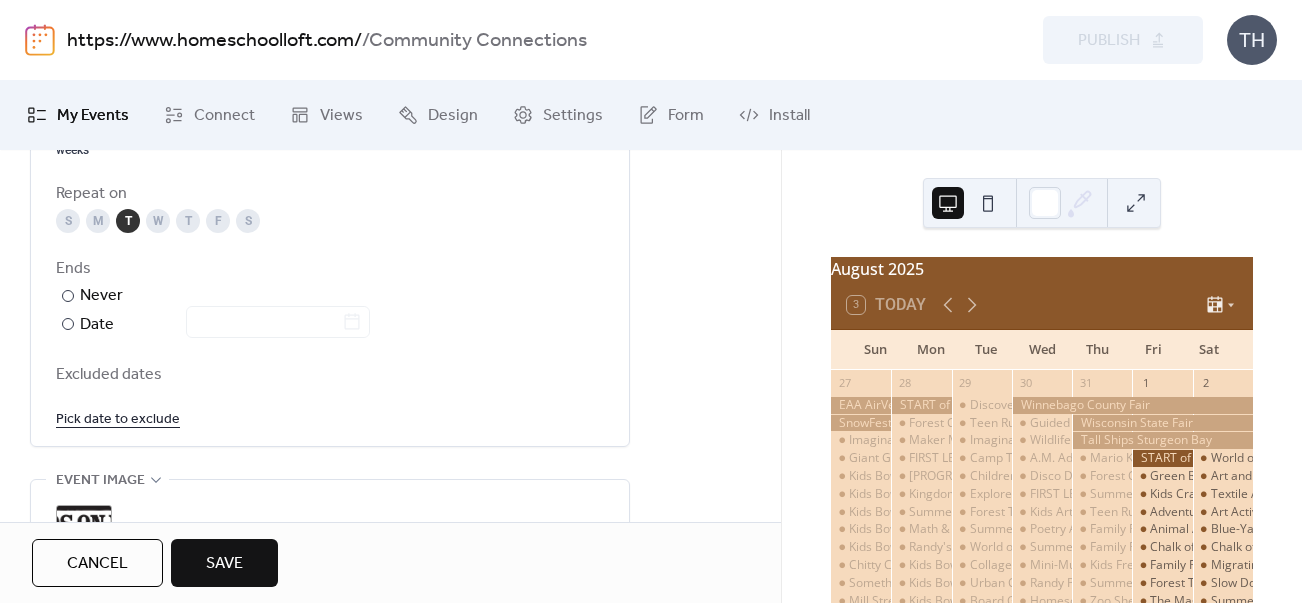 scroll, scrollTop: 1104, scrollLeft: 0, axis: vertical 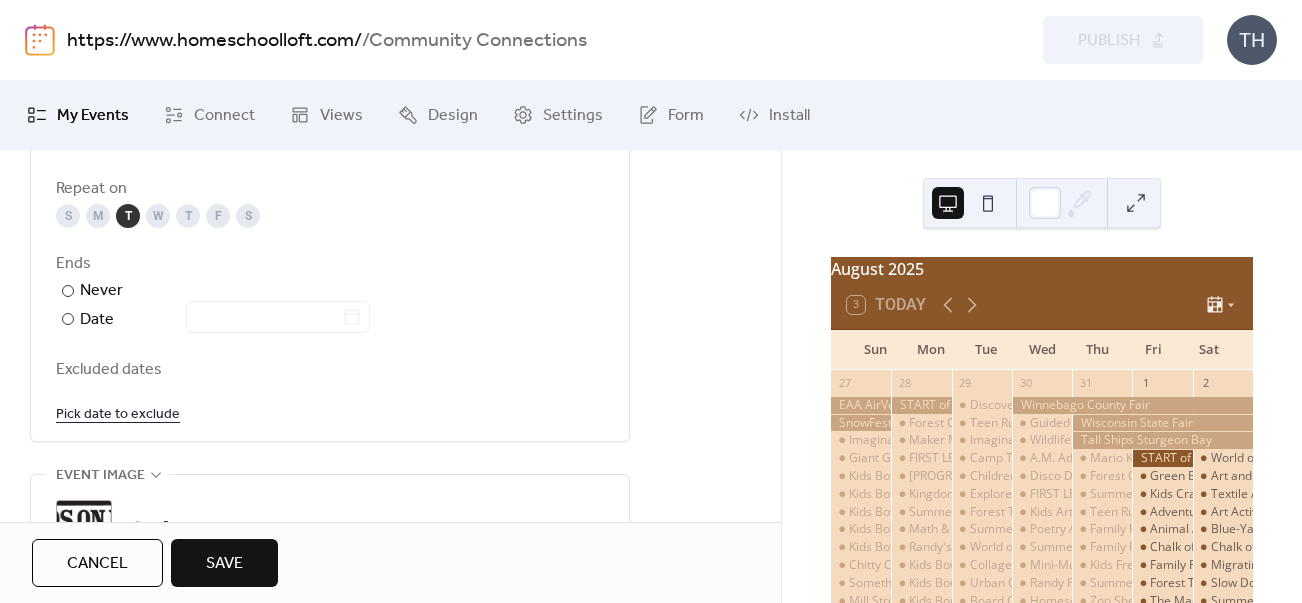 drag, startPoint x: 151, startPoint y: 211, endPoint x: 169, endPoint y: 212, distance: 18.027756 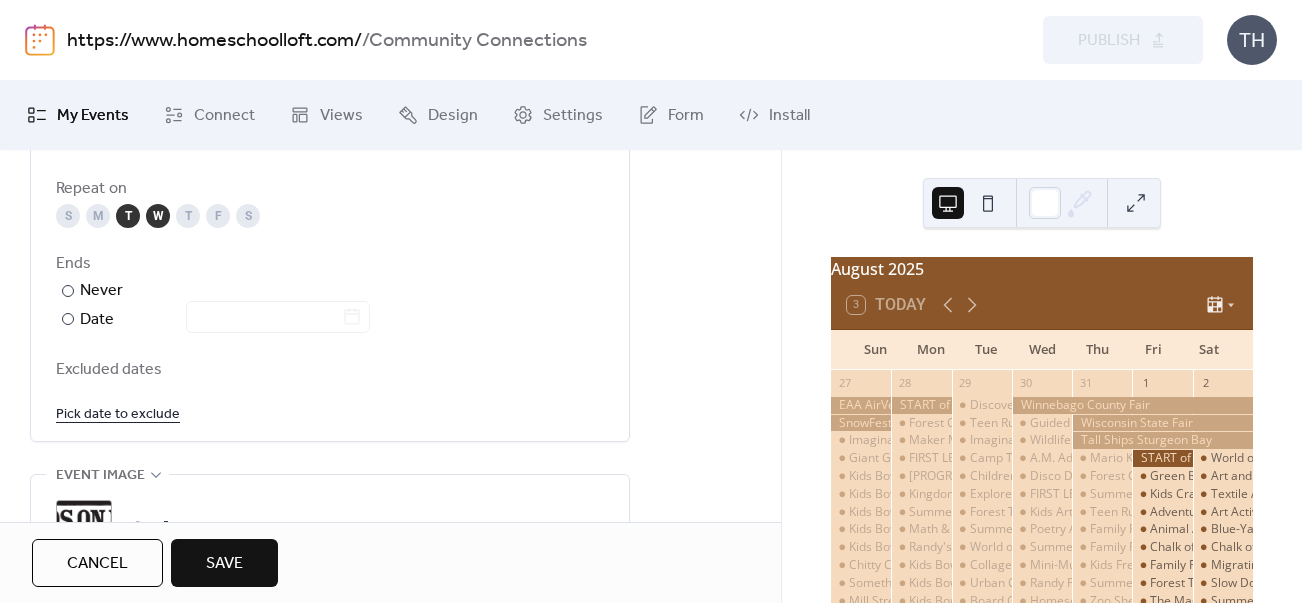 click on "T" at bounding box center (188, 216) 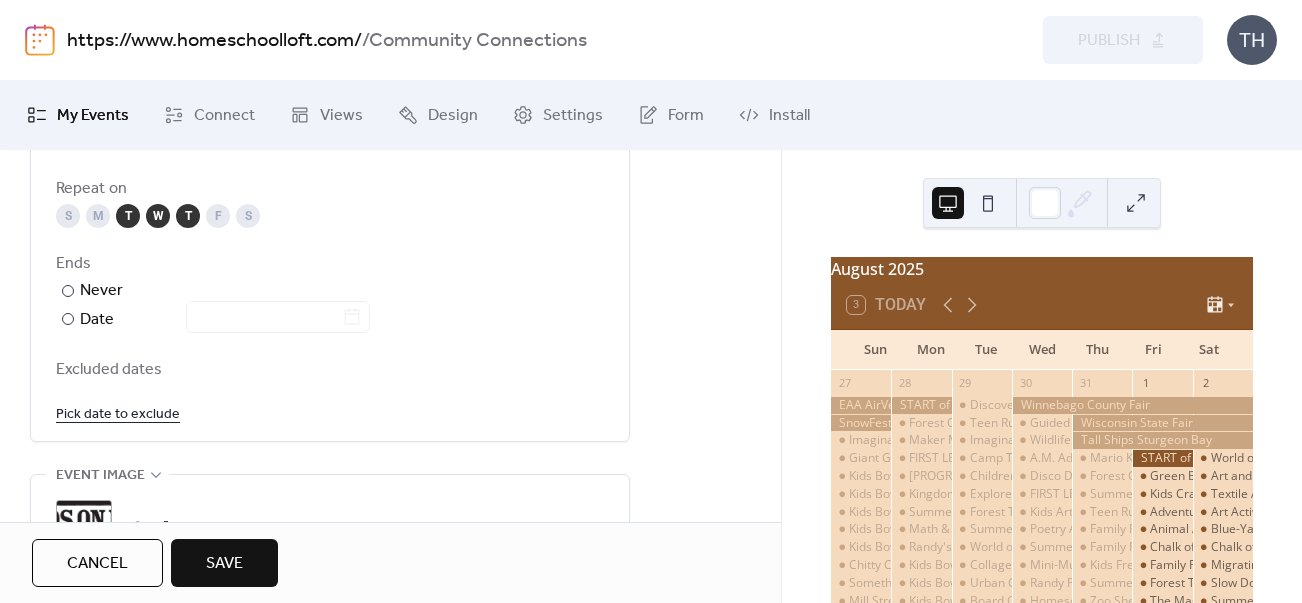 click on "M" at bounding box center (98, 216) 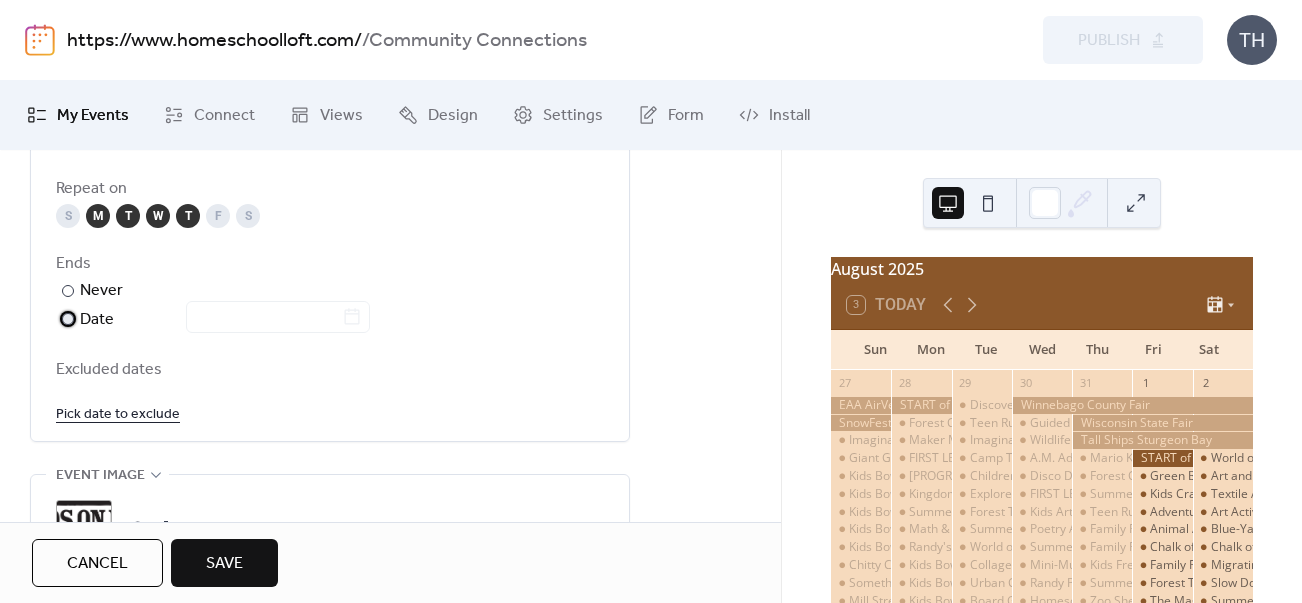click on "Date" at bounding box center (225, 320) 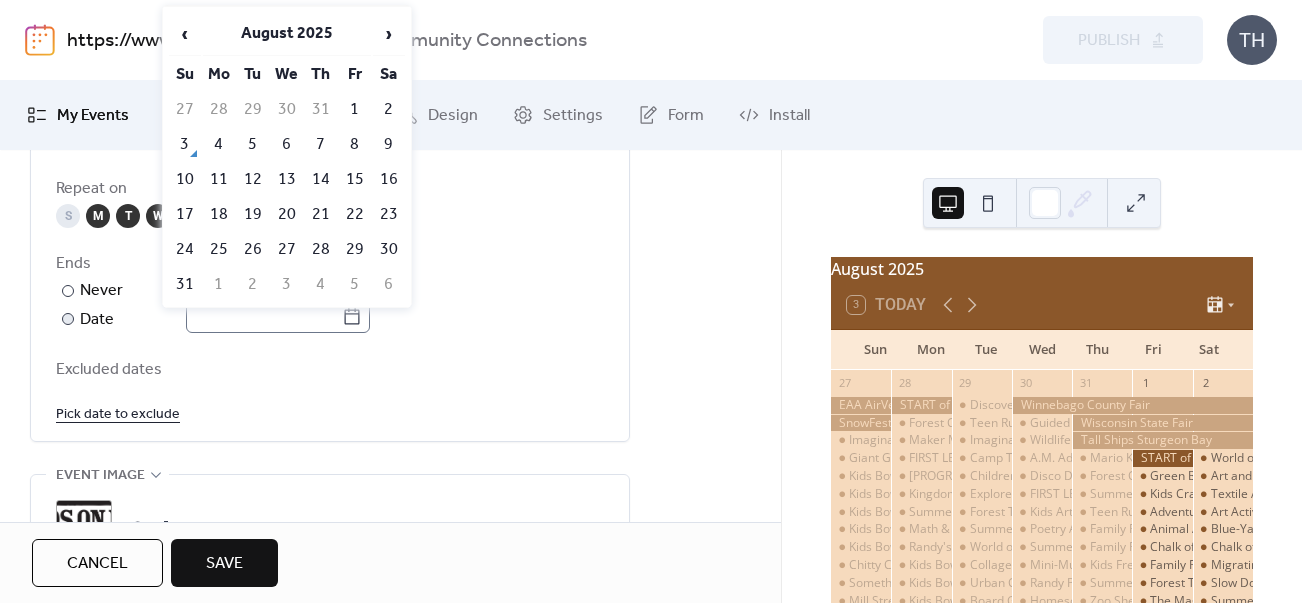 click 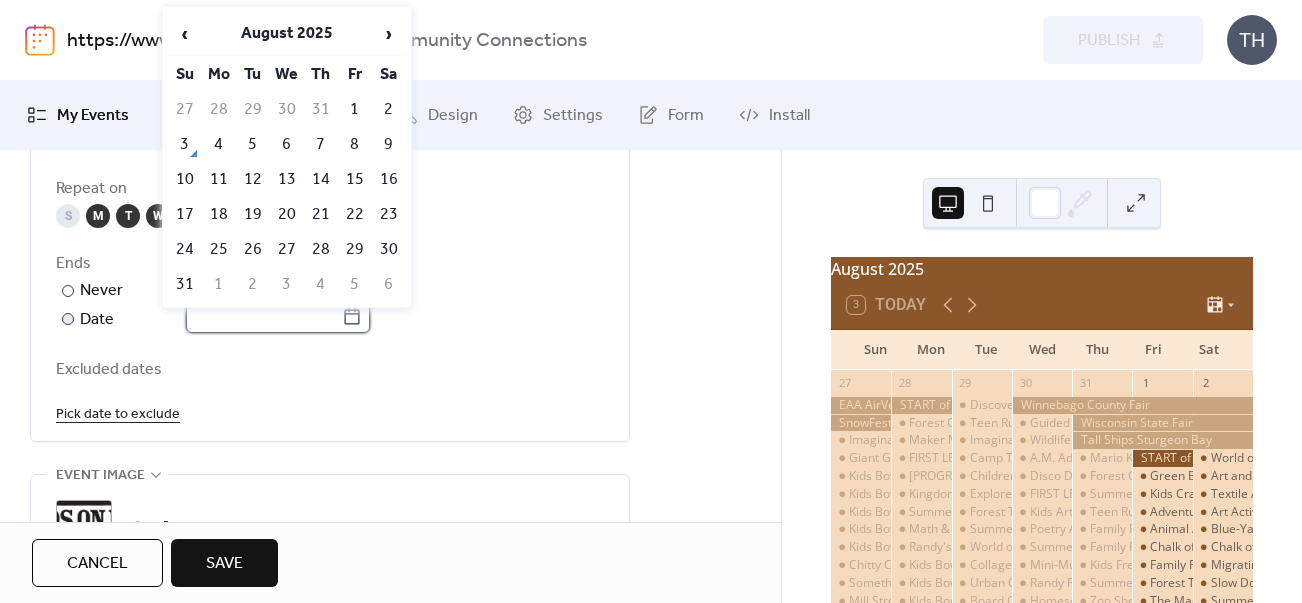 click at bounding box center (264, 317) 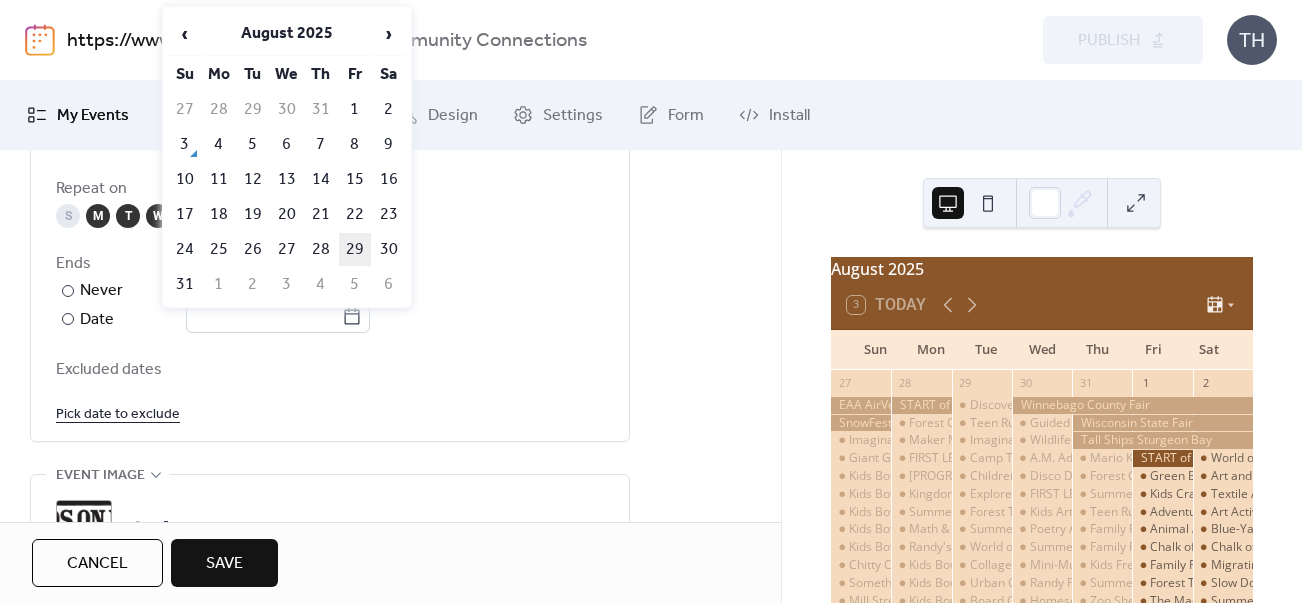click on "29" at bounding box center (355, 249) 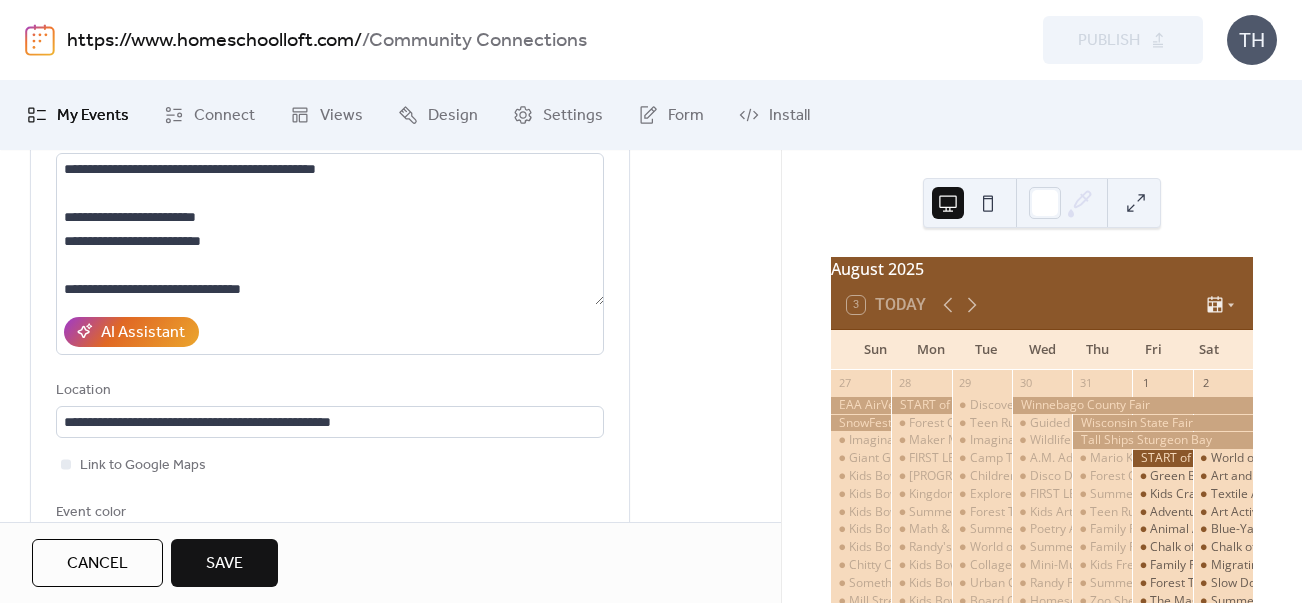 scroll, scrollTop: 240, scrollLeft: 0, axis: vertical 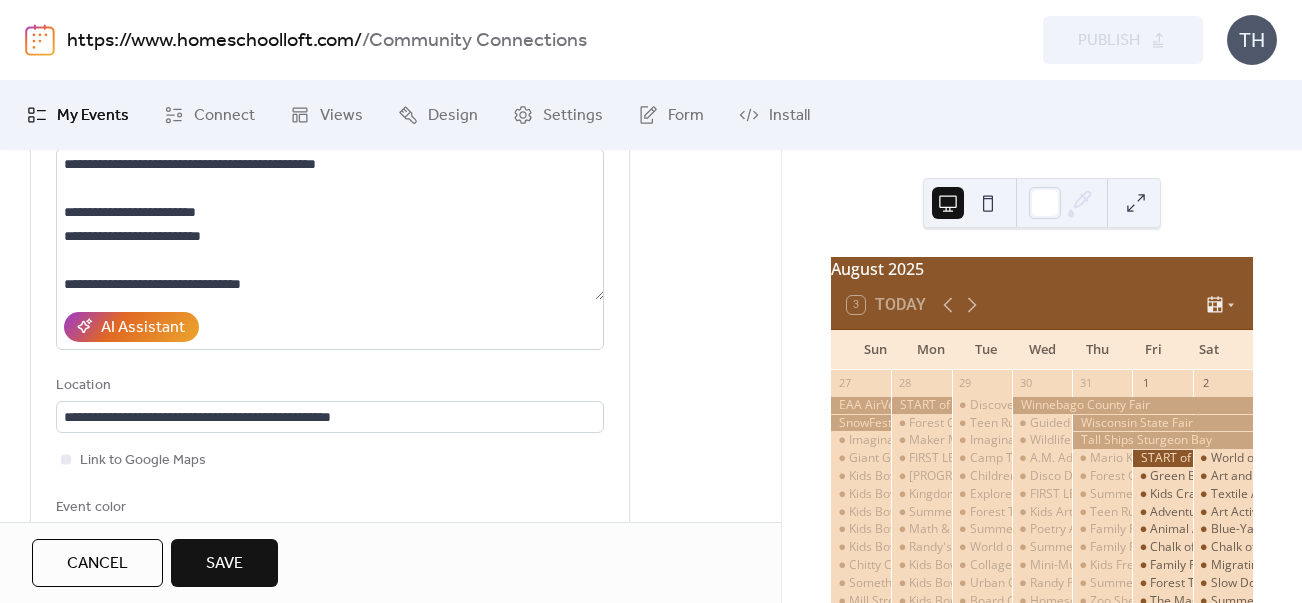 click on "Save" at bounding box center (224, 563) 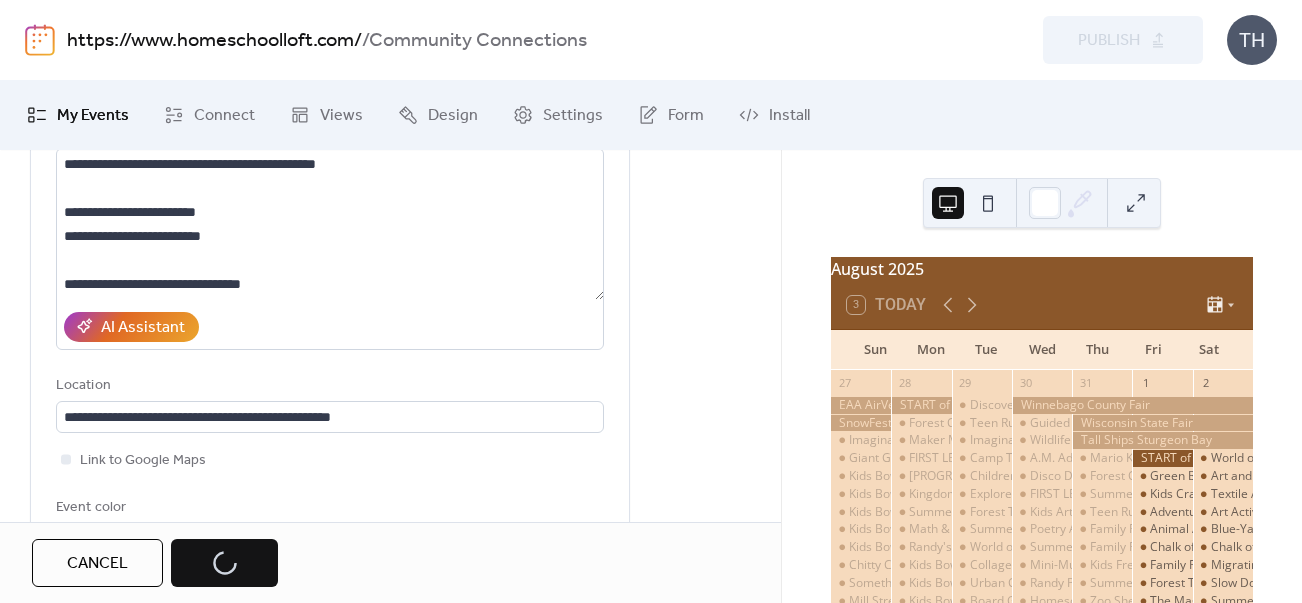 scroll, scrollTop: 314, scrollLeft: 0, axis: vertical 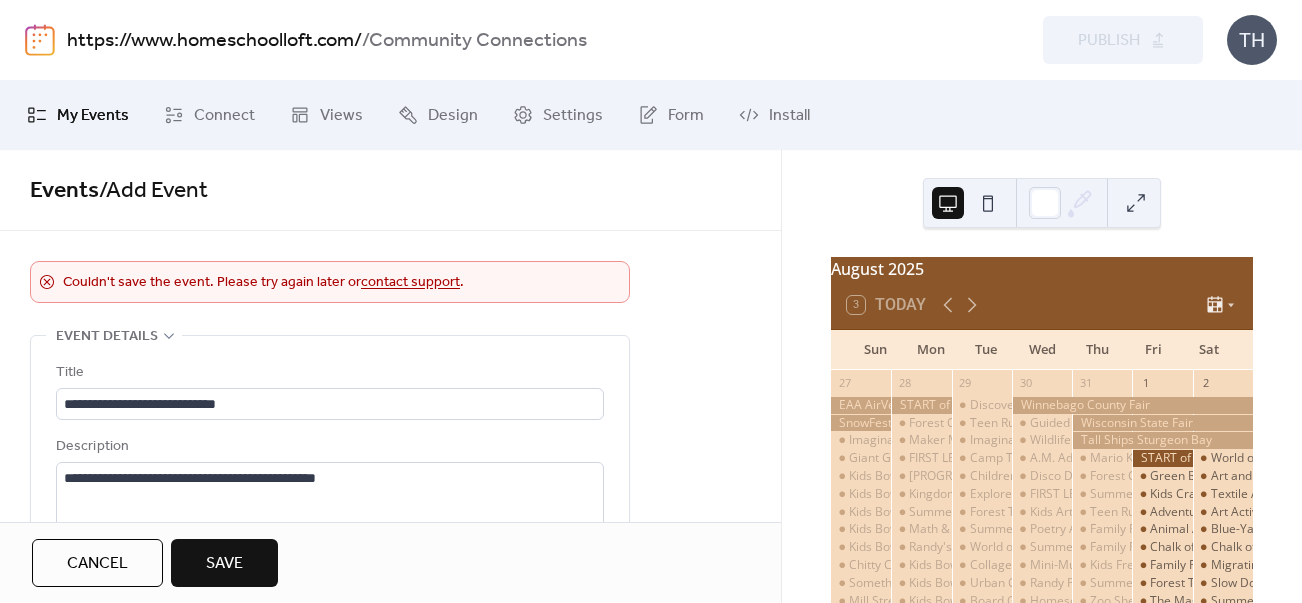 click on "https://www.homeschoolloft.com/" at bounding box center (214, 41) 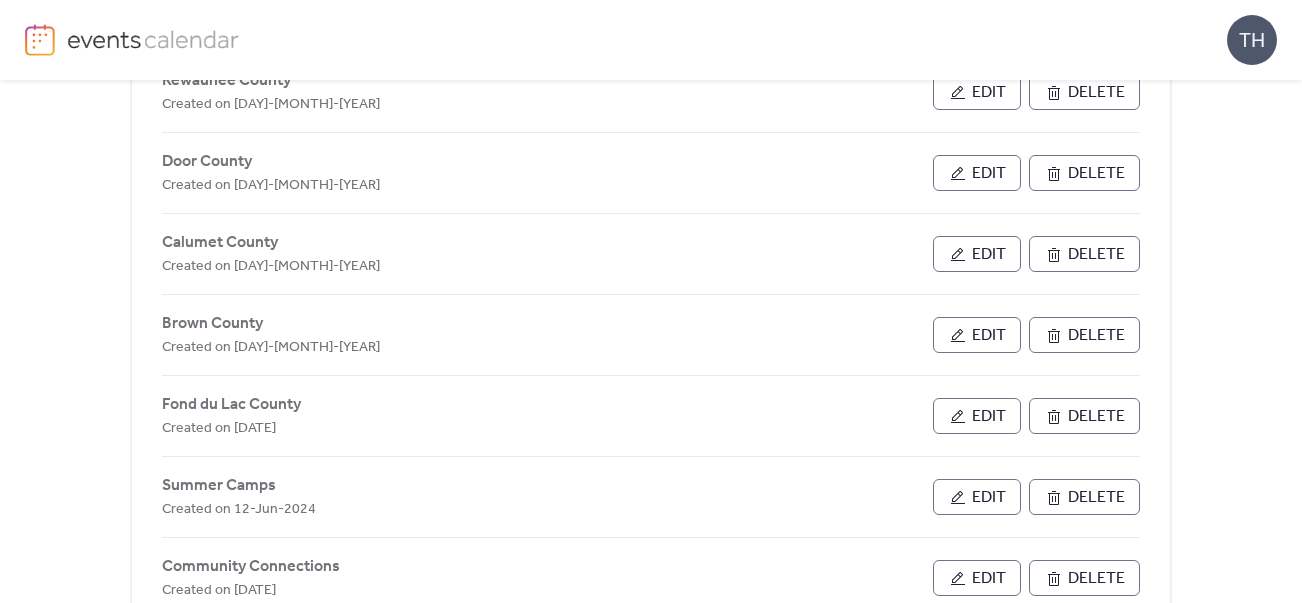 scroll, scrollTop: 1073, scrollLeft: 0, axis: vertical 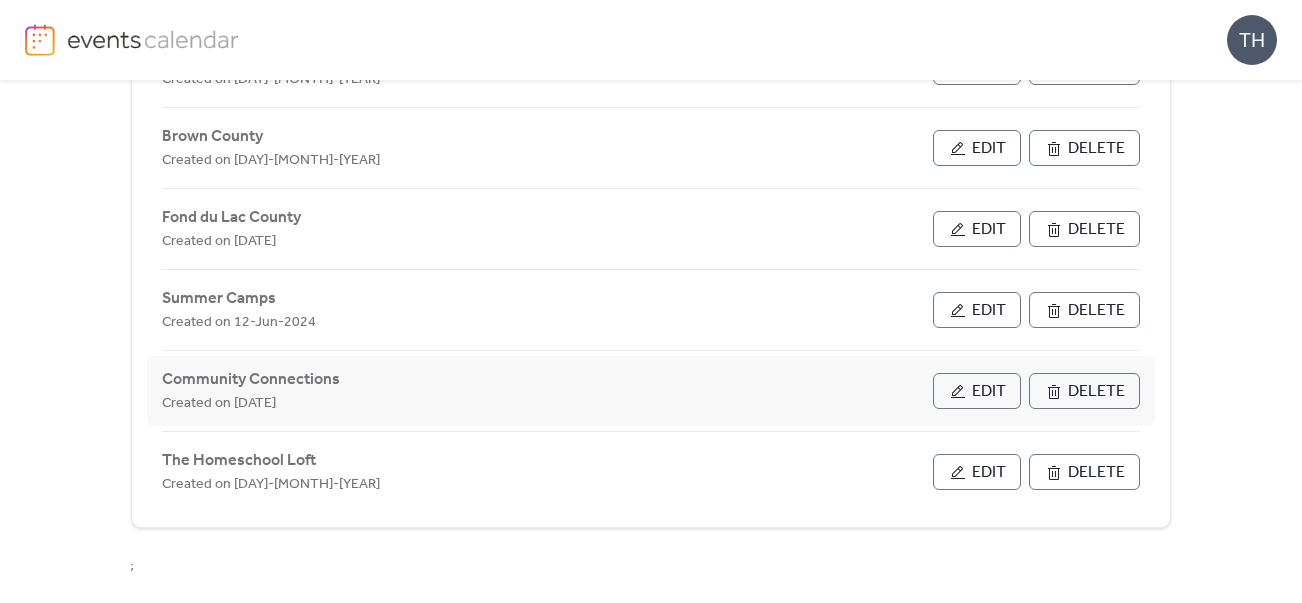 click on "Edit" at bounding box center [989, 392] 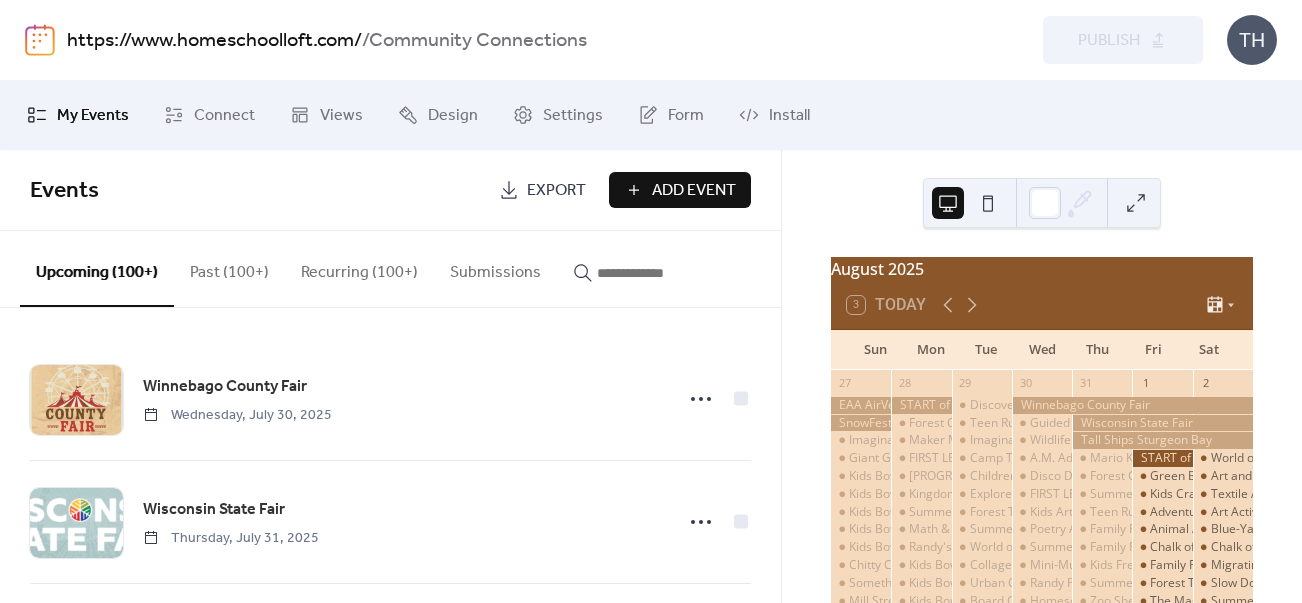 click at bounding box center (657, 273) 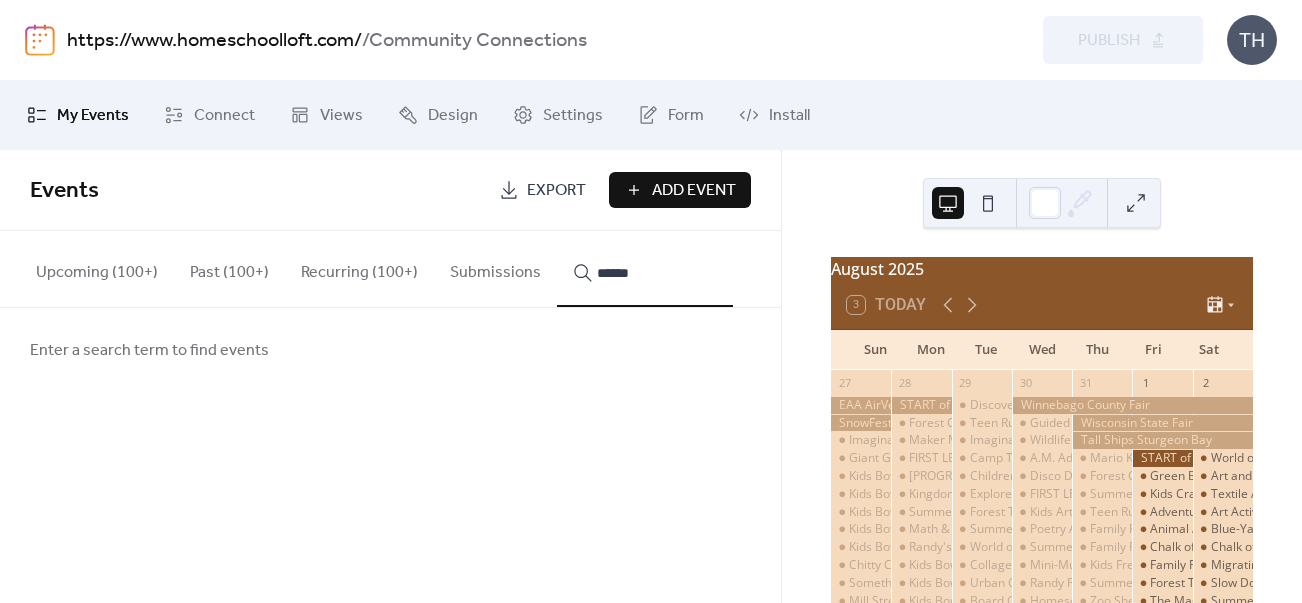 click on "*****" at bounding box center [645, 269] 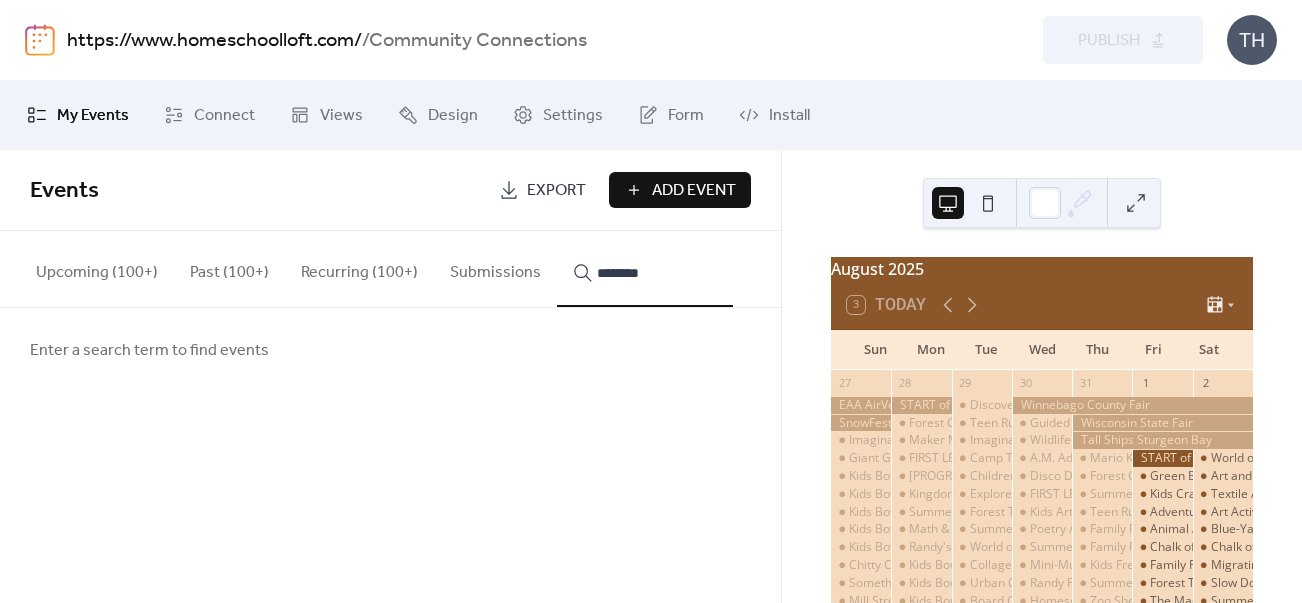 click on "********" at bounding box center (645, 269) 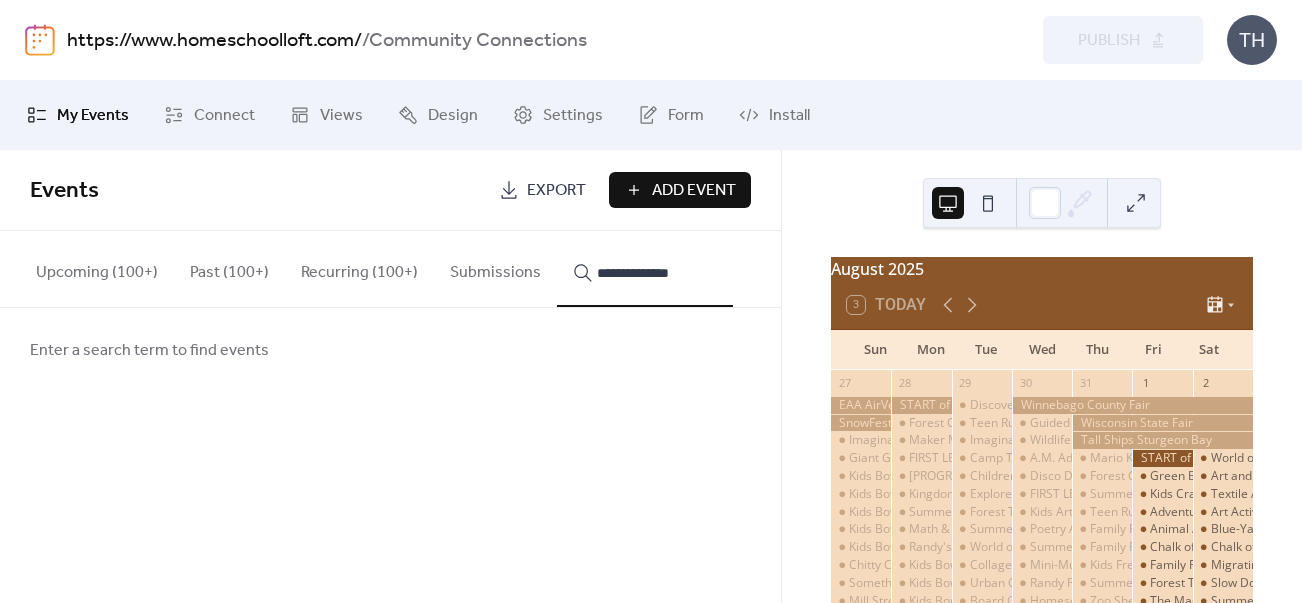 click on "**********" at bounding box center [645, 269] 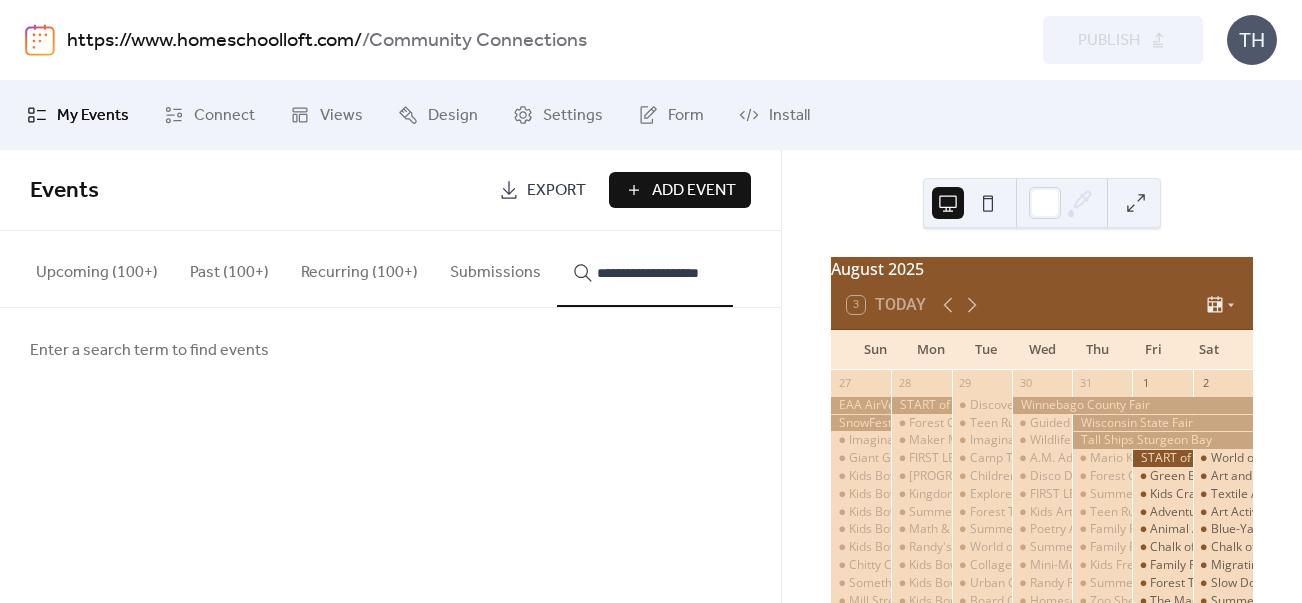 scroll, scrollTop: 0, scrollLeft: 10, axis: horizontal 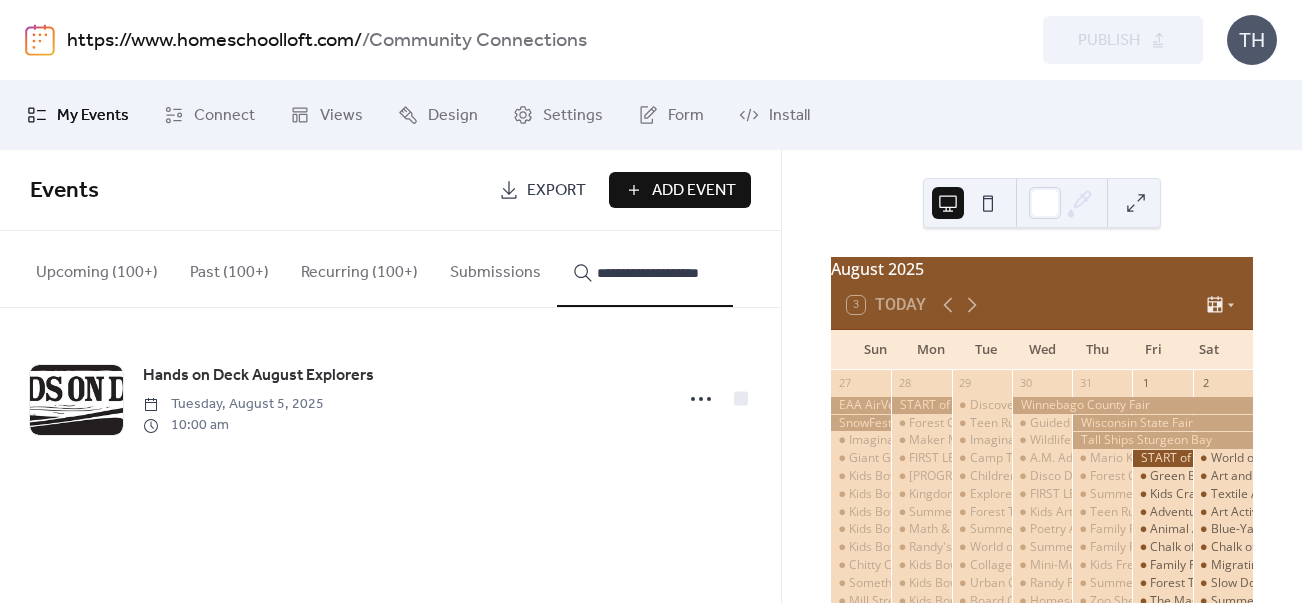 type on "**********" 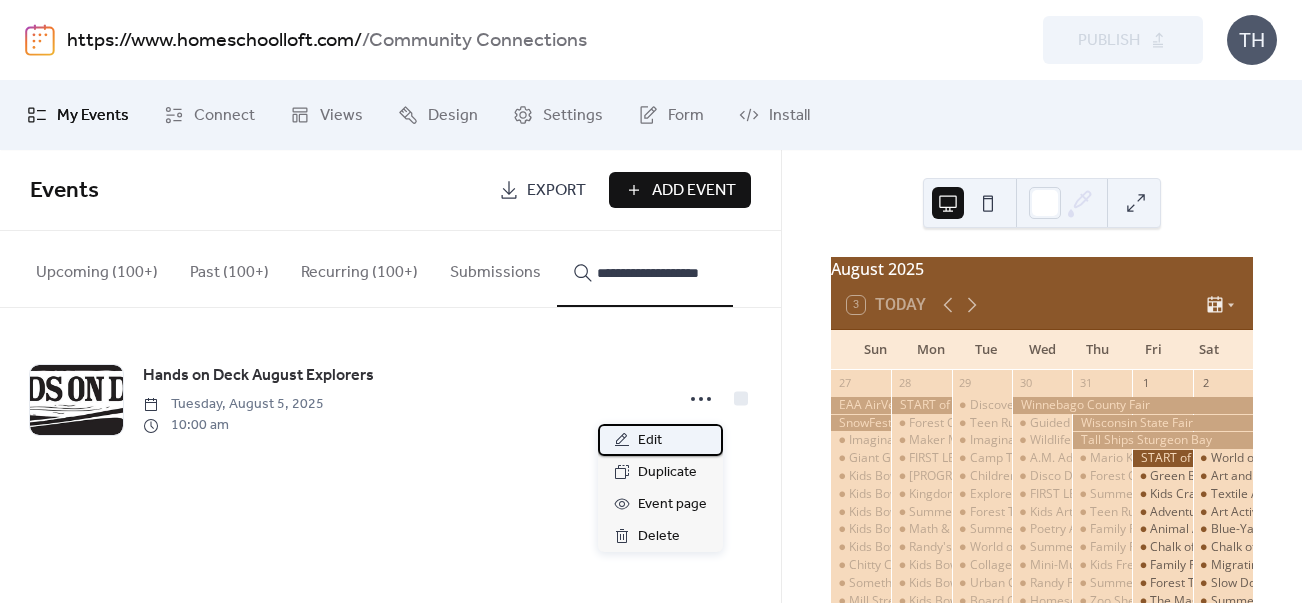 click on "Edit" at bounding box center (660, 440) 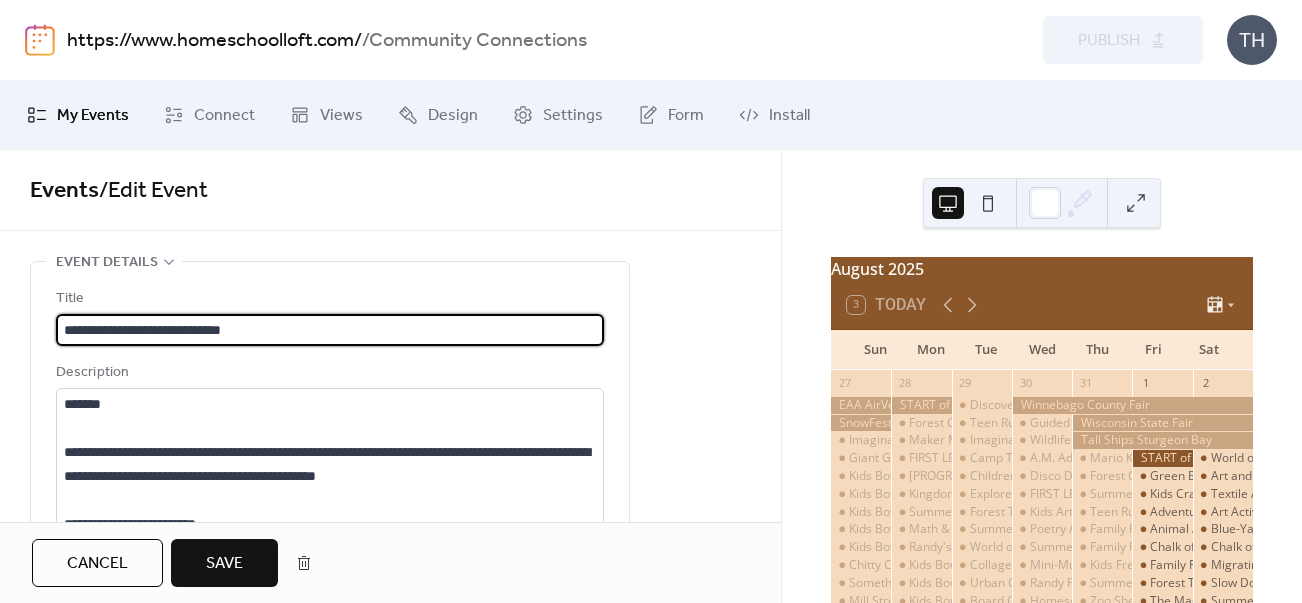 type on "**********" 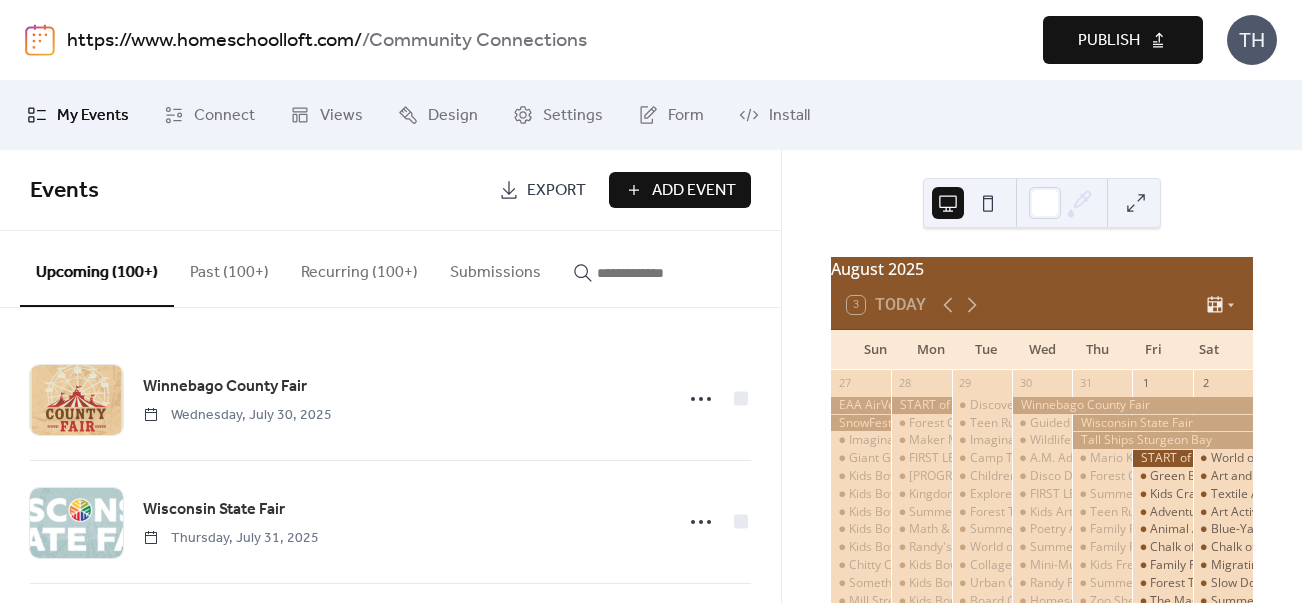 click on "Publish" at bounding box center [1109, 41] 